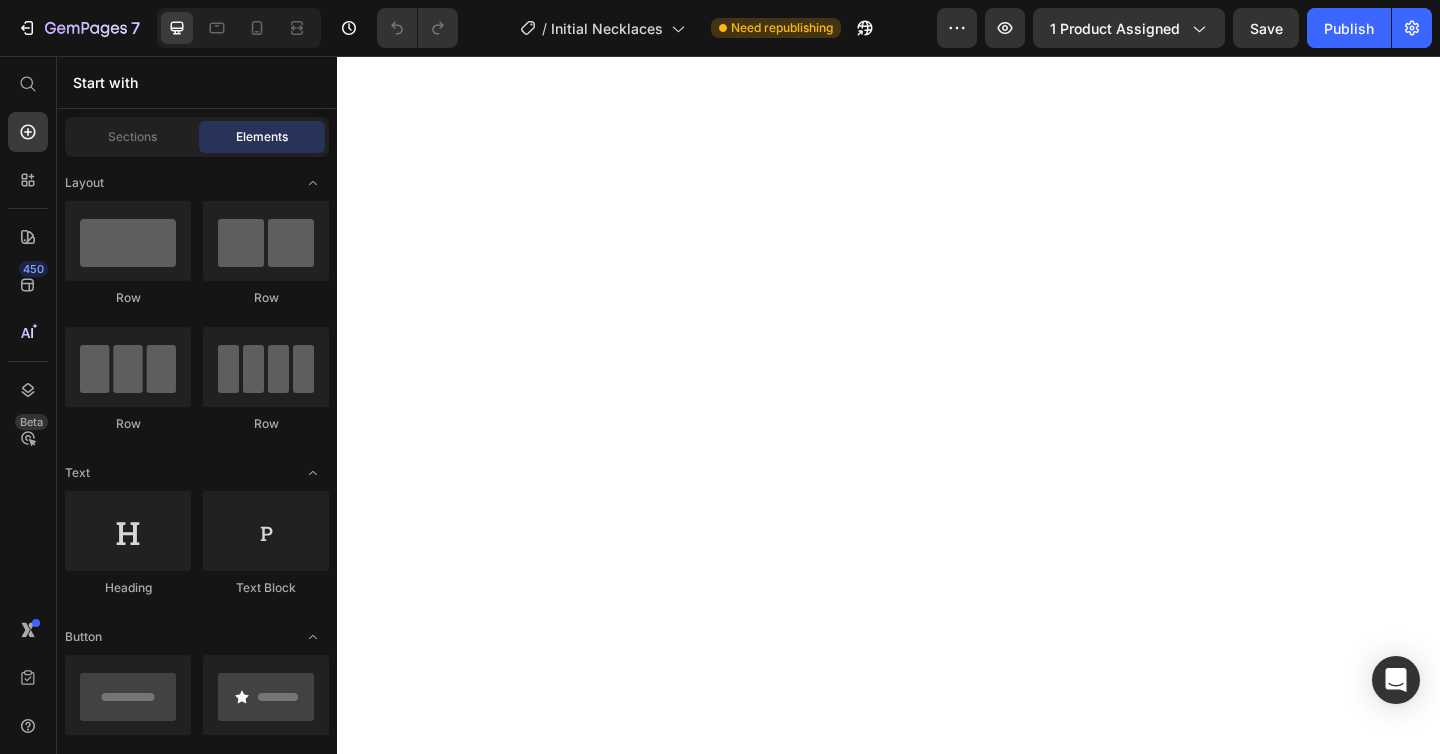 scroll, scrollTop: 0, scrollLeft: 0, axis: both 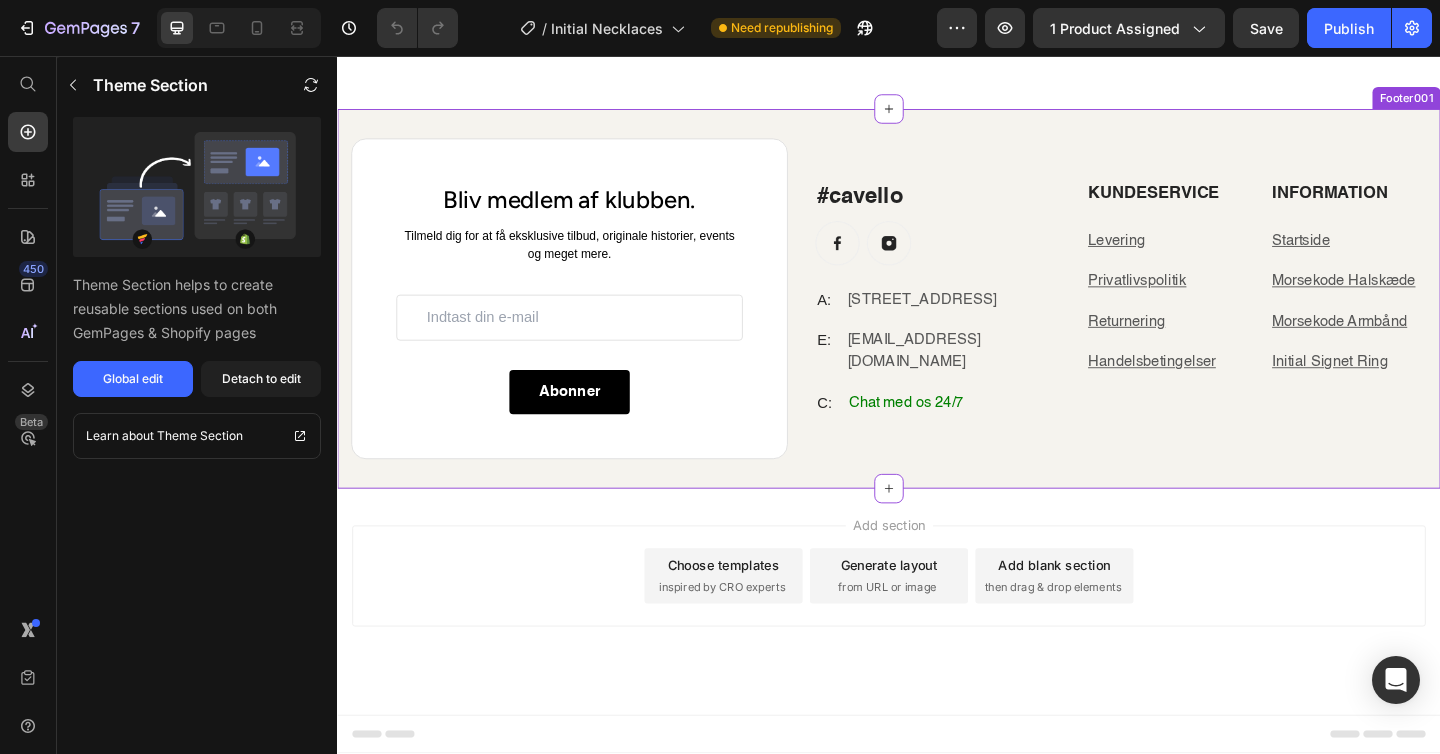 click on "#cavello Heading Image Image Row A: Text [STREET_ADDRESS] Text block Row E: Text block [EMAIL_ADDRESS][DOMAIN_NAME] Text block Row C: Text block Chat med os 24/7 Text block Row KUNDESERVICE Heading Levering Text block Privatlivspolitik Text block Returnering Text block Handelsbetingelser Text block Information Heading Startside Text block Morsekode Halskæde Text block Morsekode Armbånd Text block Initial Signet Ring Text block Row Row Bliv medlem af klubben. Heading Tilmeld dig for at få eksklusive tilbud, originale historier, events og meget mere. Text block Email Field Row Abonner Submit Button Contact Form Row Row Footer001" at bounding box center (937, 320) 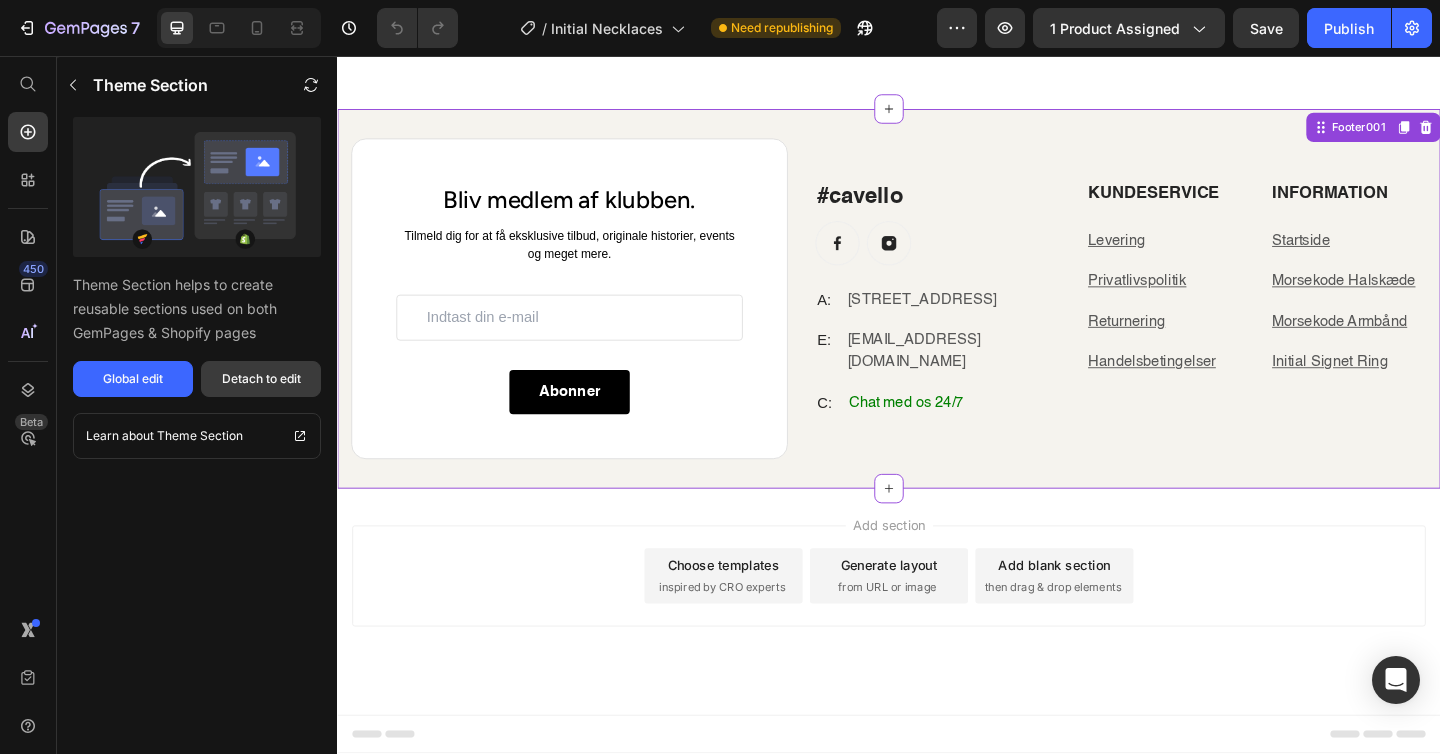 click on "Detach to edit" at bounding box center (261, 379) 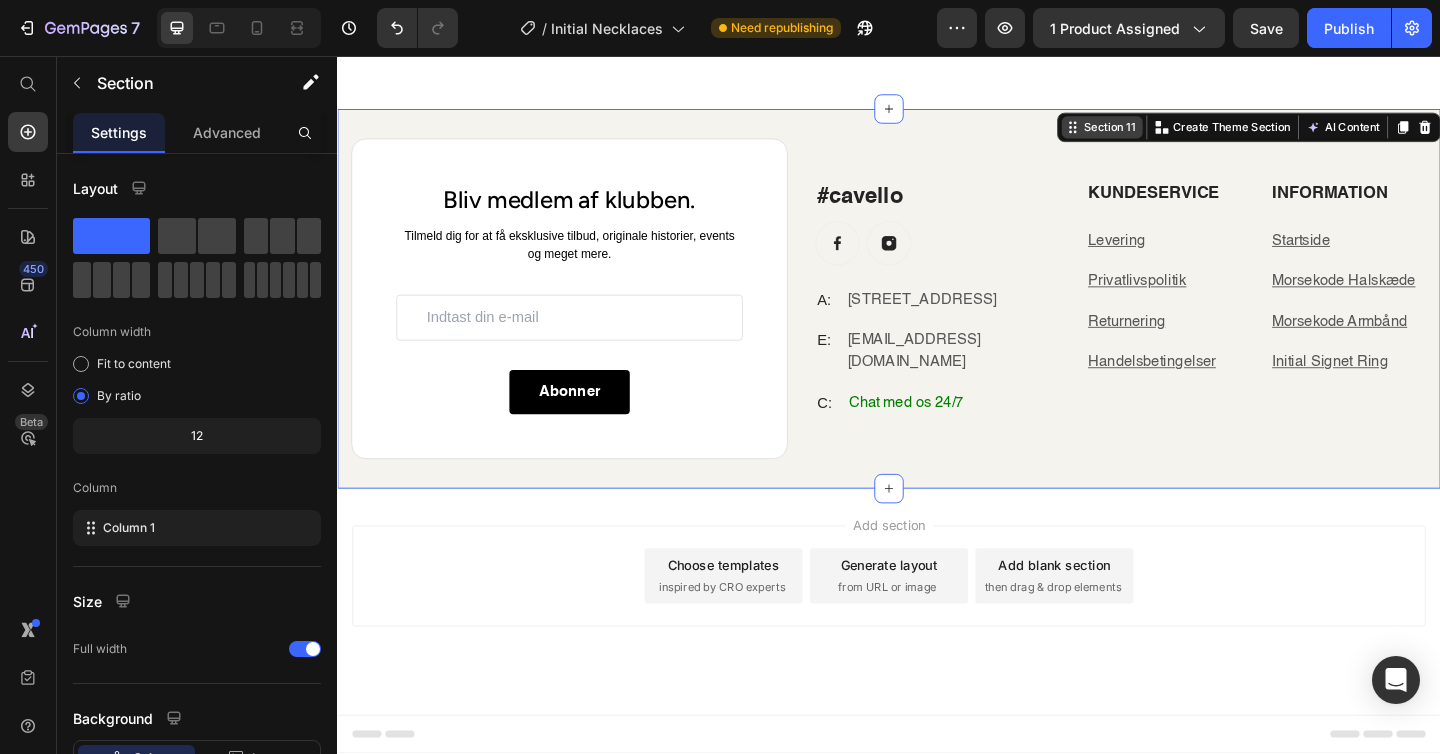 click on "Section 11" at bounding box center (1177, 134) 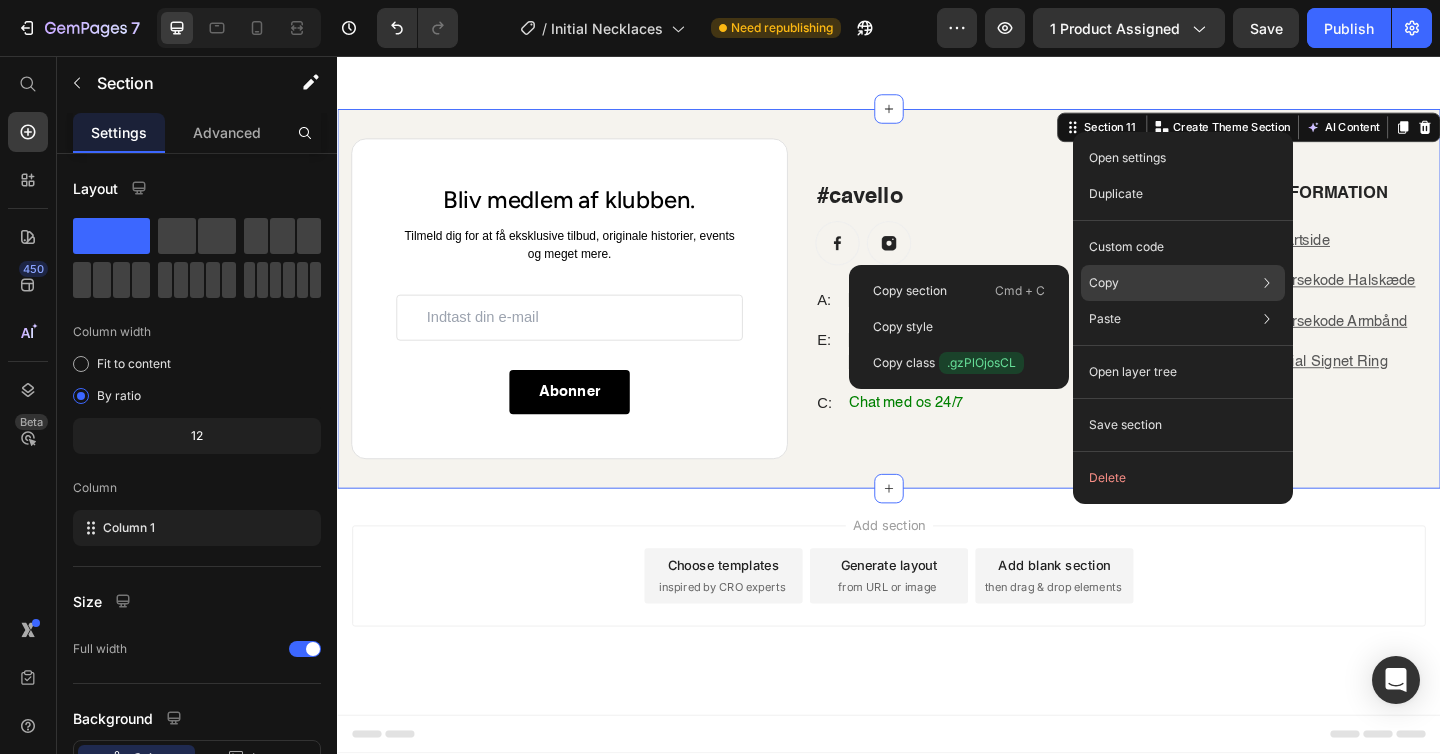 click on "Copy Copy section  Cmd + C Copy style  Copy class  .gzPlOjosCL" 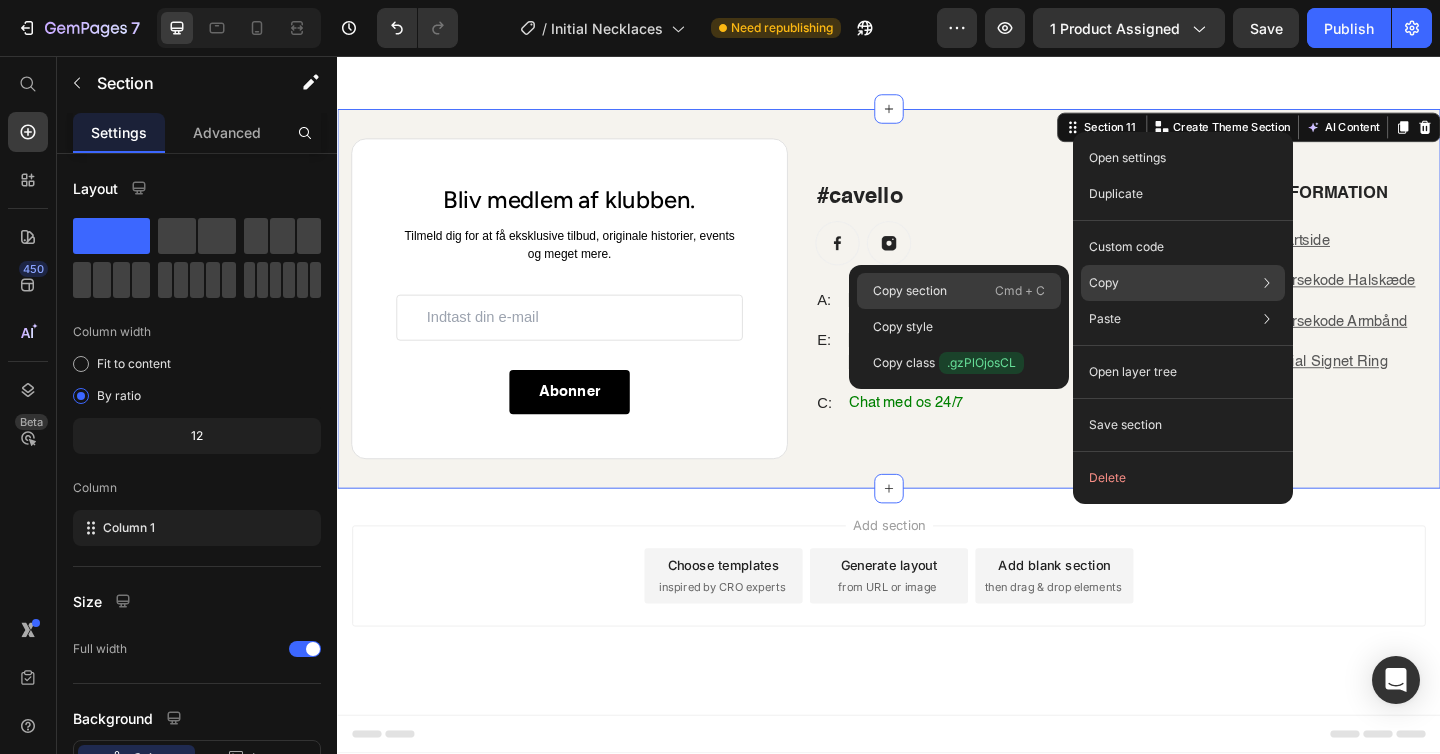 drag, startPoint x: 937, startPoint y: 294, endPoint x: 462, endPoint y: 117, distance: 506.9063 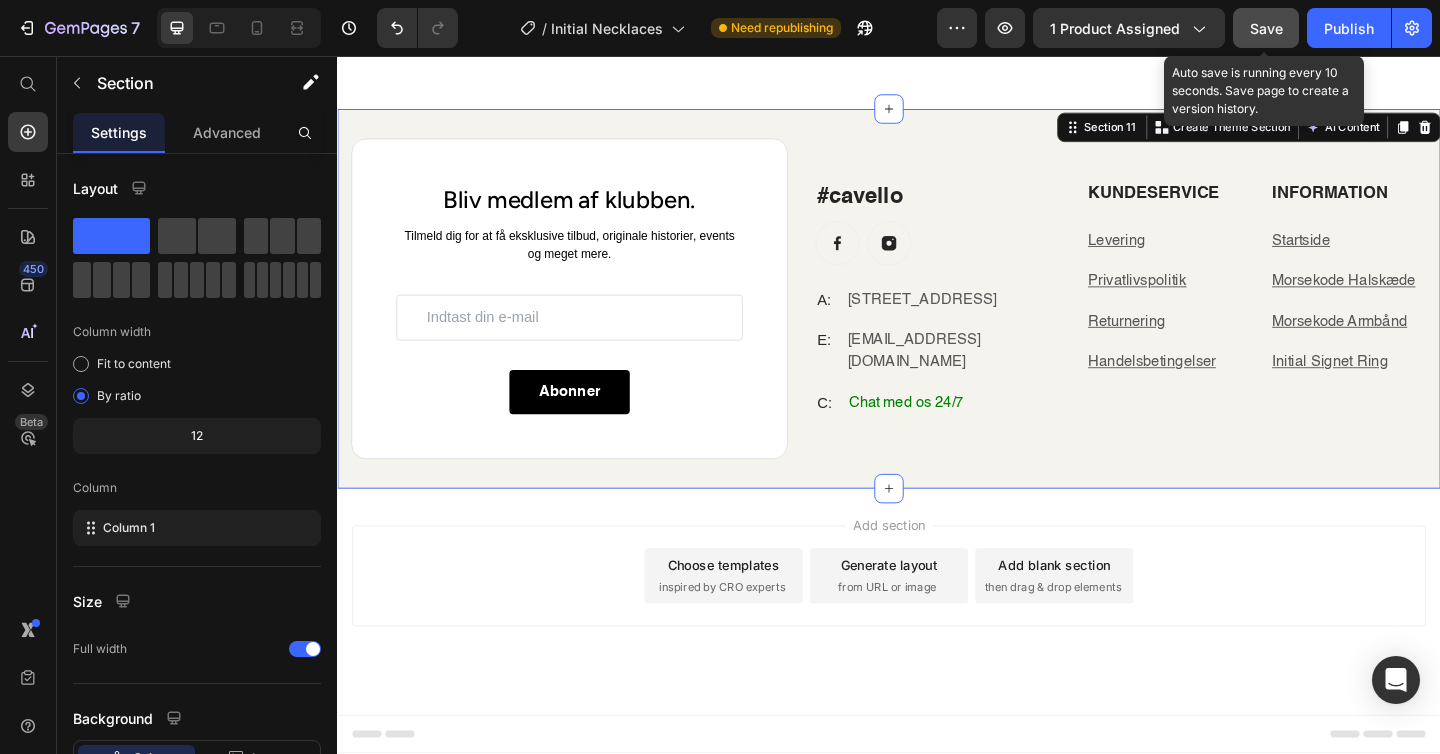 click on "Save" 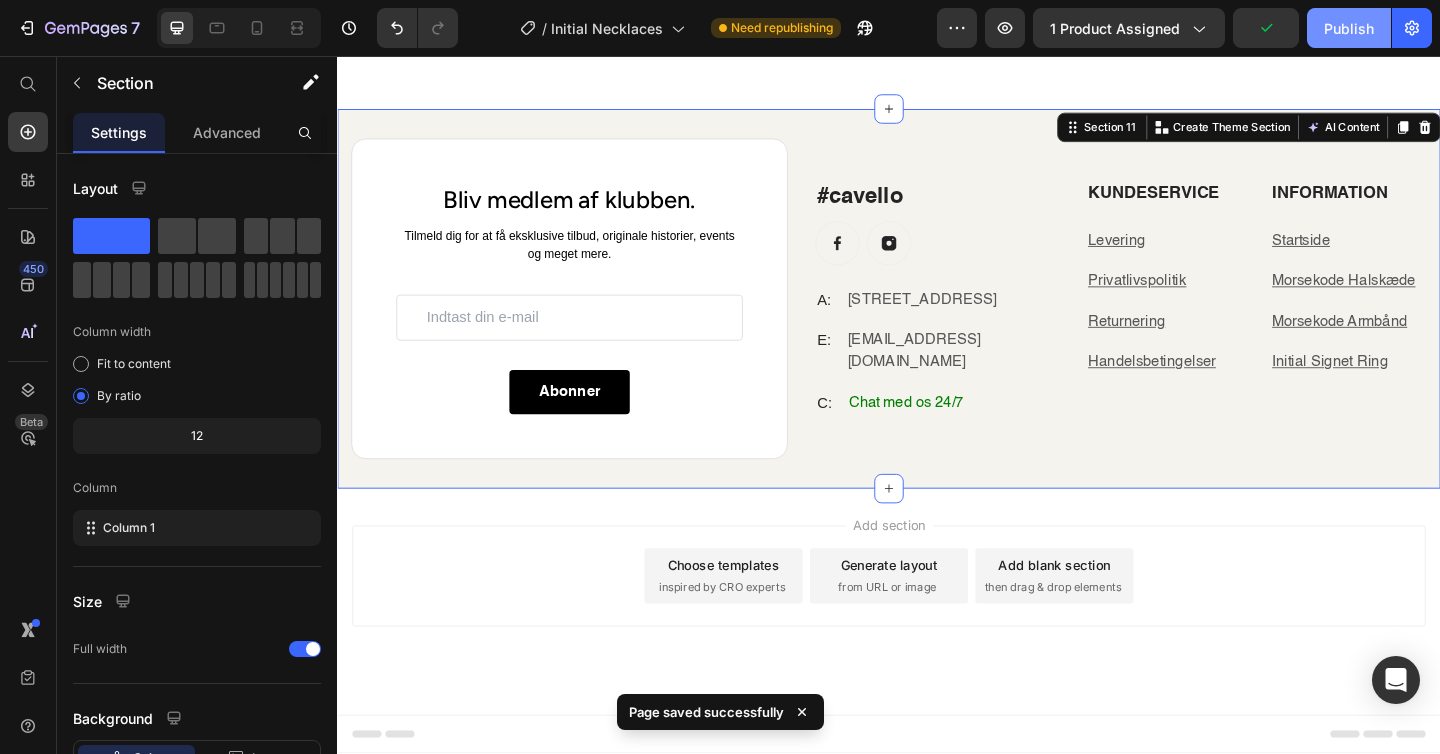 click on "Publish" 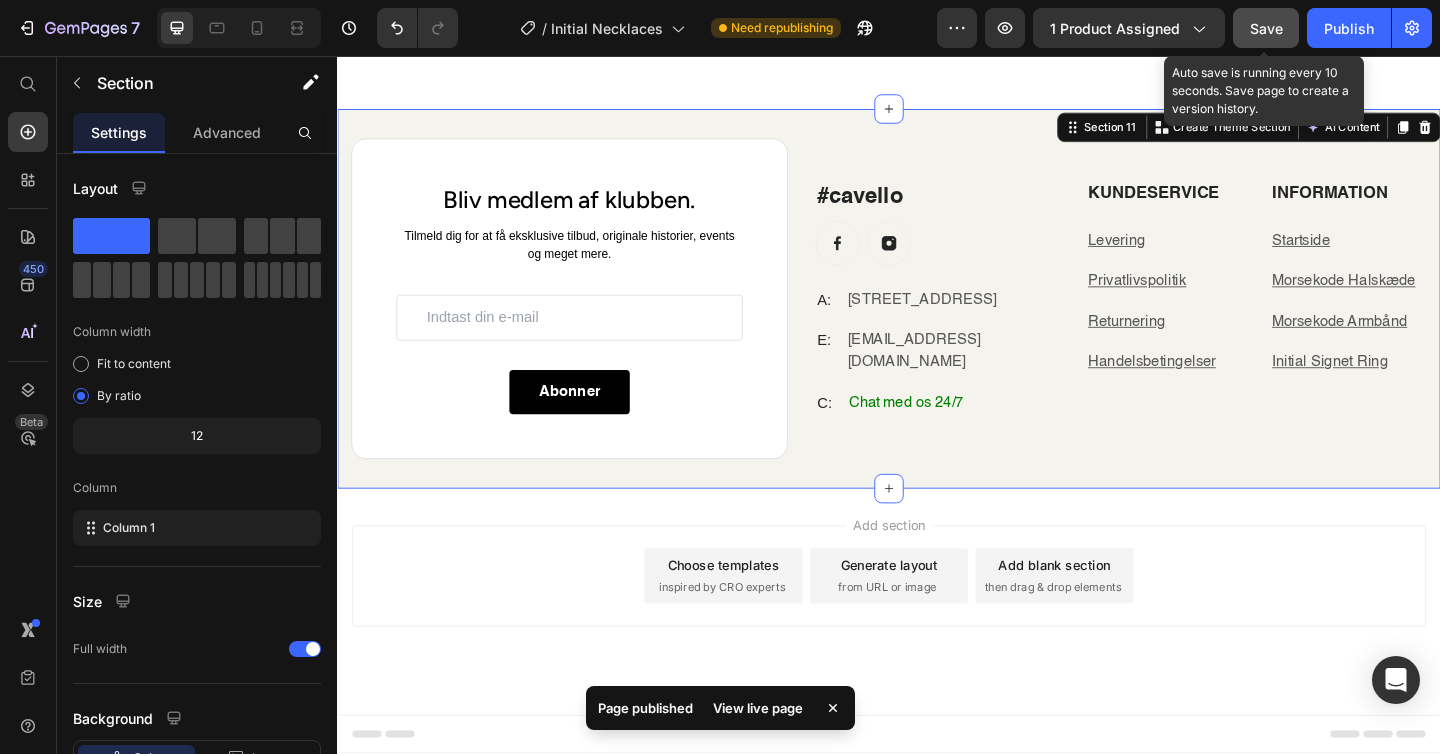 click on "Save" 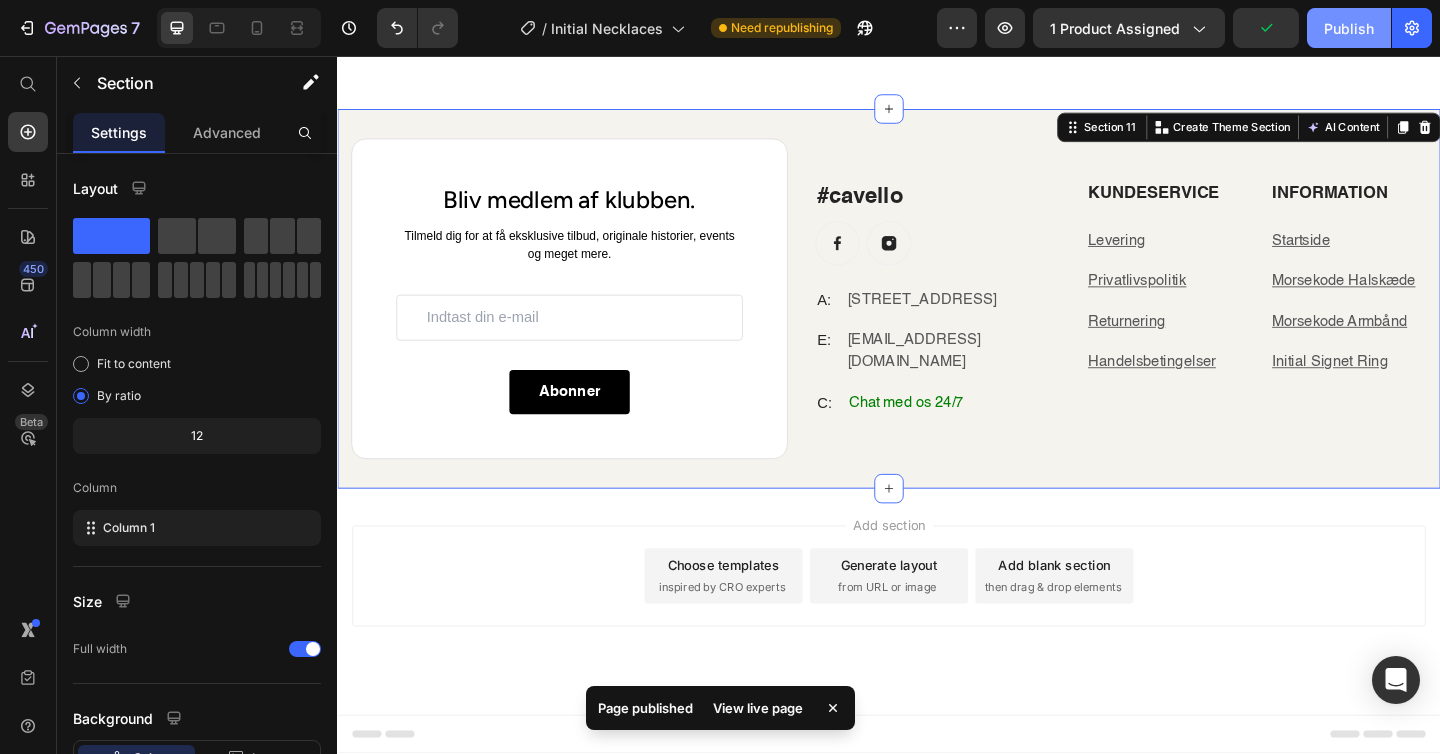 click on "Publish" at bounding box center (1349, 28) 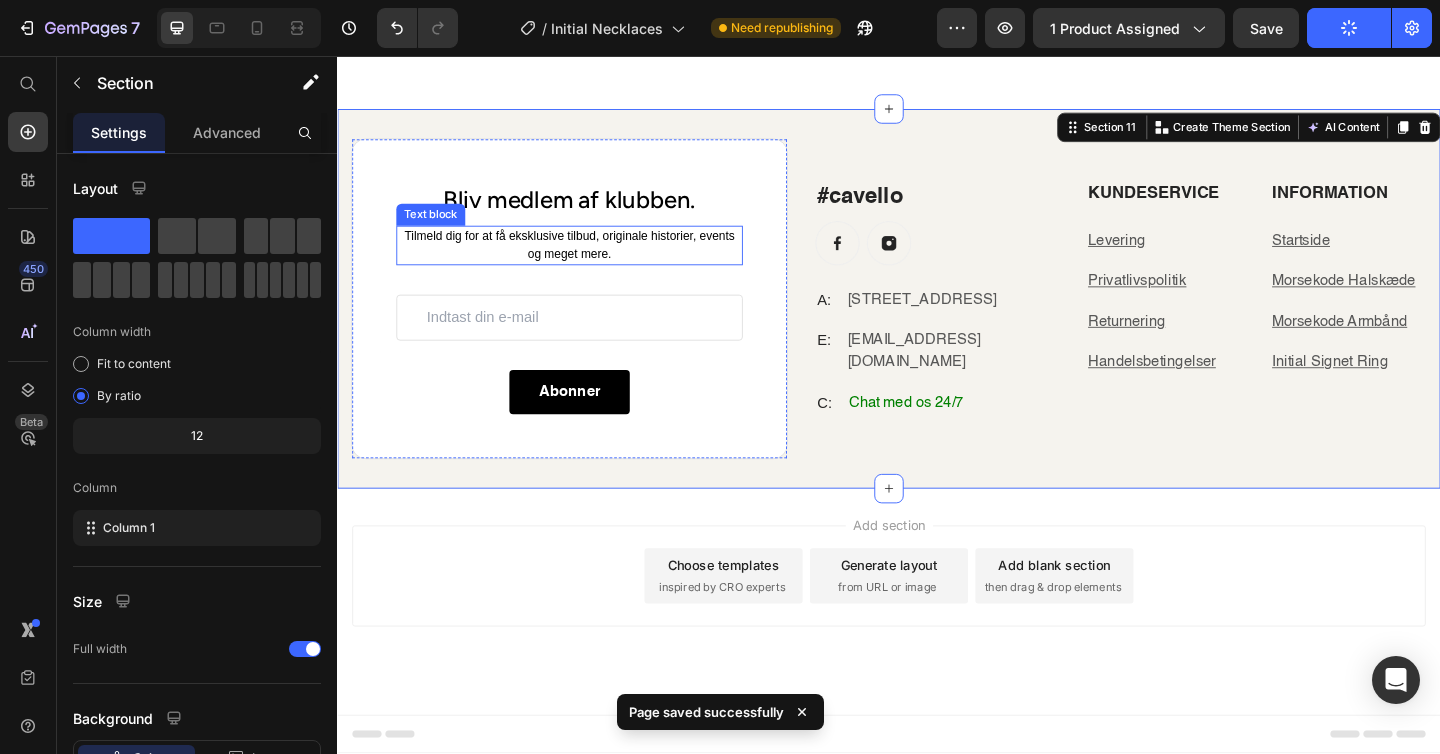 scroll, scrollTop: 4680, scrollLeft: 0, axis: vertical 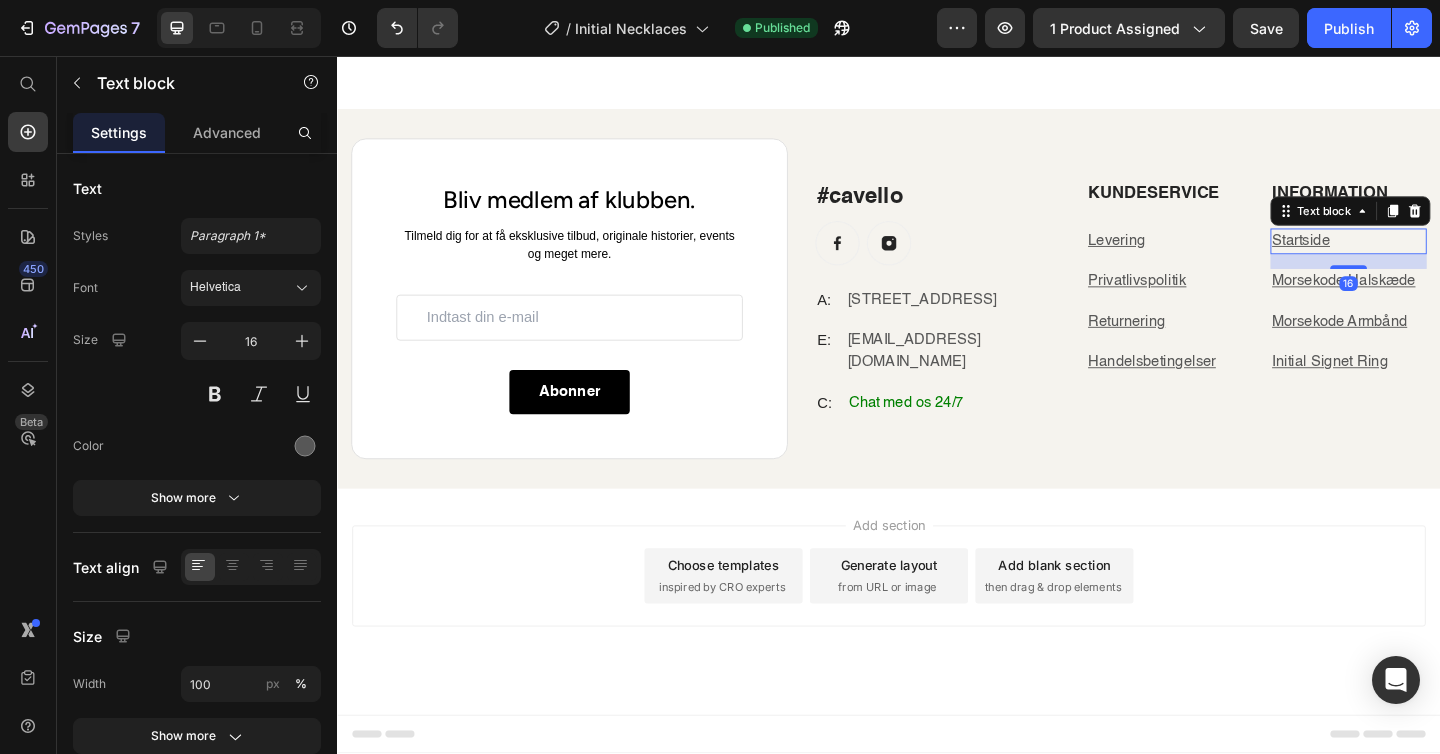 click on "Startside" at bounding box center (1437, 258) 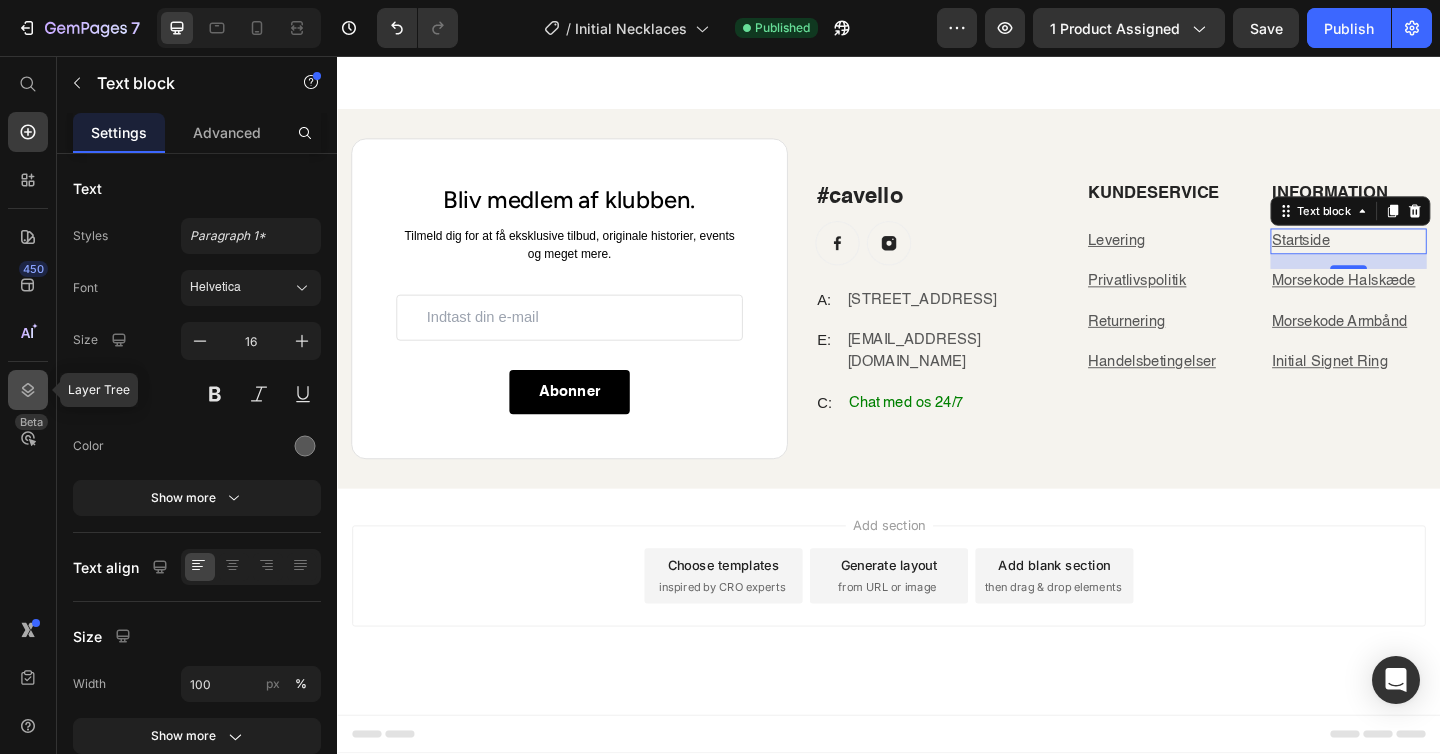 click 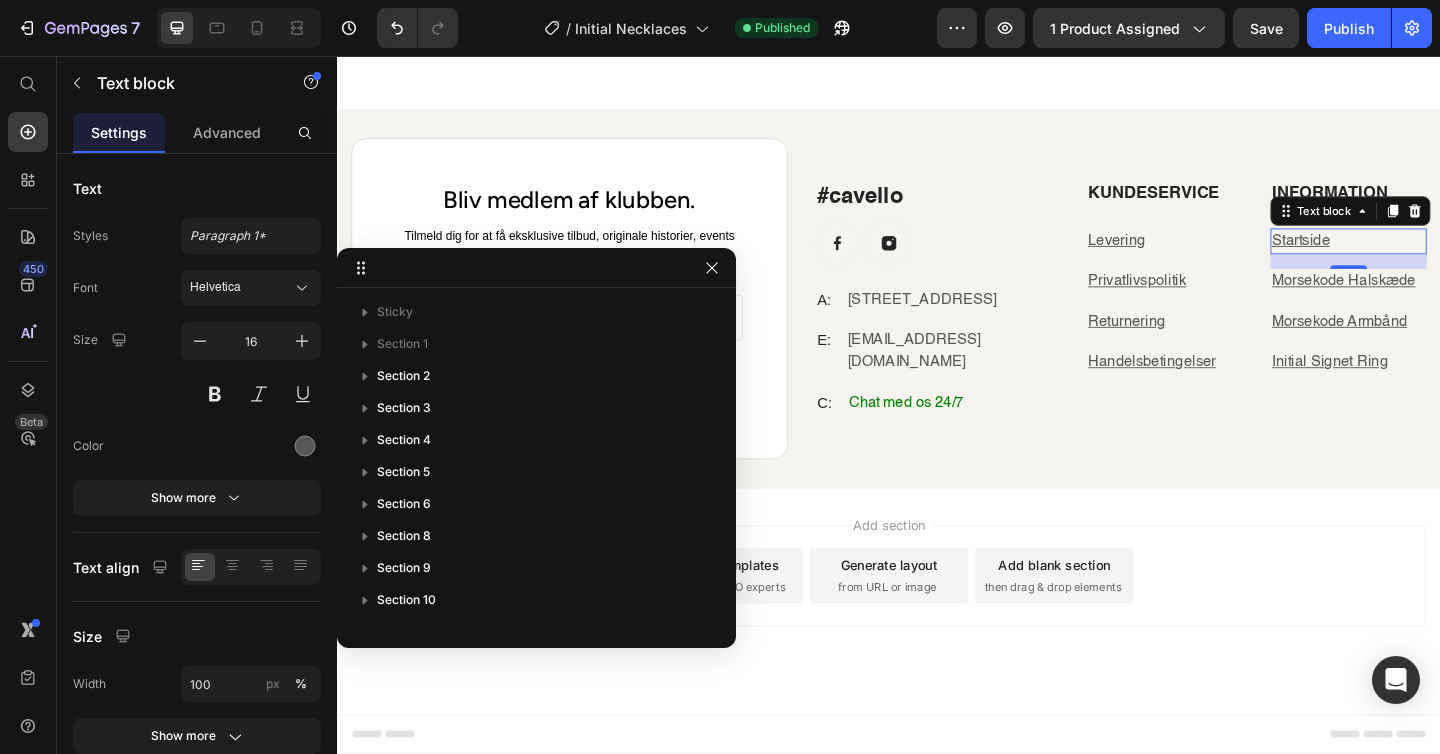 scroll, scrollTop: 854, scrollLeft: 0, axis: vertical 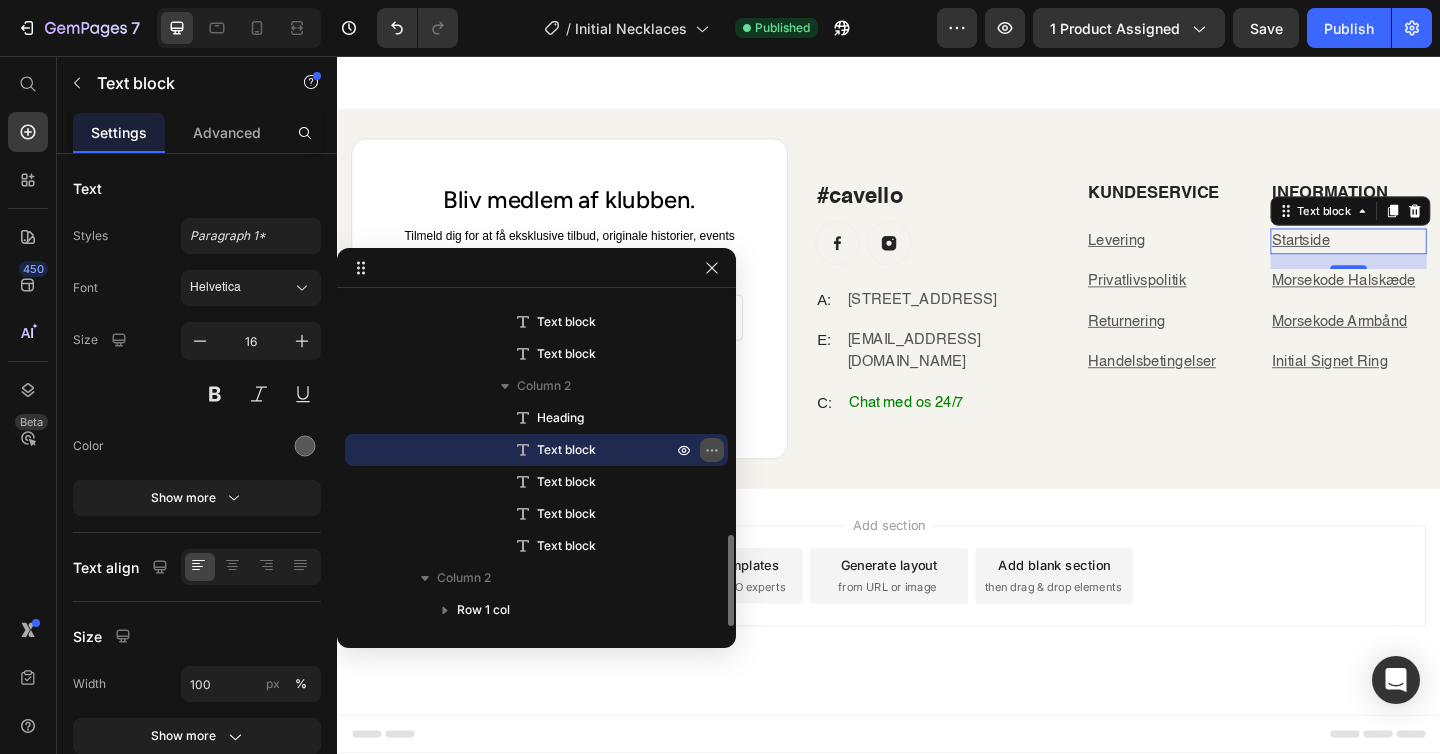 click 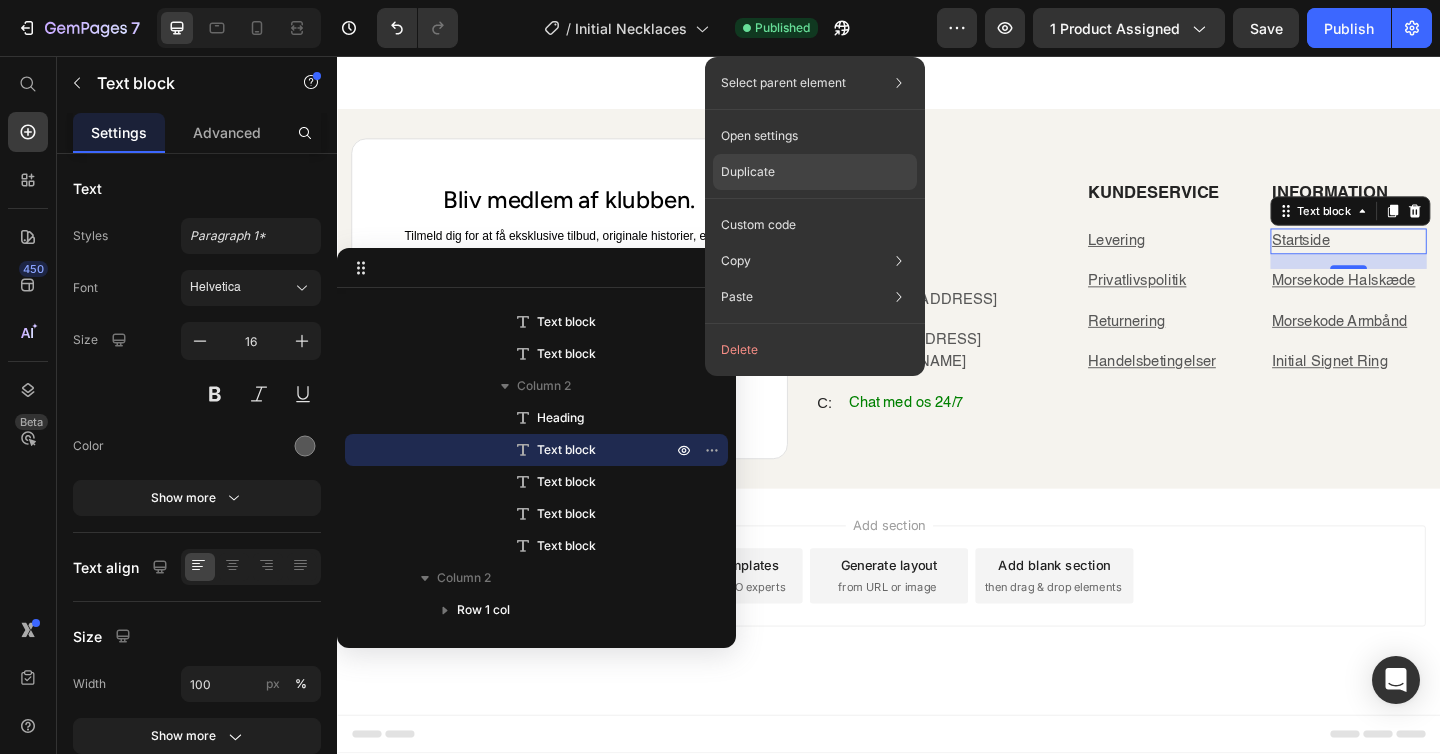 click on "Duplicate" 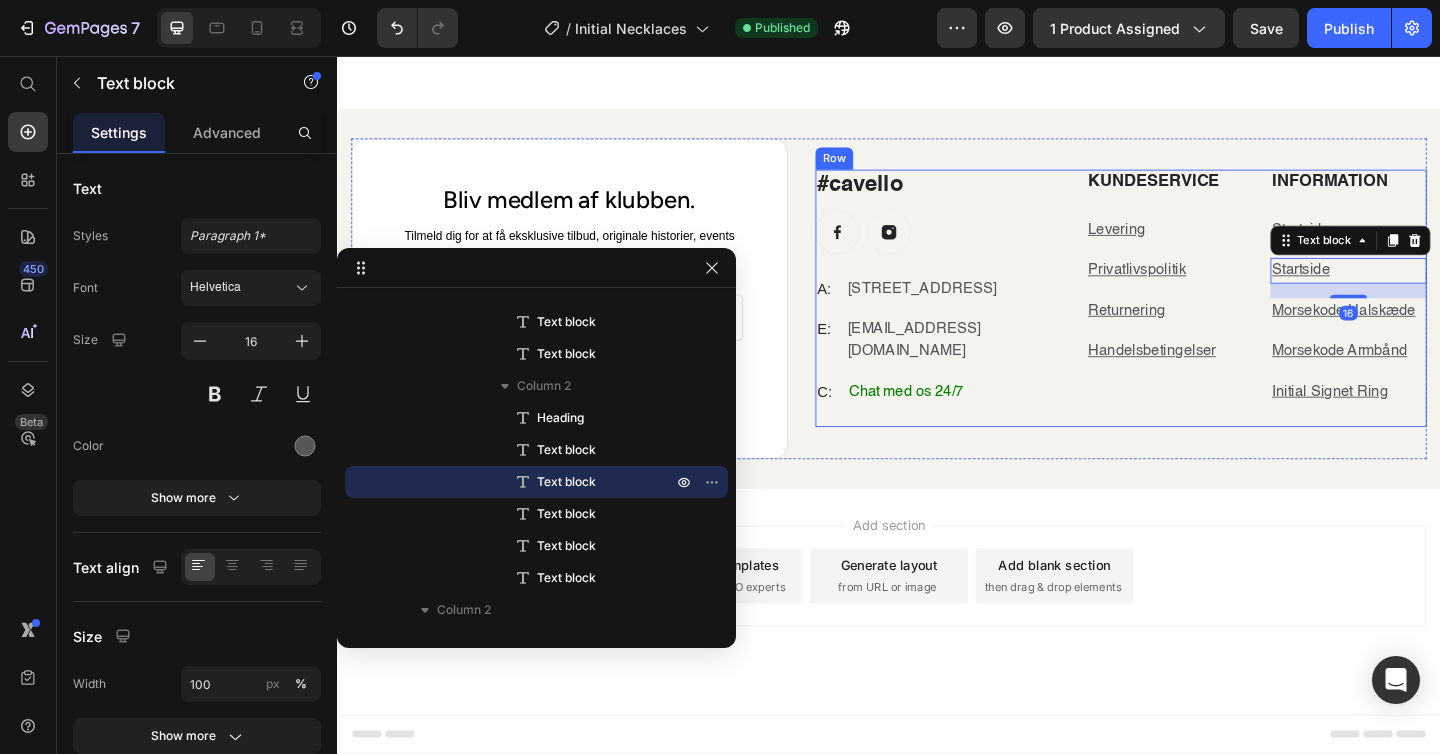 click on "#cavello Heading Image Image Row A: Text [STREET_ADDRESS] Text block Row E: Text block [EMAIL_ADDRESS][DOMAIN_NAME] Text block Row C: Text block Chat med os 24/7 Text block Row KUNDESERVICE Heading Levering Text block Privatlivspolitik Text block Returnering Text block Handelsbetingelser Text block Information Heading Startside Text block Startside Text block   16 Morsekode Halskæde Text block Morsekode Armbånd Text block Initial Signet Ring Text block Row Row" at bounding box center (1189, 319) 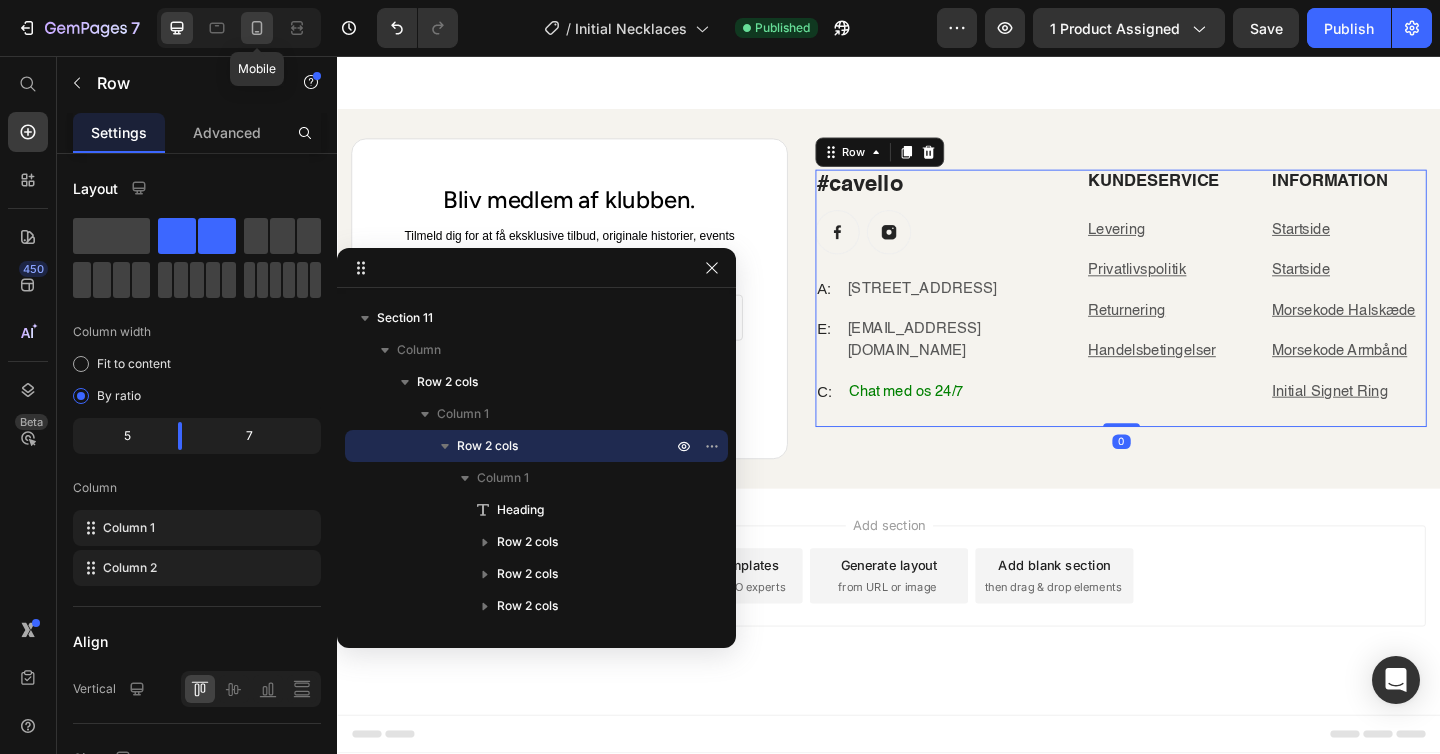 click 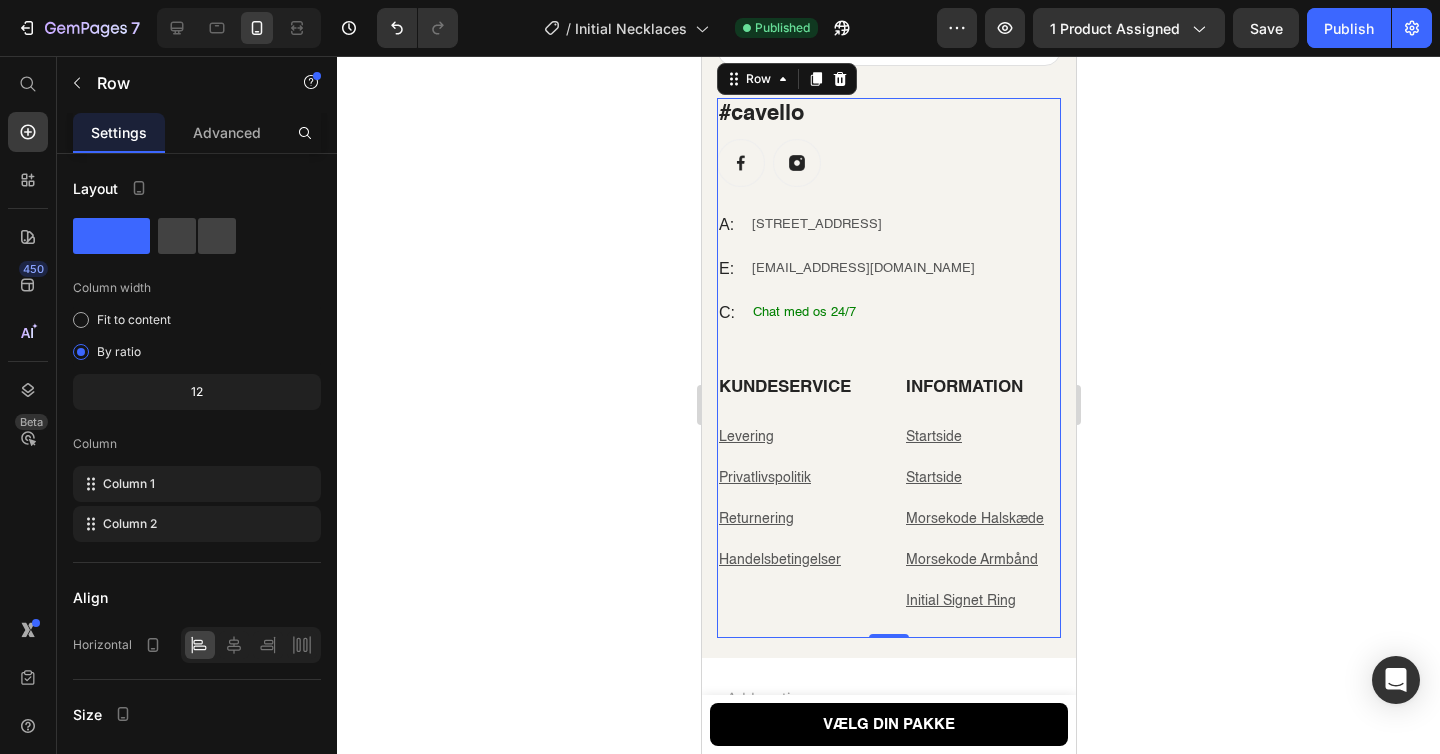 scroll, scrollTop: 4777, scrollLeft: 0, axis: vertical 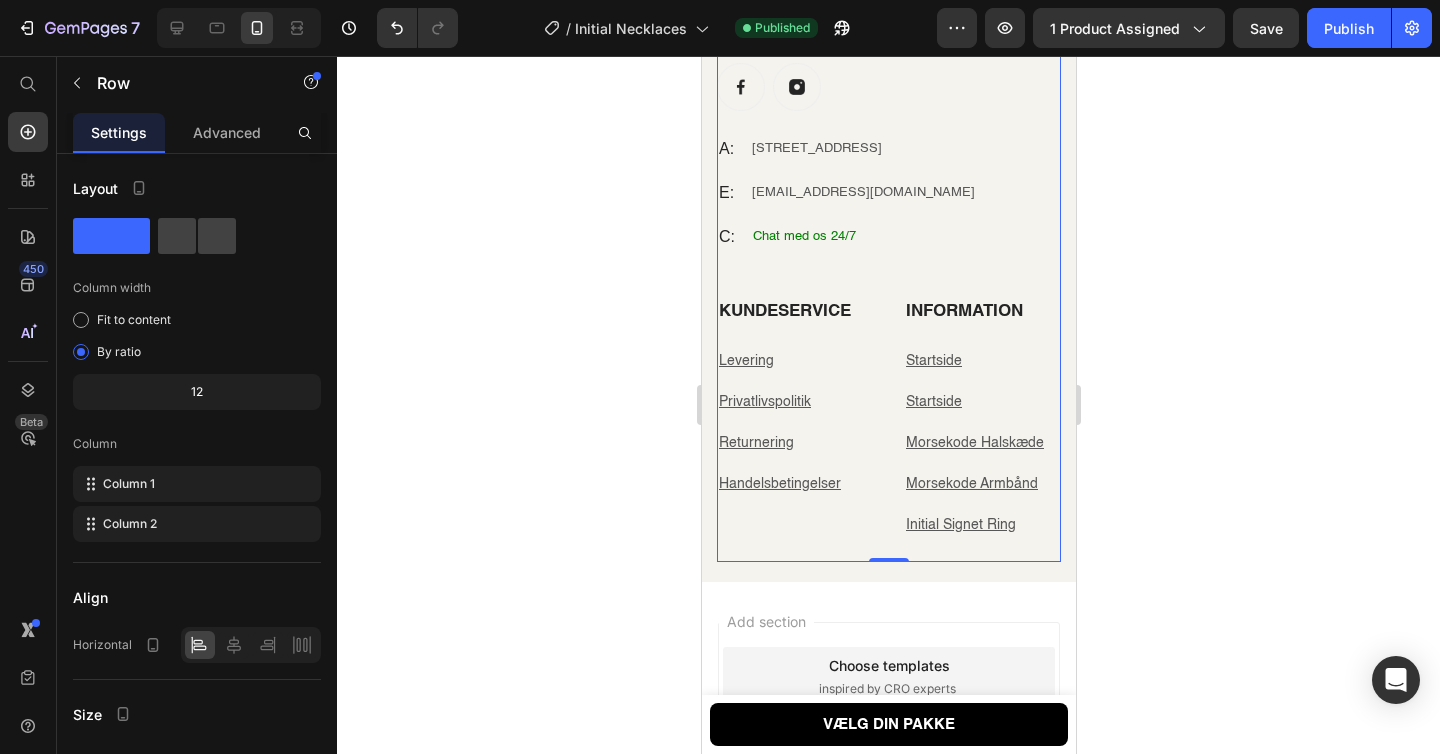 click 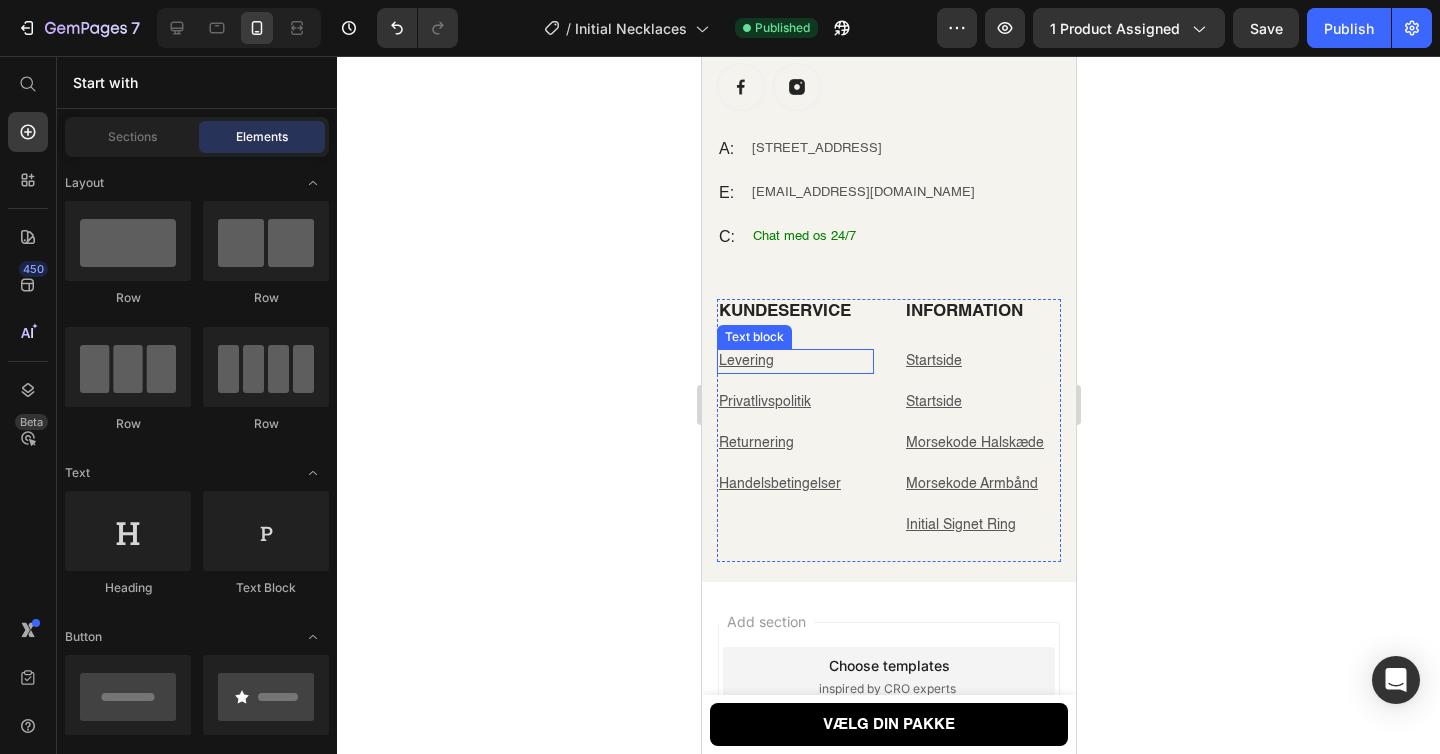 click on "Levering" at bounding box center (794, 361) 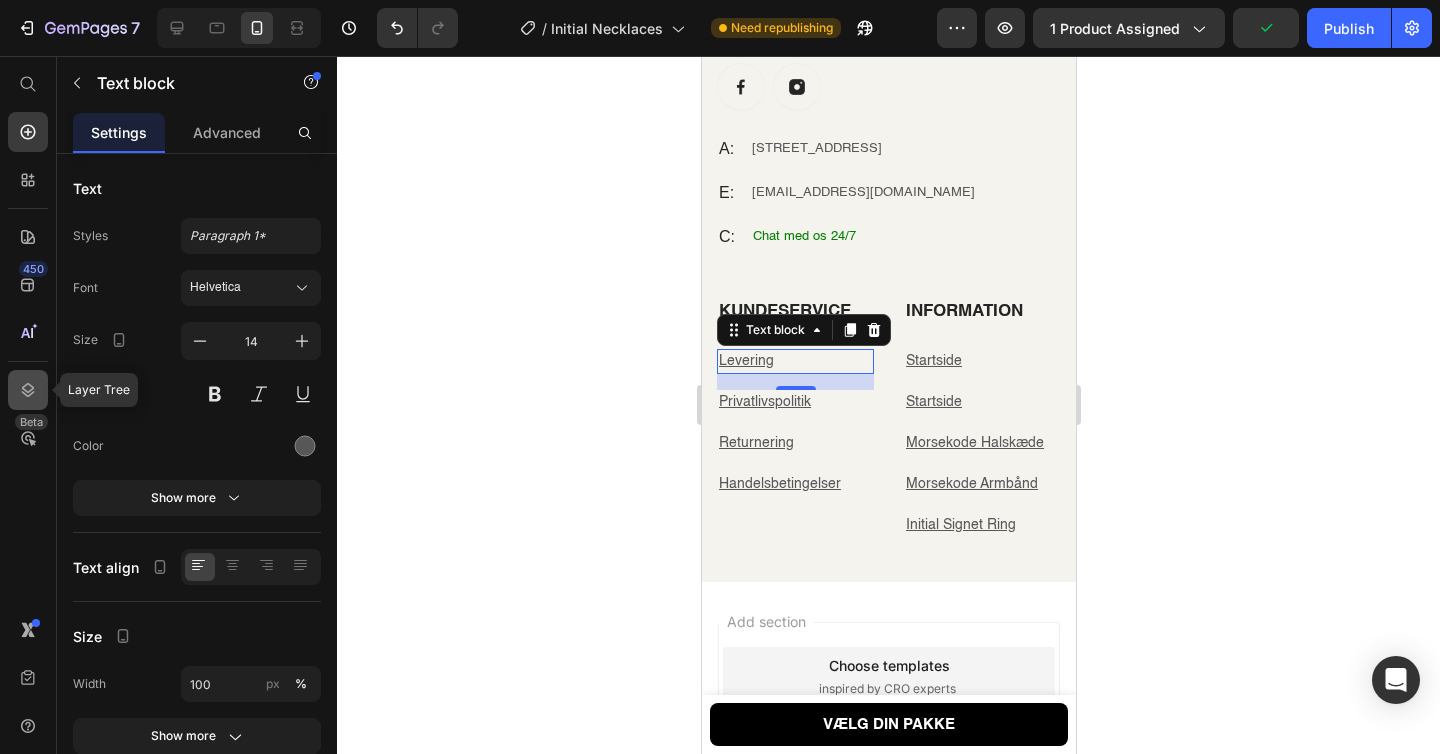 click 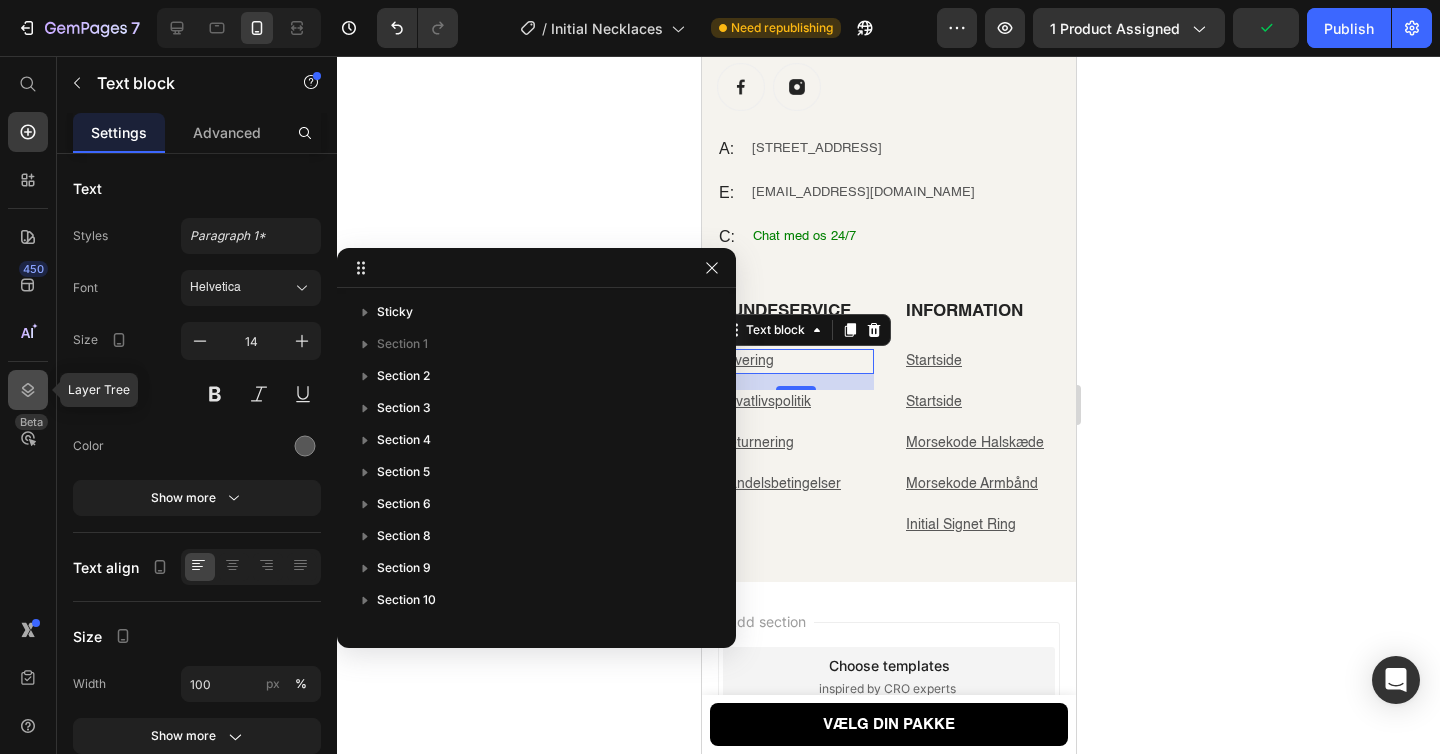 scroll, scrollTop: 666, scrollLeft: 0, axis: vertical 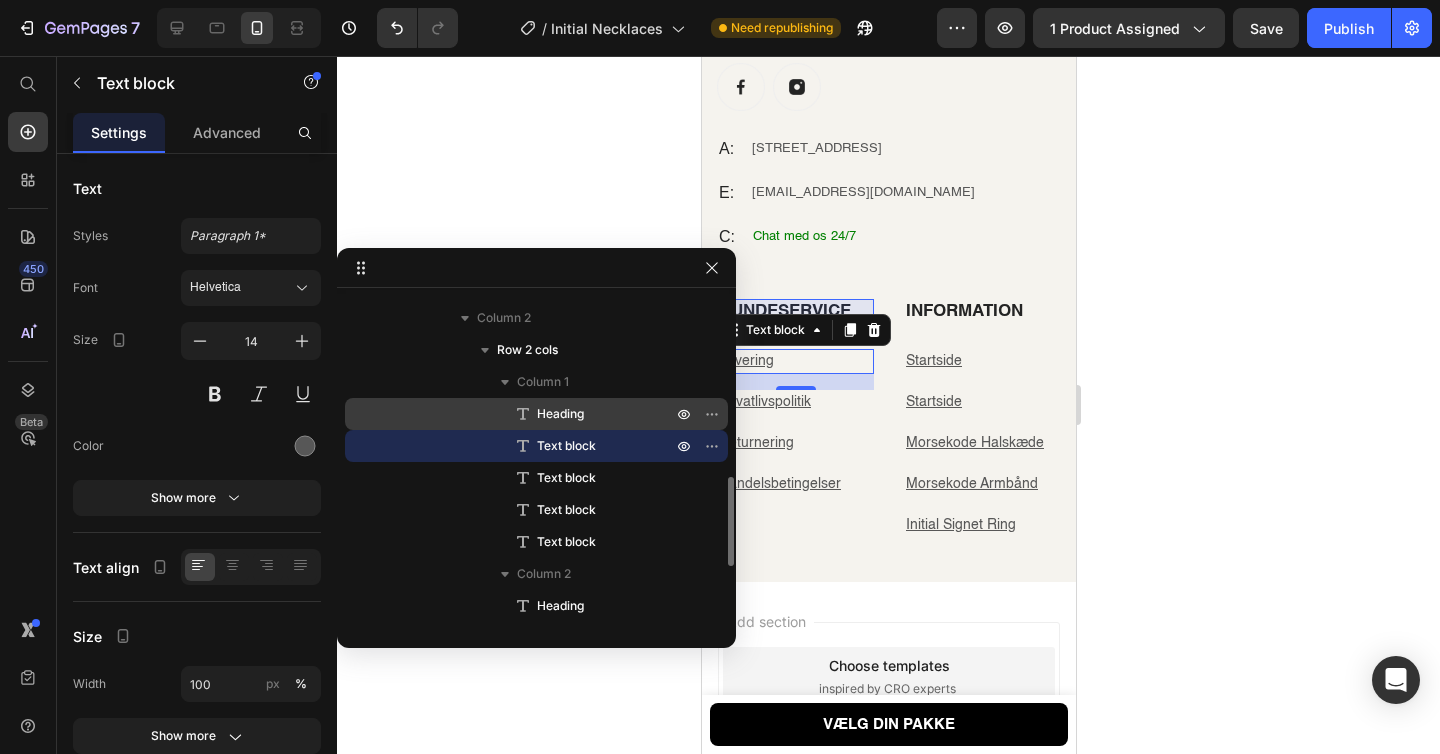 click on "Heading" at bounding box center (582, 414) 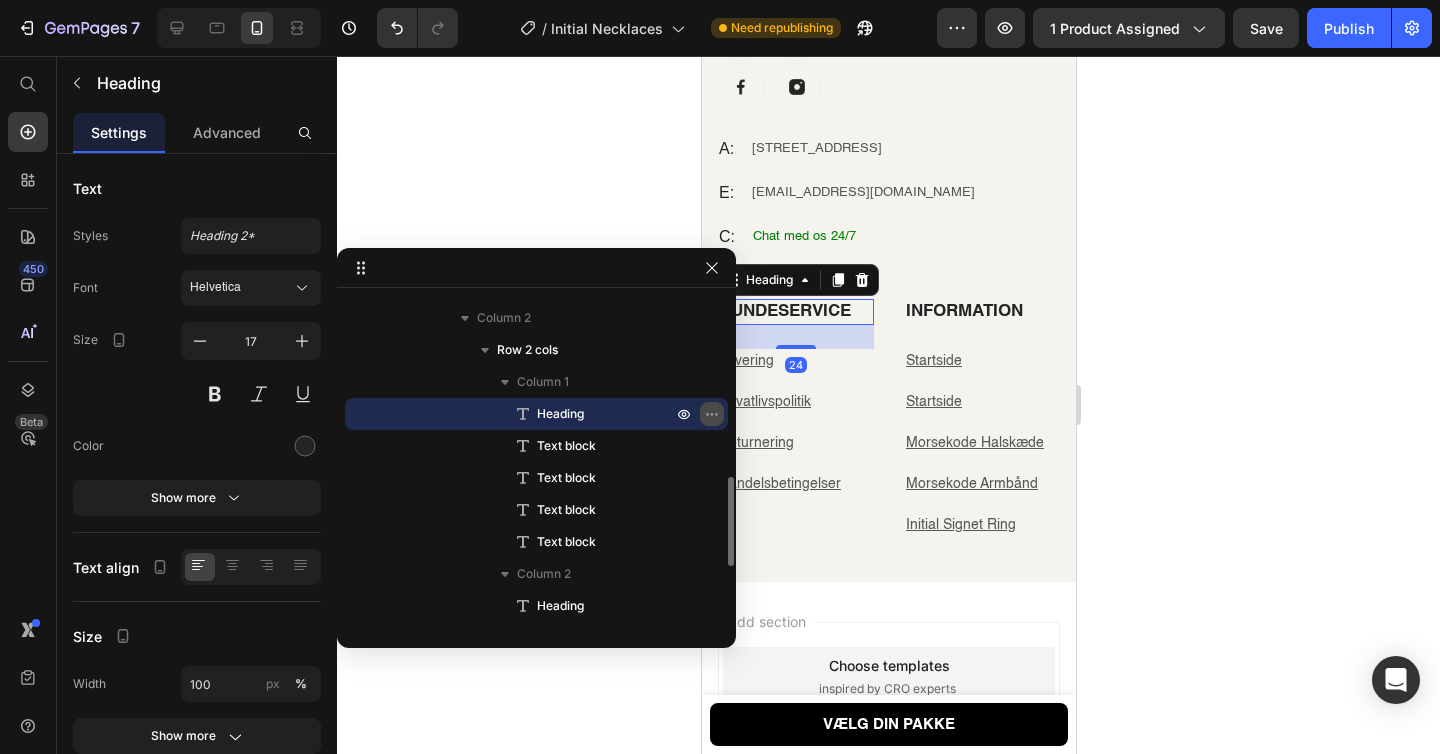 click 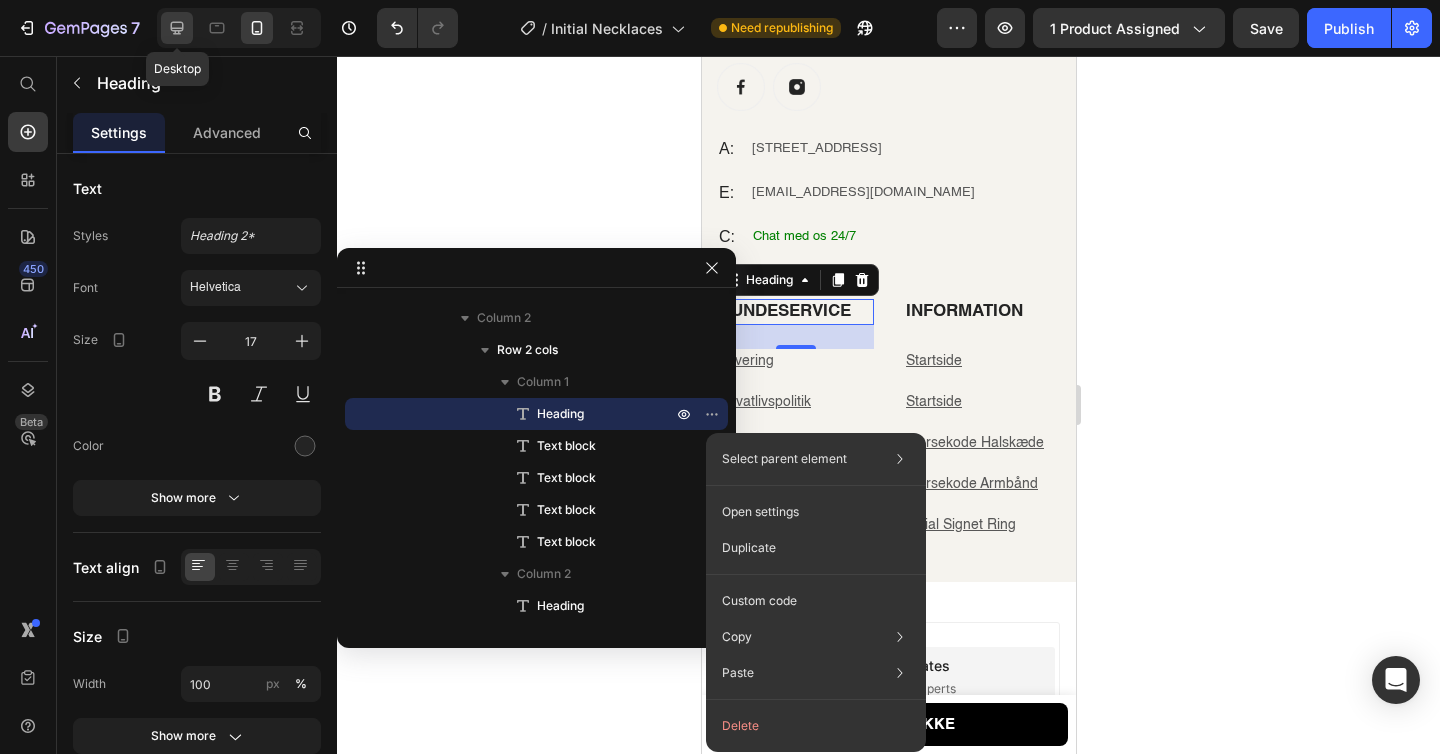 click 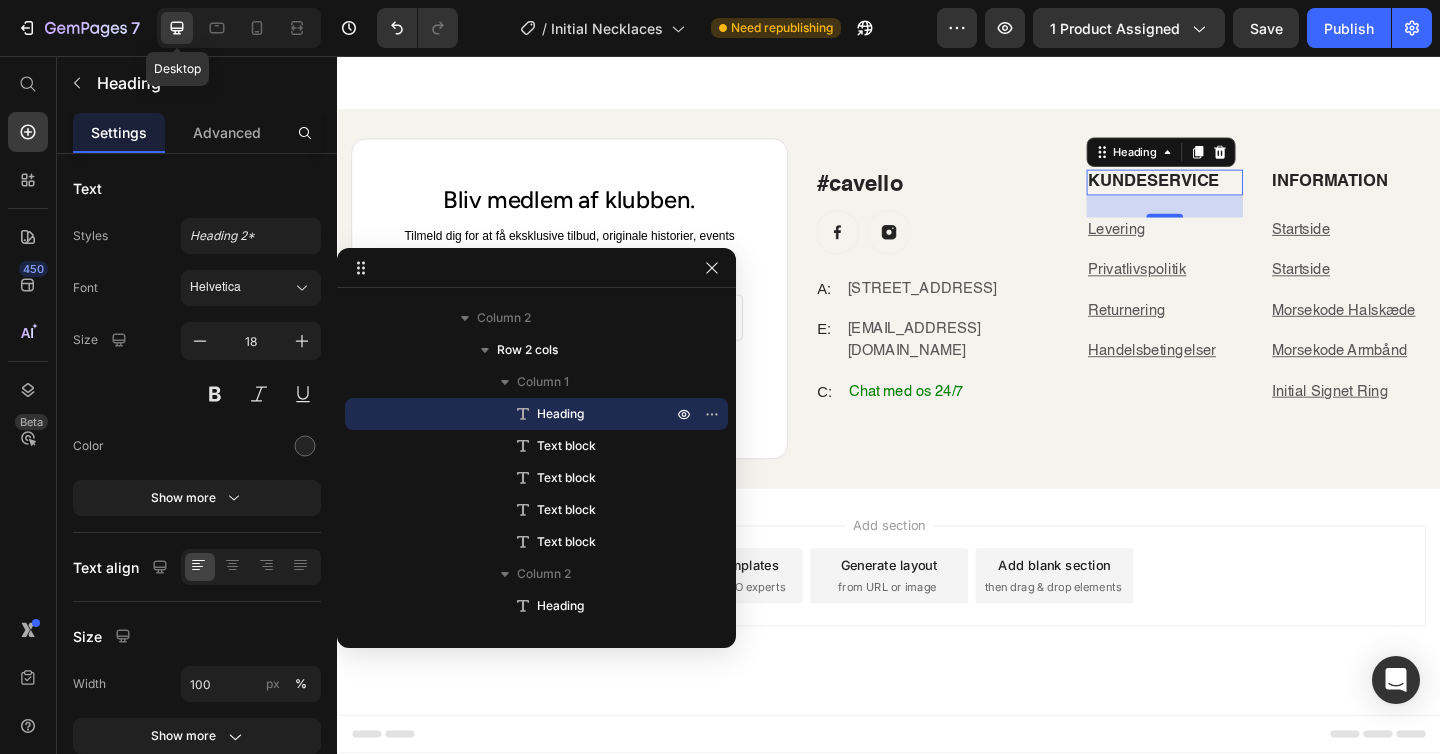 scroll, scrollTop: 4713, scrollLeft: 0, axis: vertical 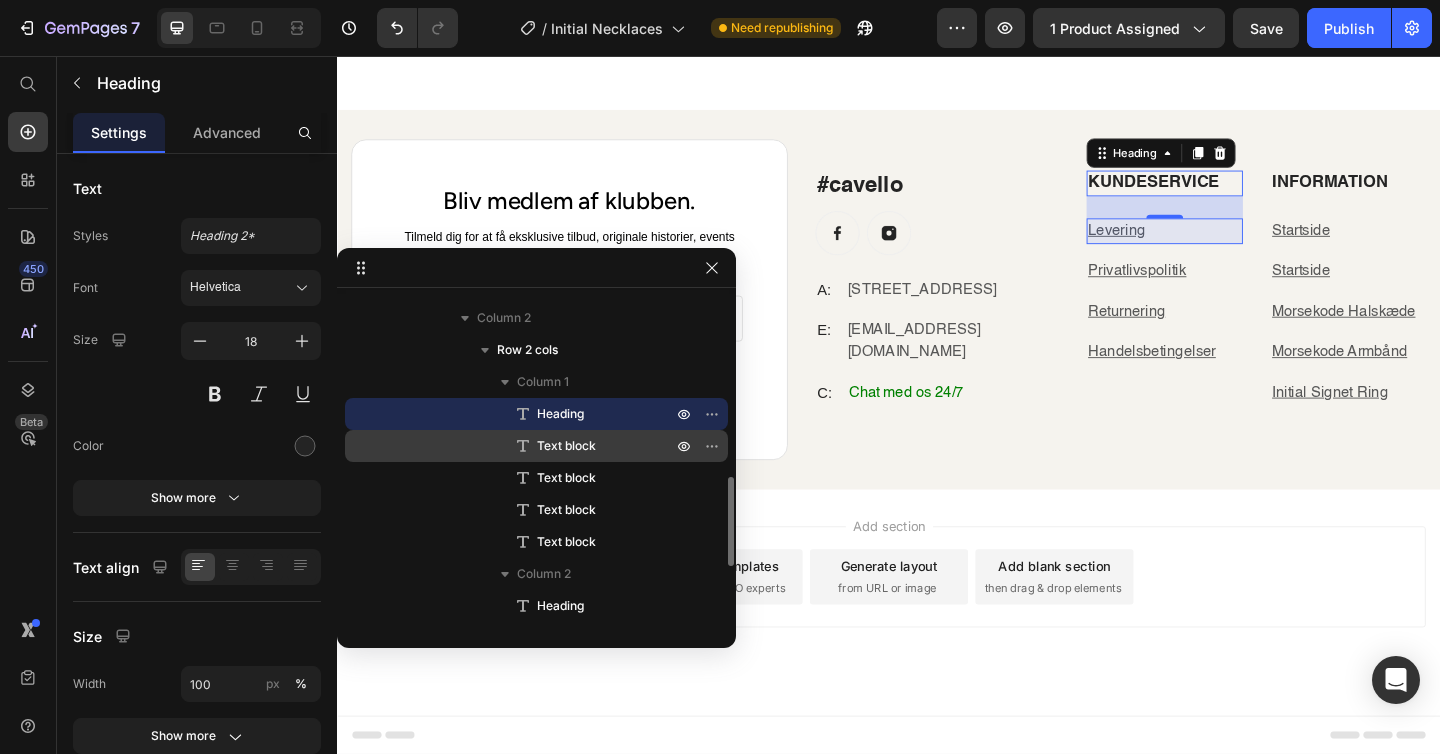 click on "Text block" at bounding box center [582, 446] 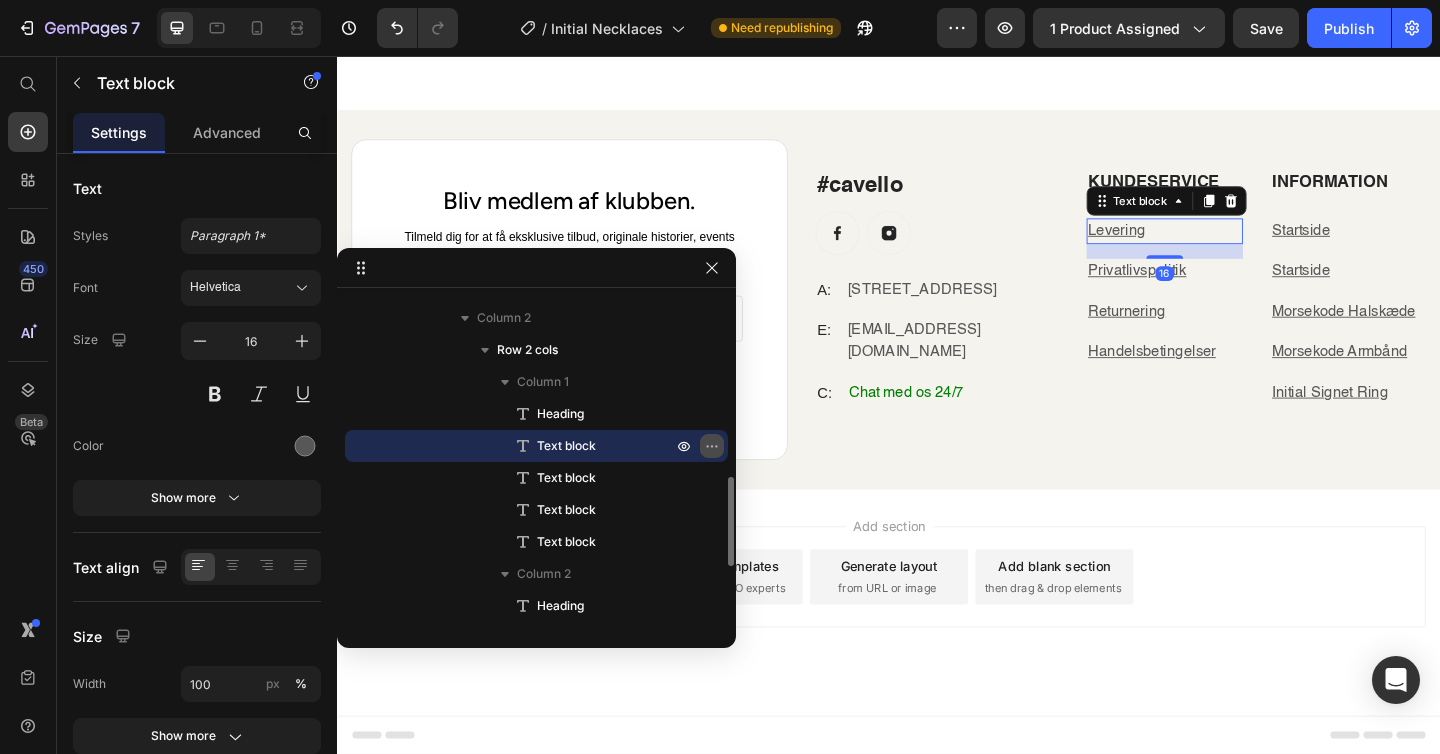 click 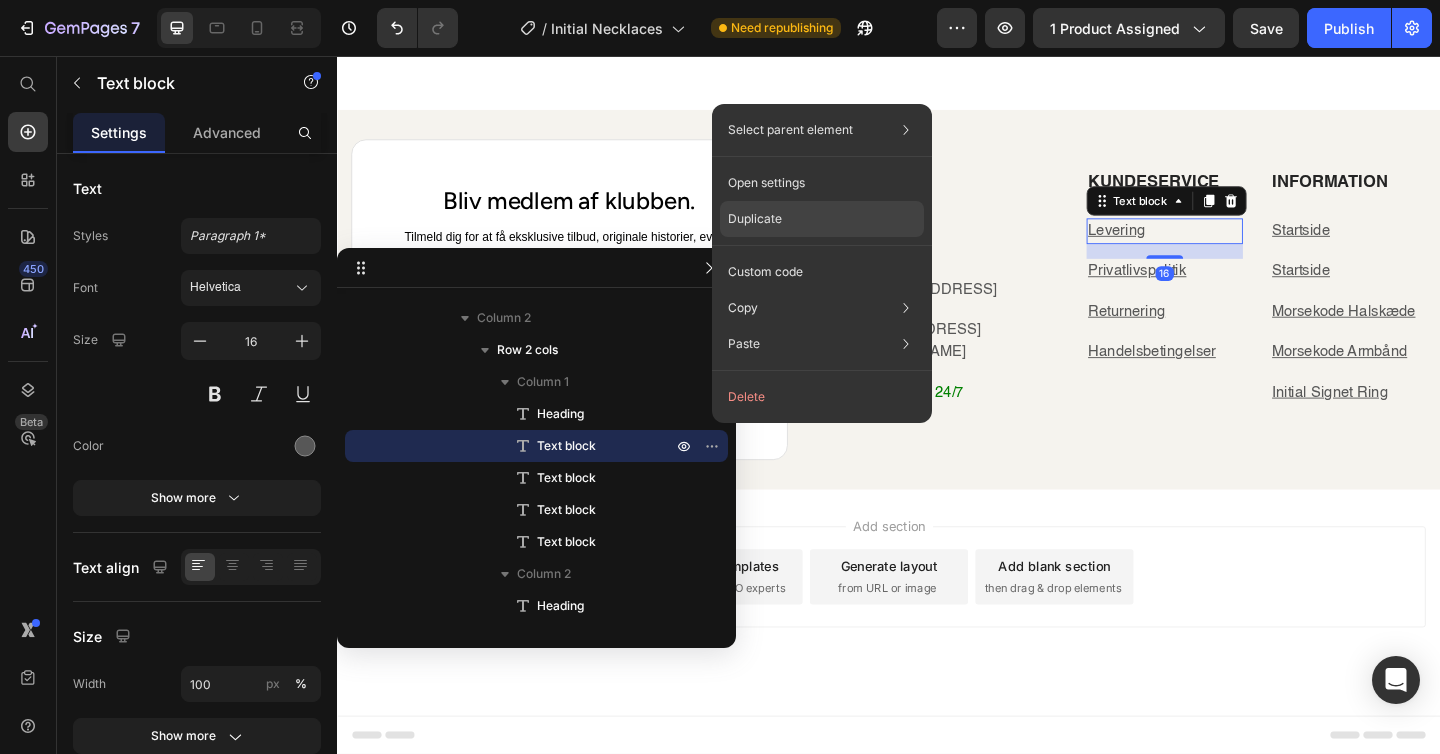 click on "Duplicate" at bounding box center (755, 219) 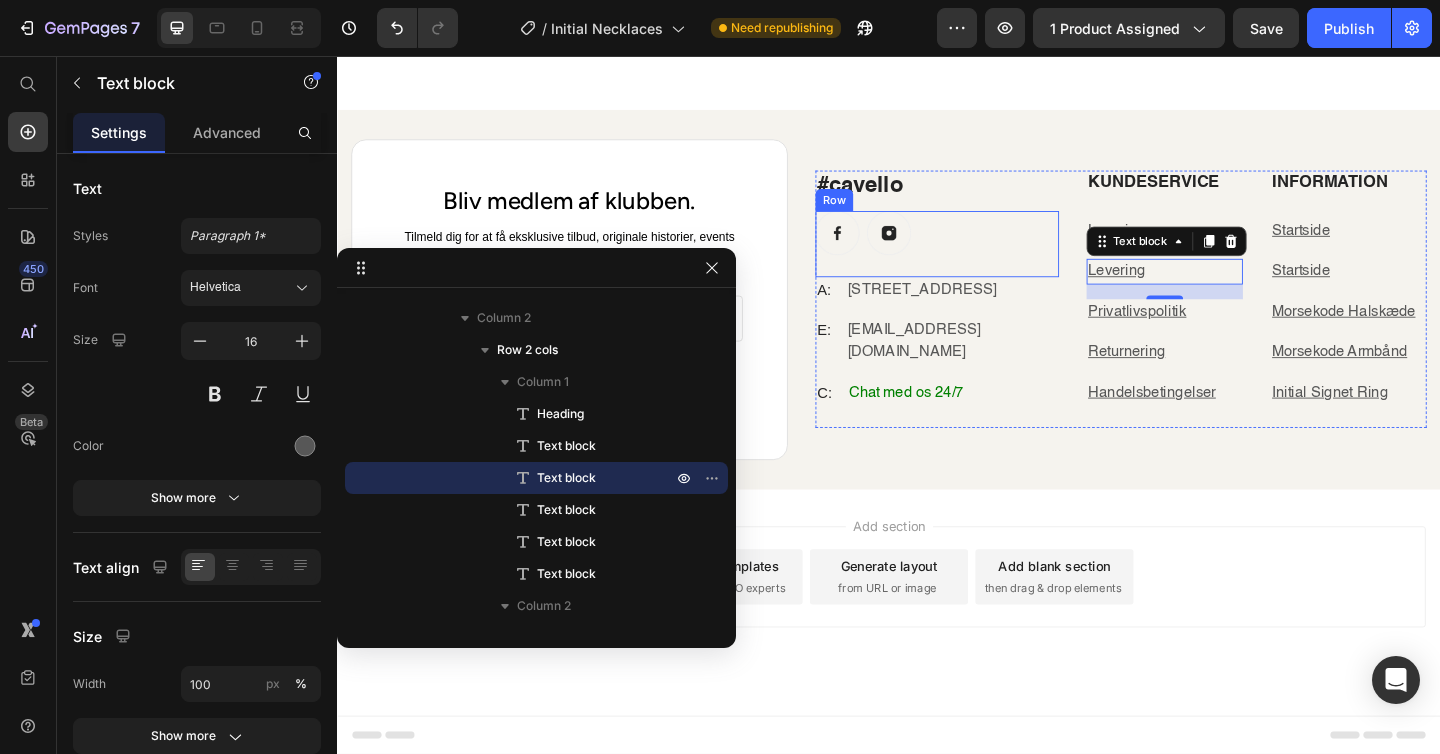 click on "Image Image Row" at bounding box center (989, 261) 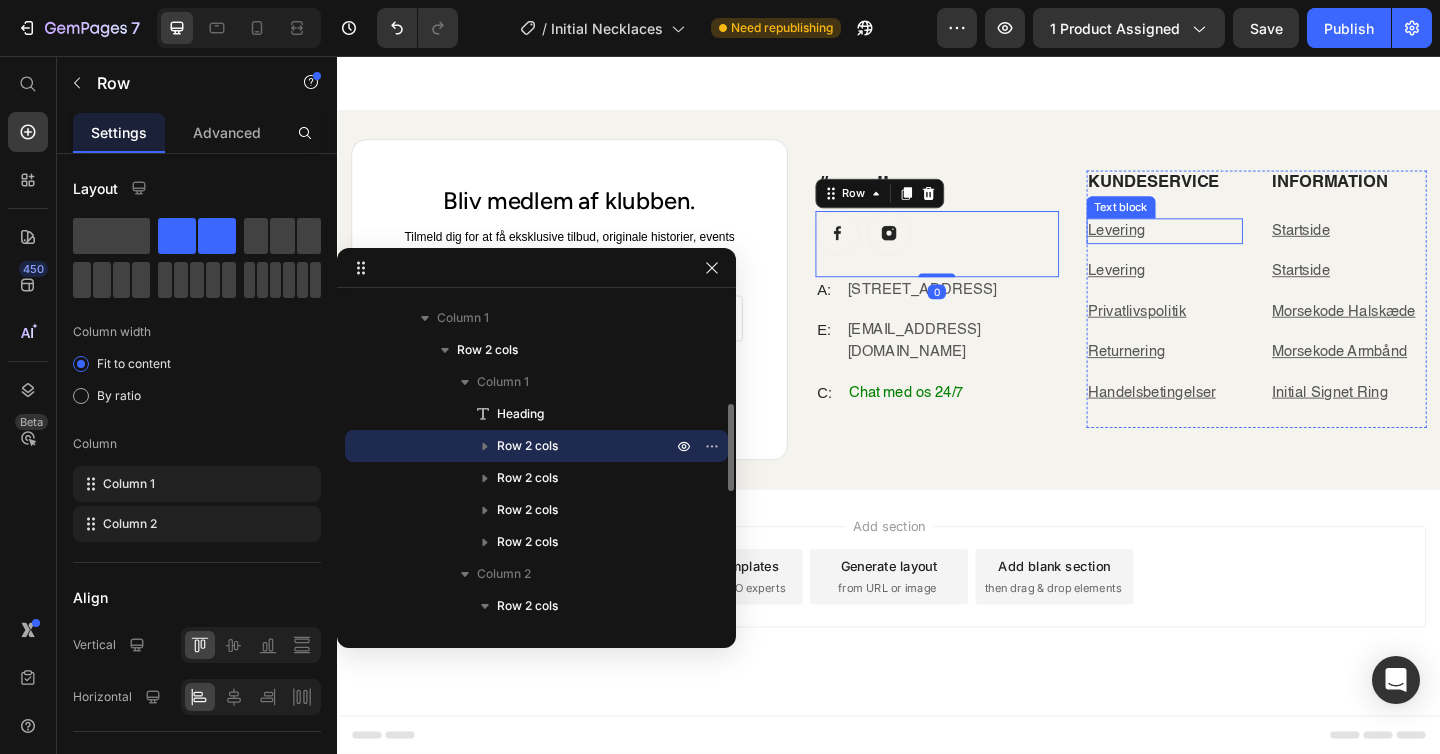 click on "Levering" at bounding box center (1185, 247) 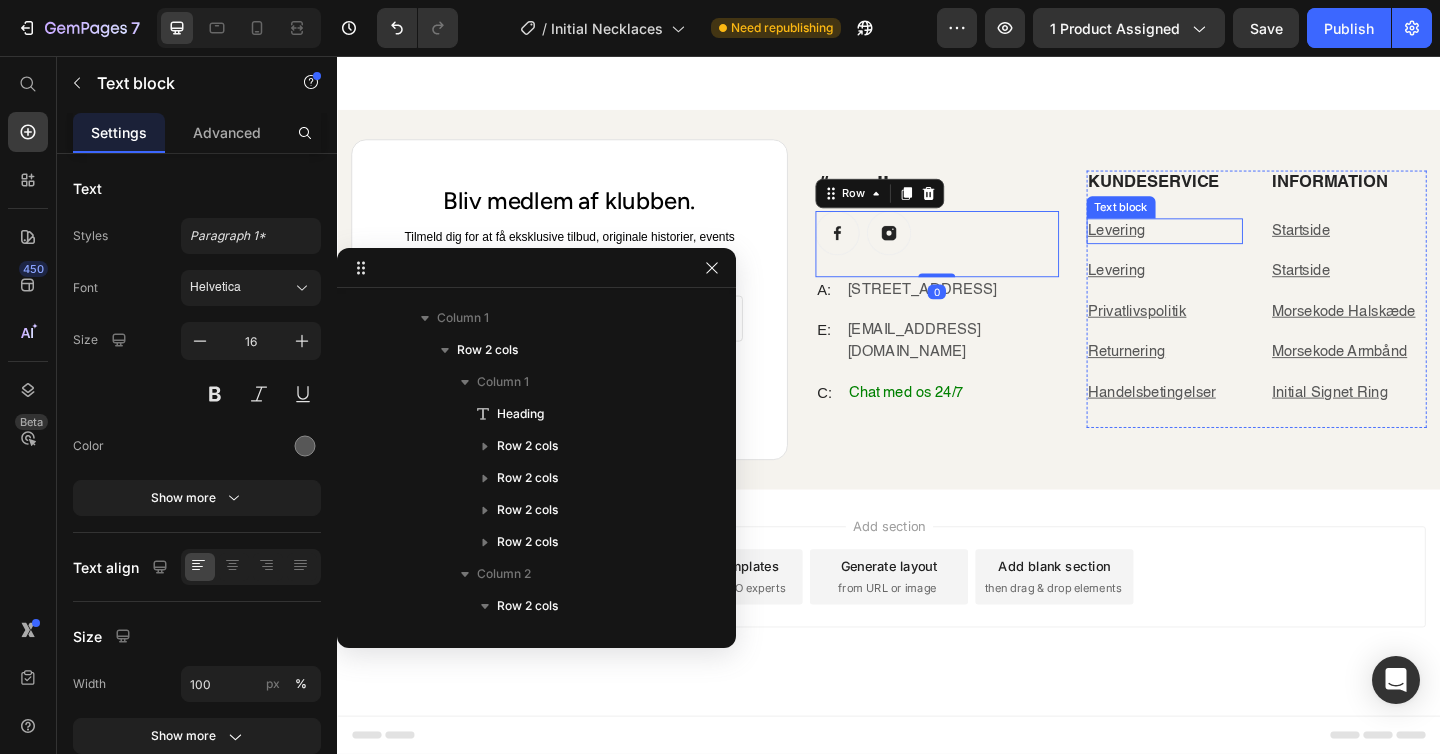 scroll, scrollTop: 666, scrollLeft: 0, axis: vertical 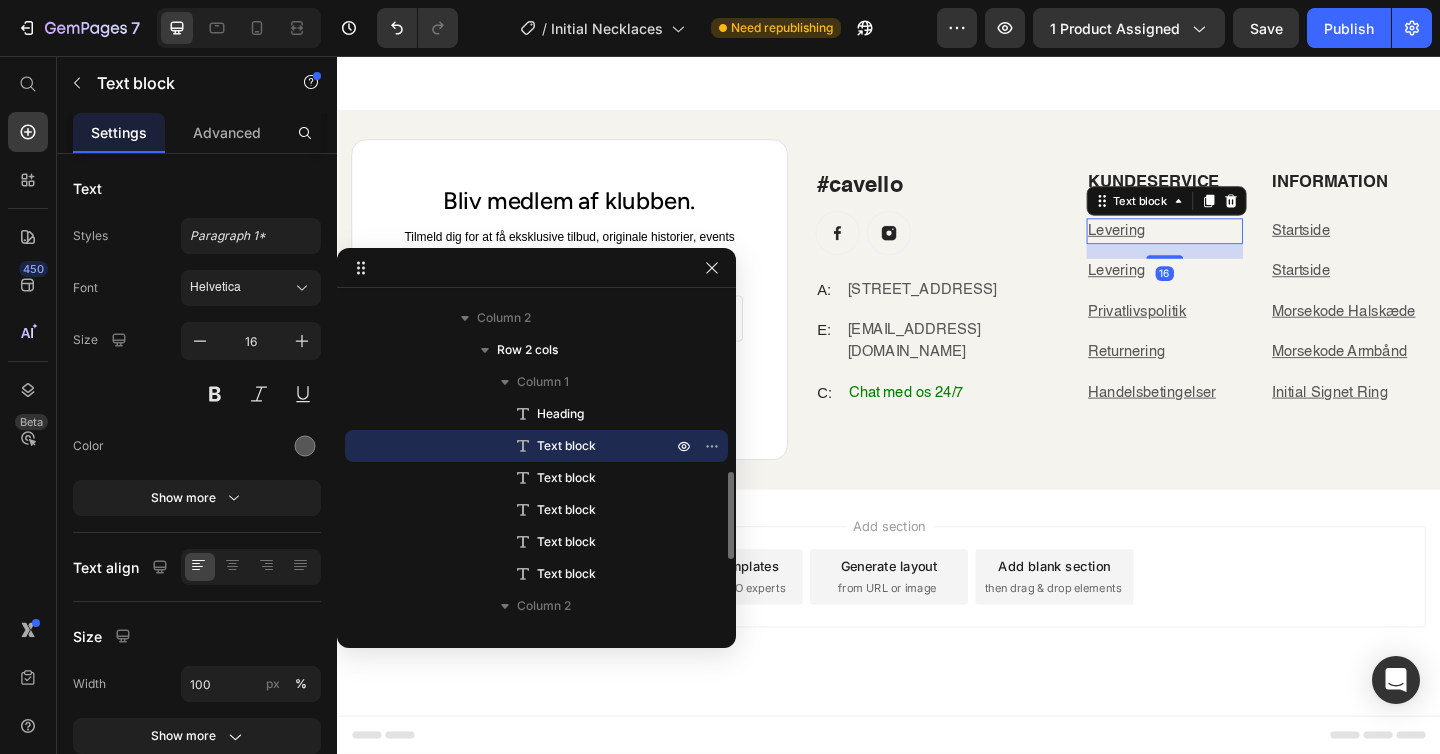 click on "Levering" at bounding box center [1185, 247] 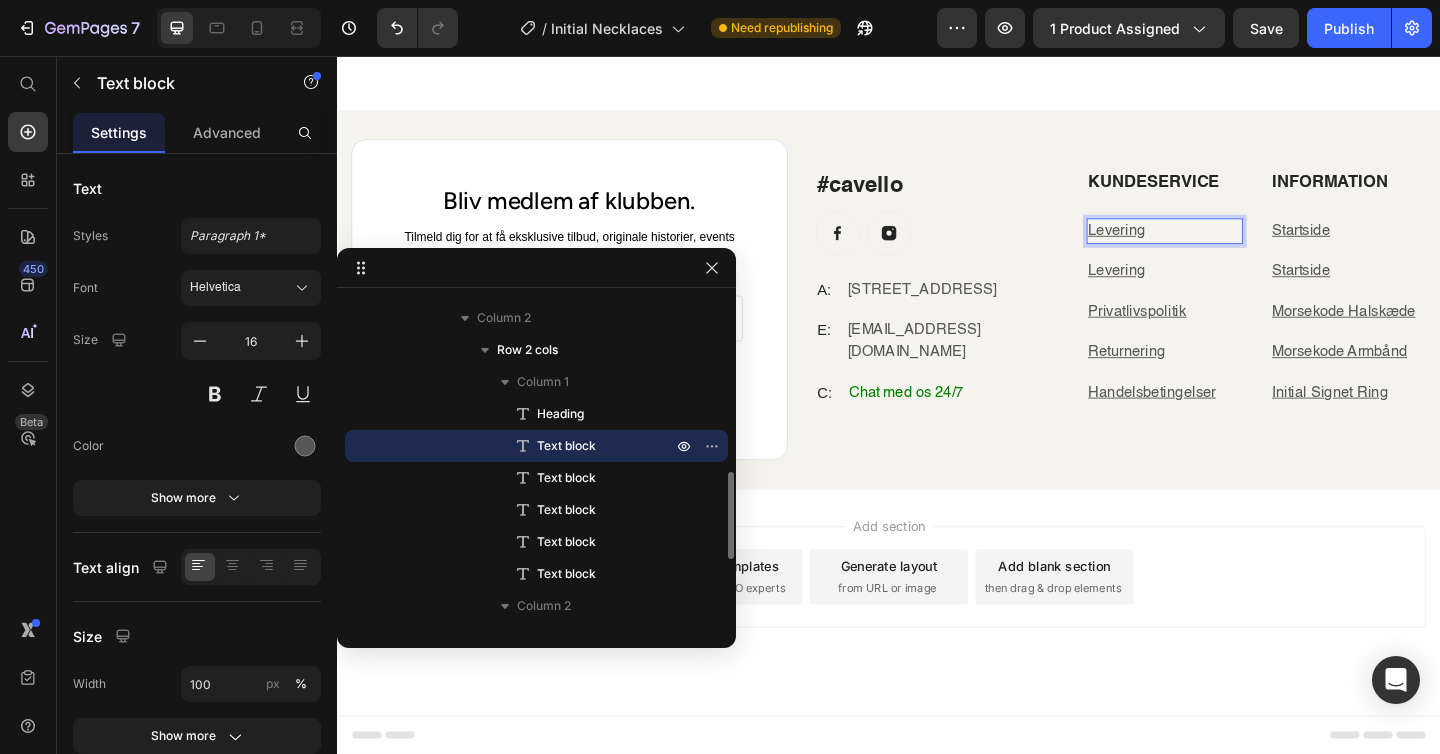 click on "Levering" at bounding box center [1185, 247] 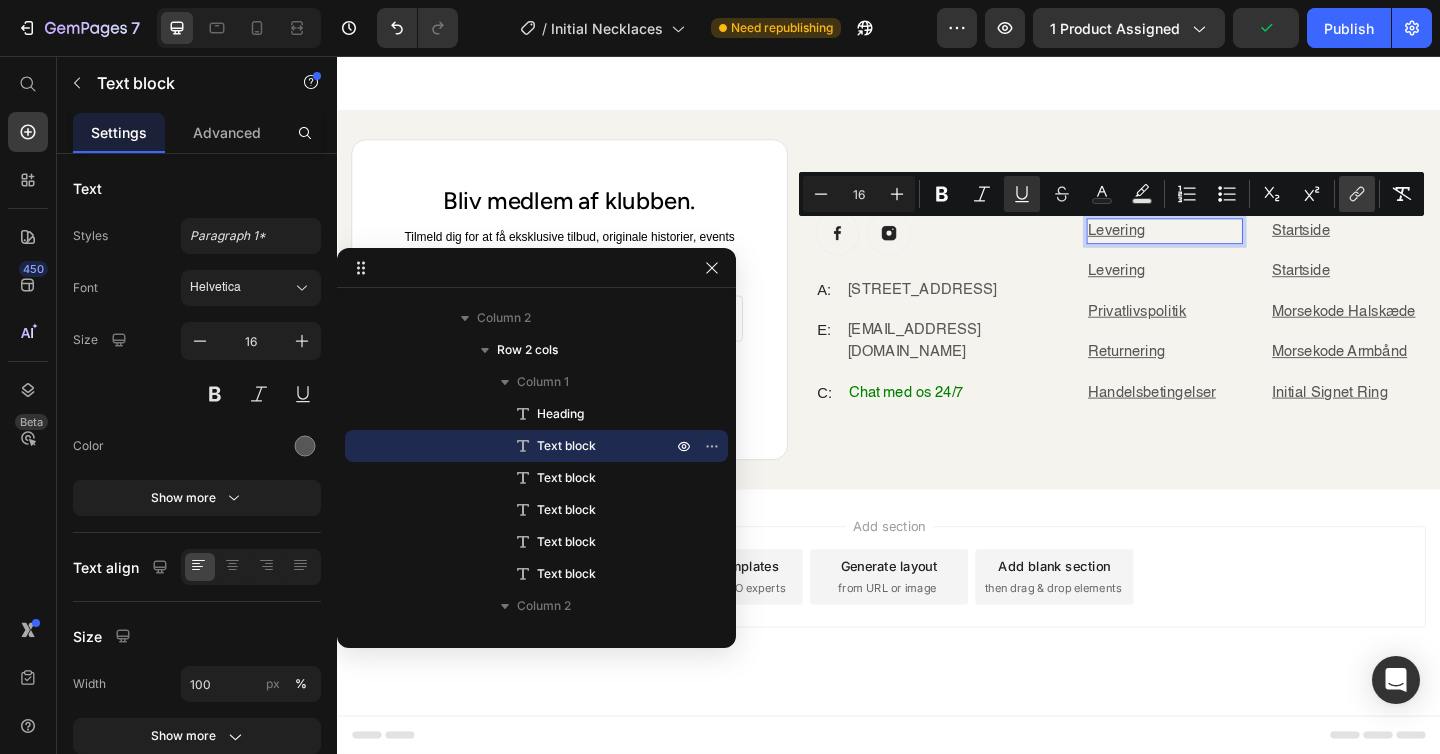 click 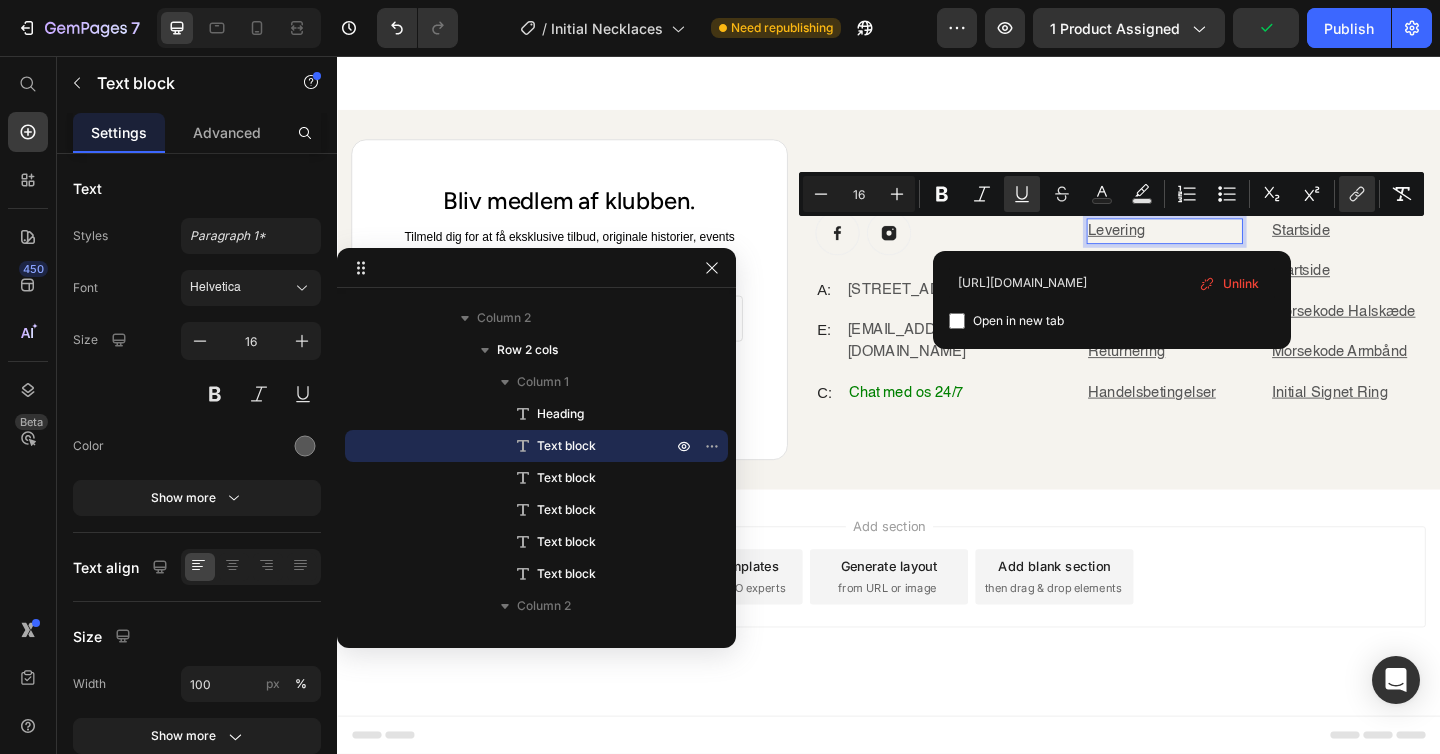 scroll, scrollTop: 0, scrollLeft: 14, axis: horizontal 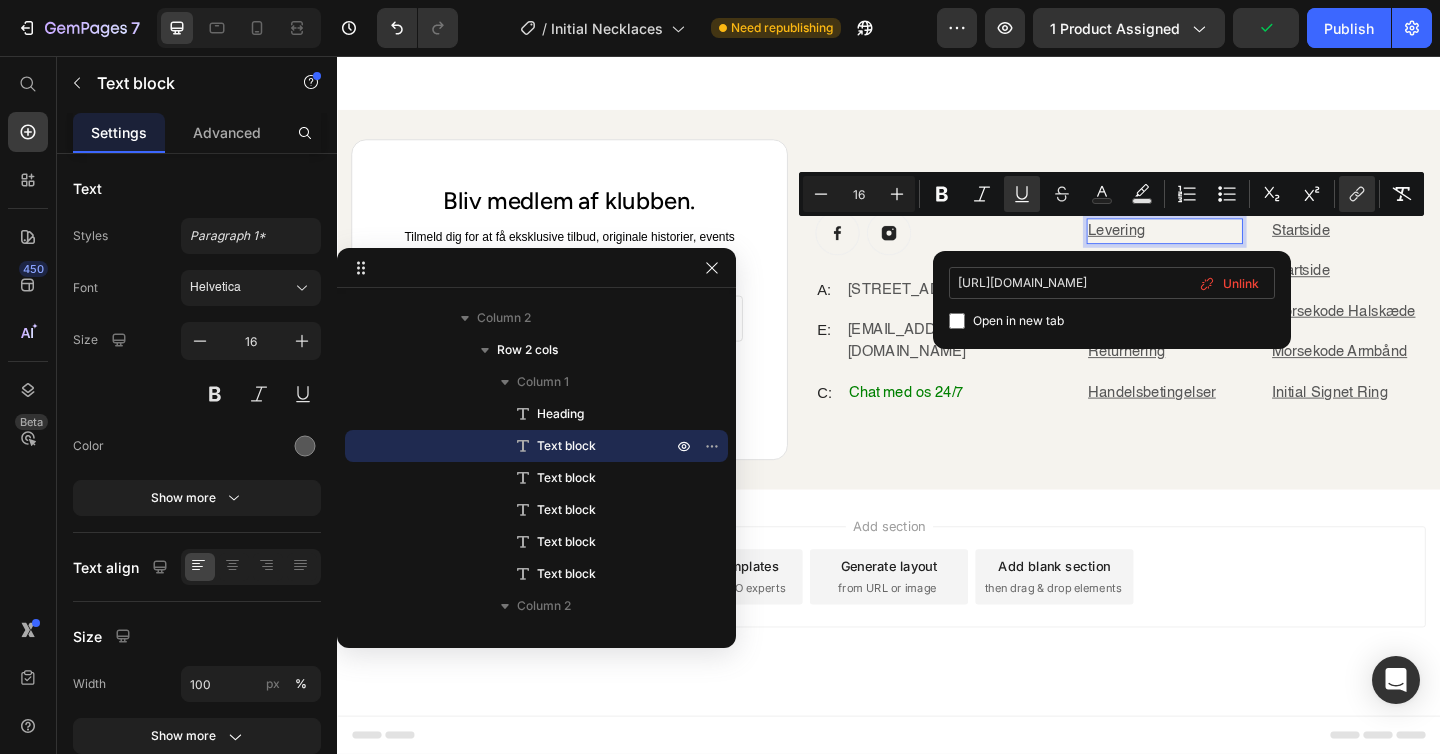 click on "[URL][DOMAIN_NAME]" at bounding box center [1112, 283] 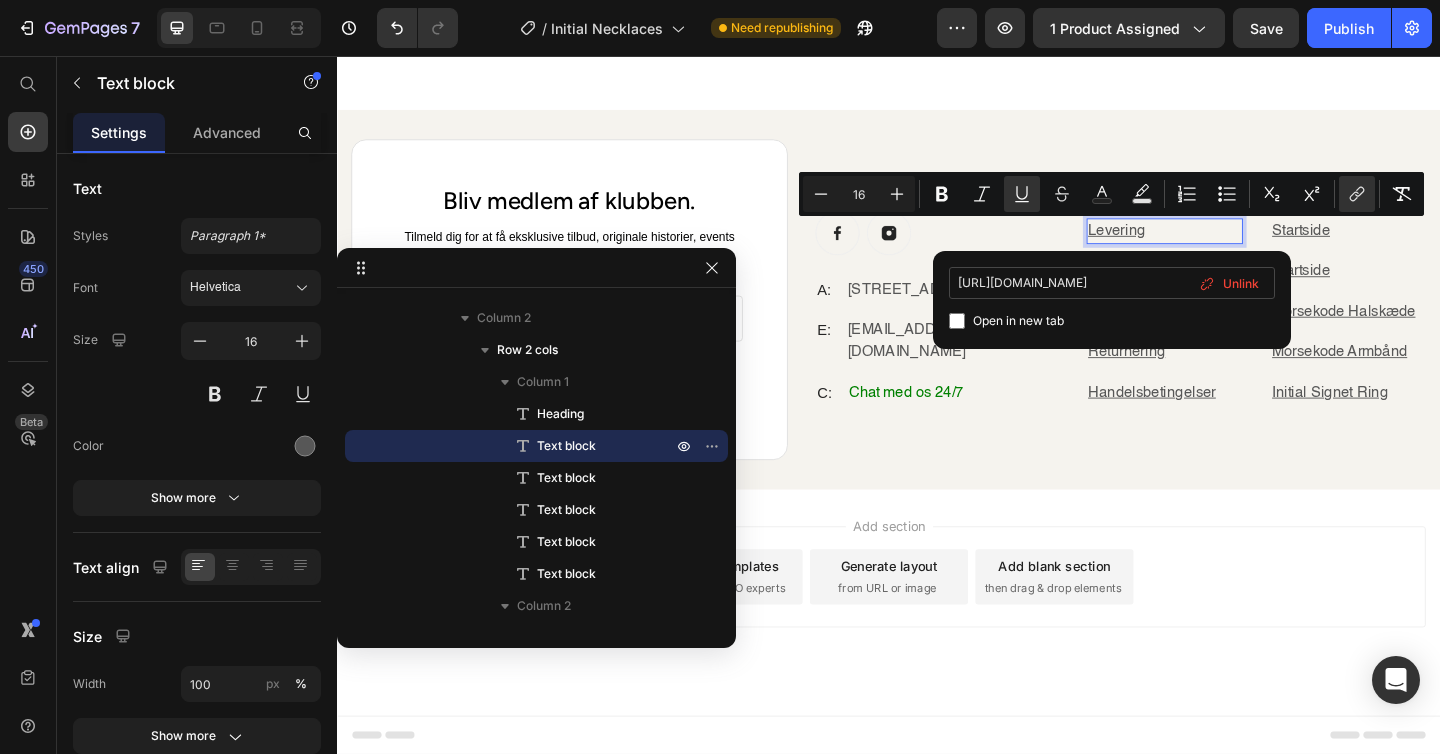 type on "[URL][DOMAIN_NAME]" 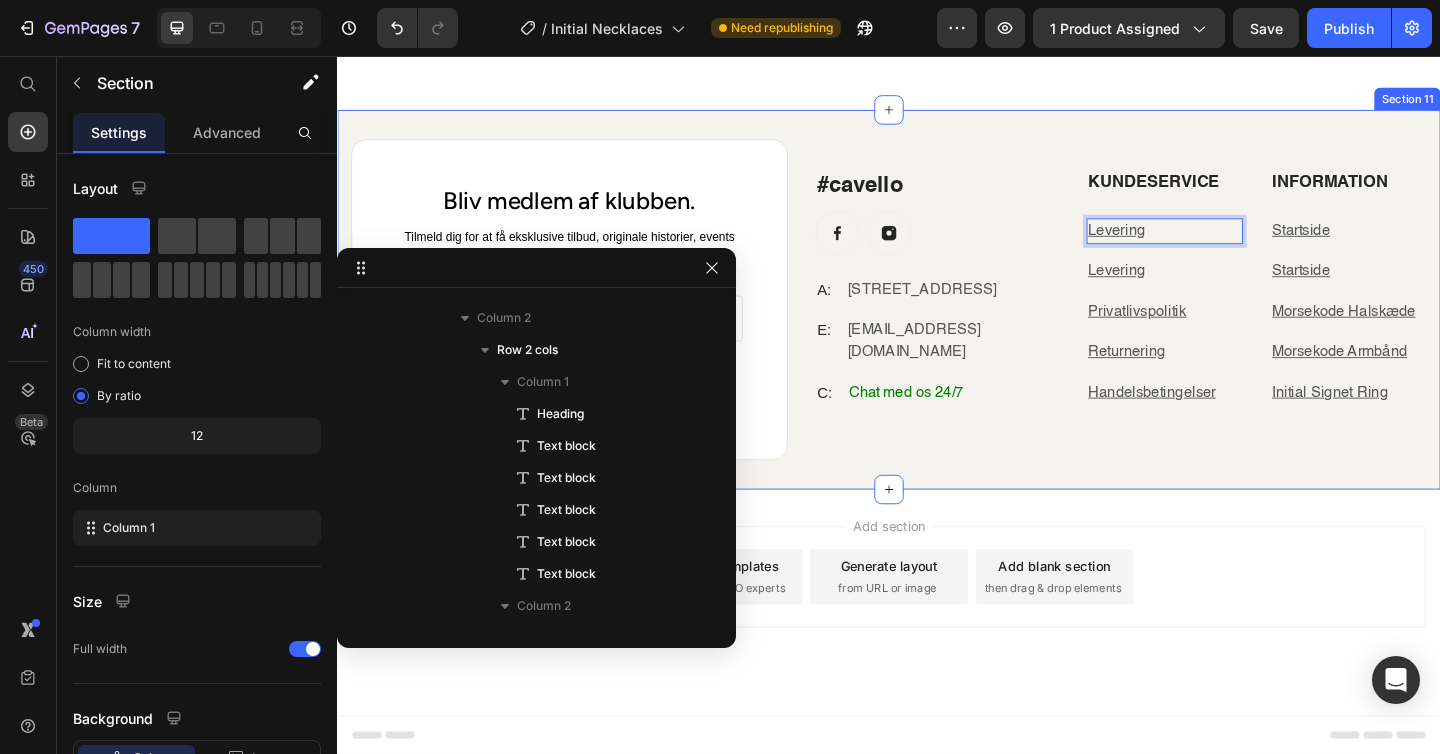 click on "#cavello Heading Image Image Row A: Text [STREET_ADDRESS] Text block Row E: Text block [EMAIL_ADDRESS][DOMAIN_NAME] Text block Row C: Text block Chat med os 24/7 Text block Row KUNDESERVICE Heading Levering Text block   16 Levering Text block Privatlivspolitik Text block Returnering Text block Handelsbetingelser Text block Information Heading Startside Text block Startside Text block Morsekode Halskæde Text block Morsekode Armbånd Text block Initial Signet Ring Text block Row Row Bliv medlem af klubben. Heading Tilmeld dig for at få eksklusive tilbud, originale historier, events og meget mere. Text block Email Field Row Abonner Submit Button Contact Form Row Row Section 11" at bounding box center [937, 321] 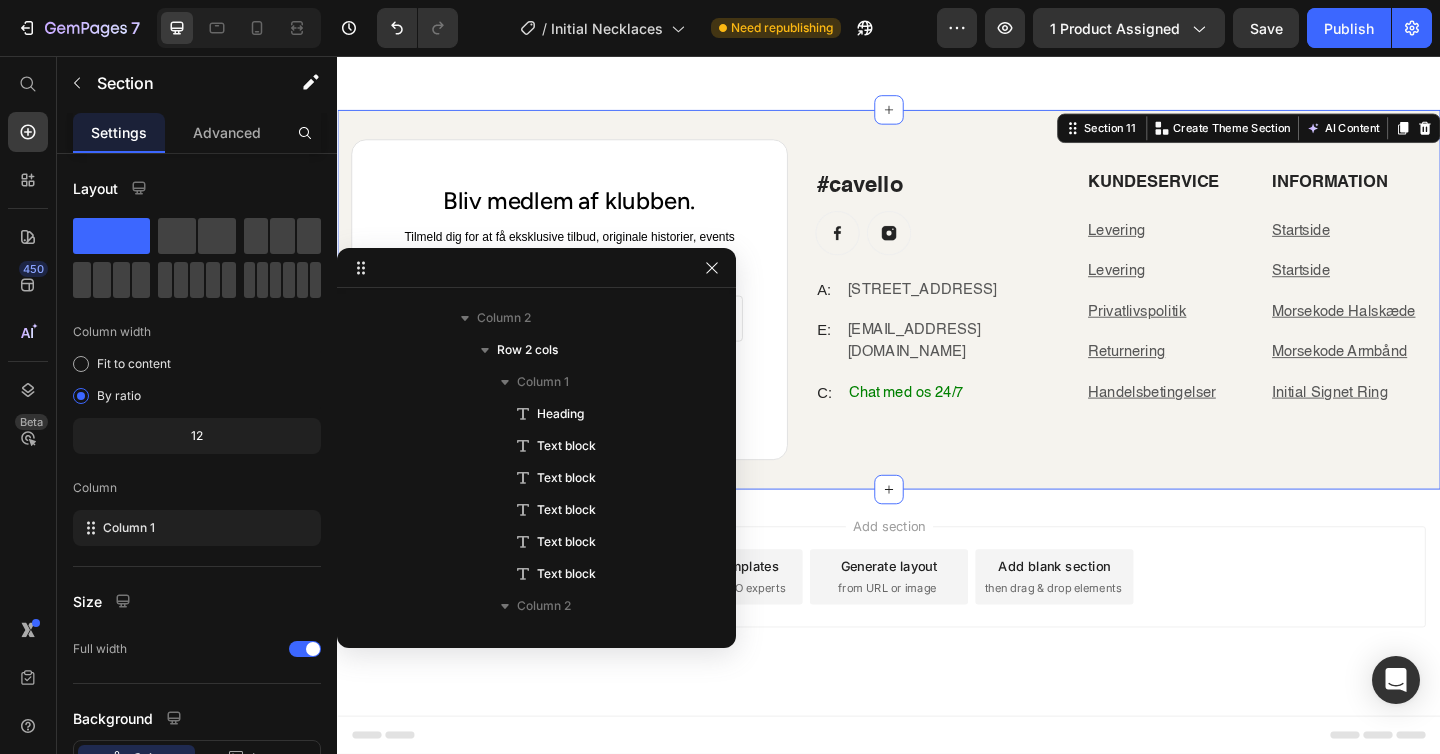 scroll, scrollTop: 186, scrollLeft: 0, axis: vertical 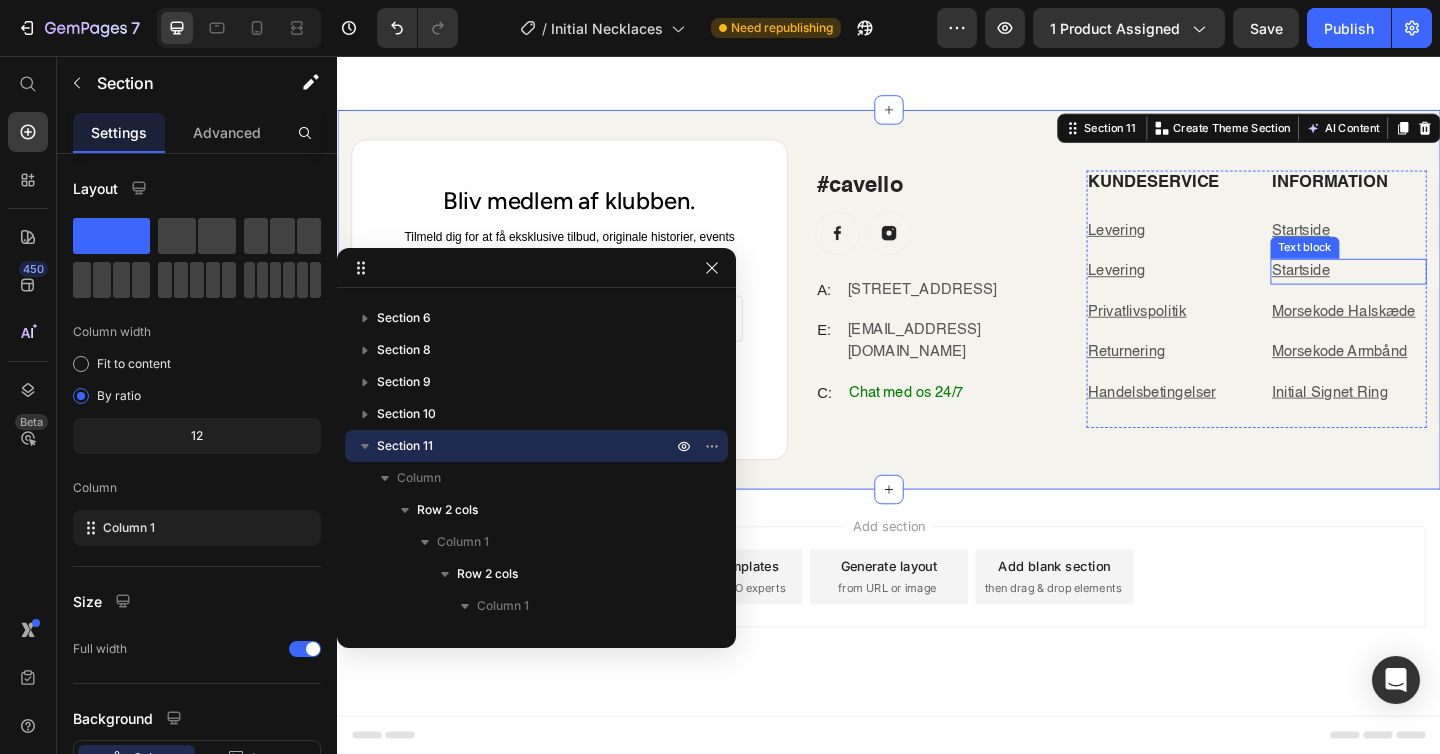 click on "Startside" at bounding box center (1385, 291) 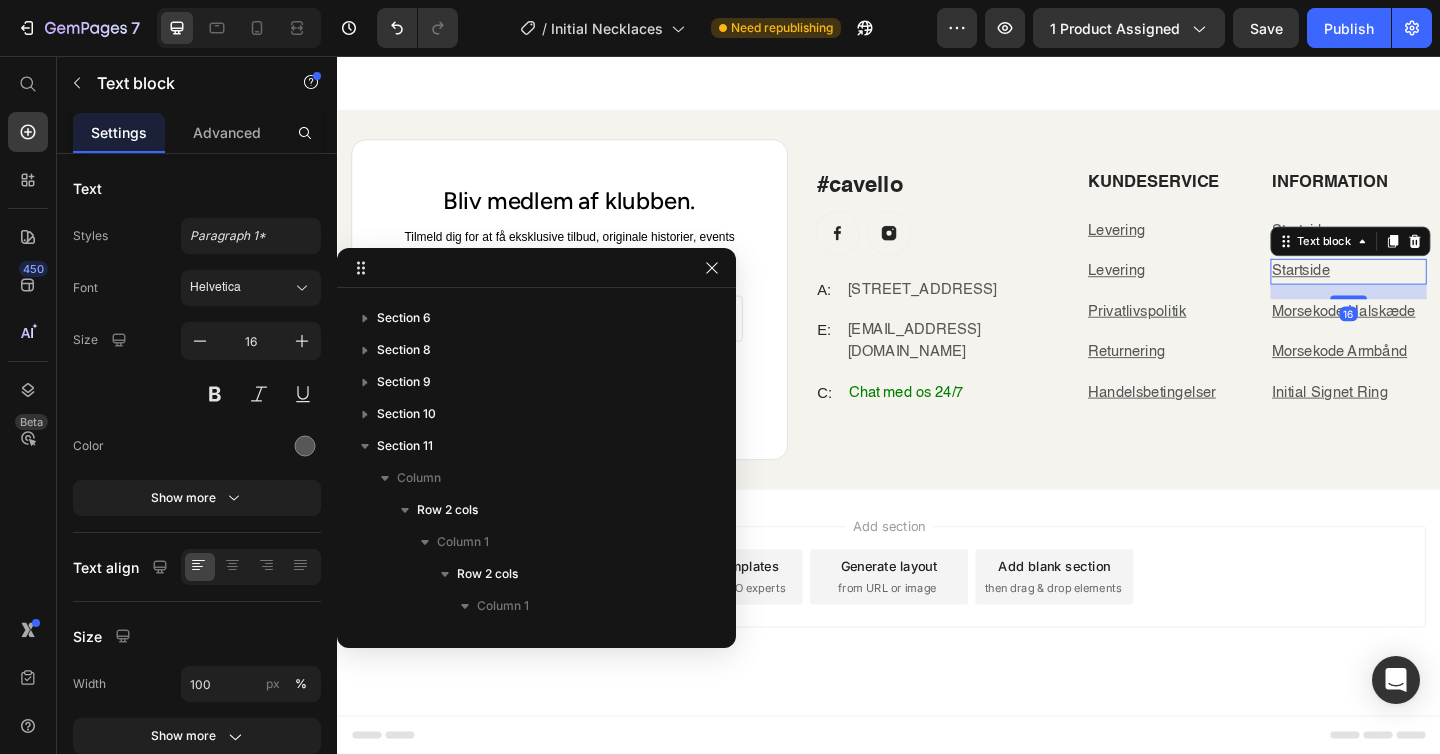 scroll, scrollTop: 918, scrollLeft: 0, axis: vertical 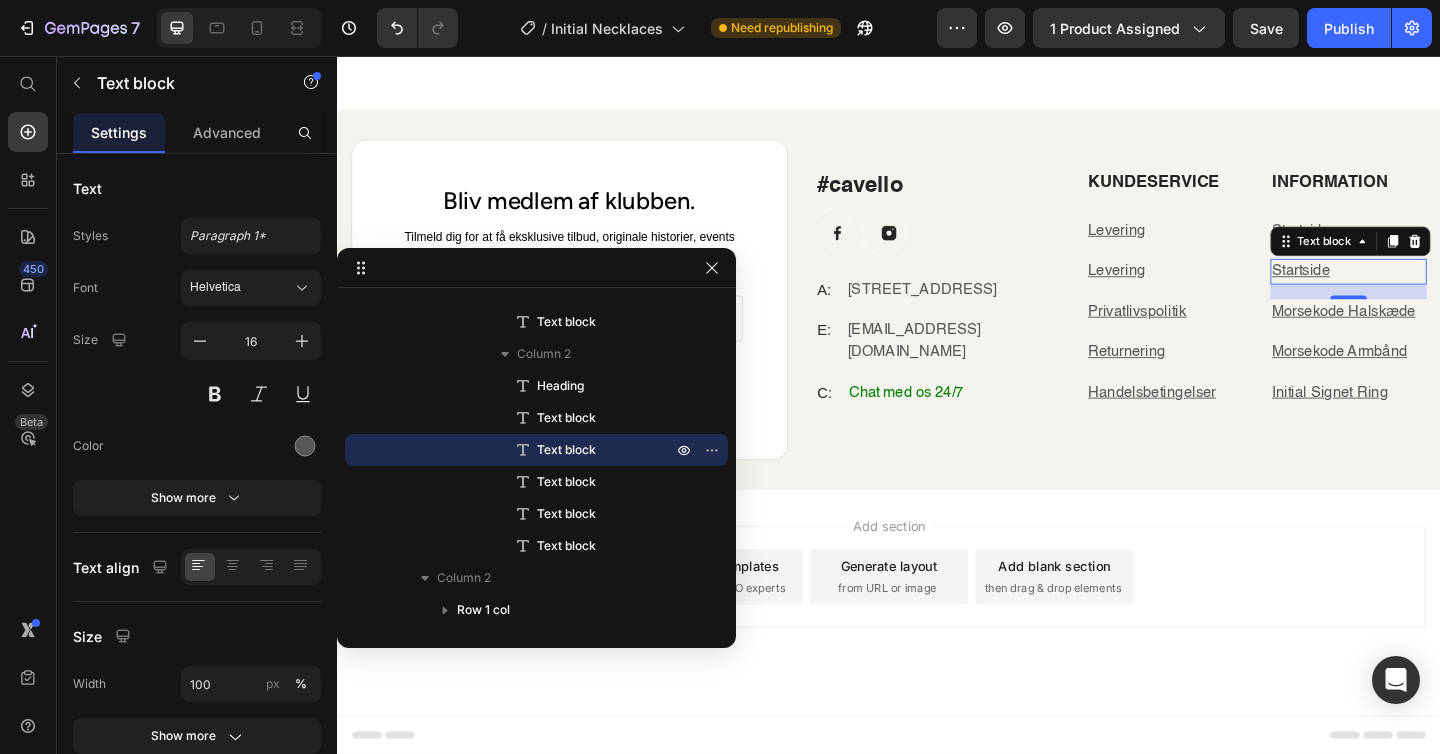 click on "Startside" at bounding box center [1385, 291] 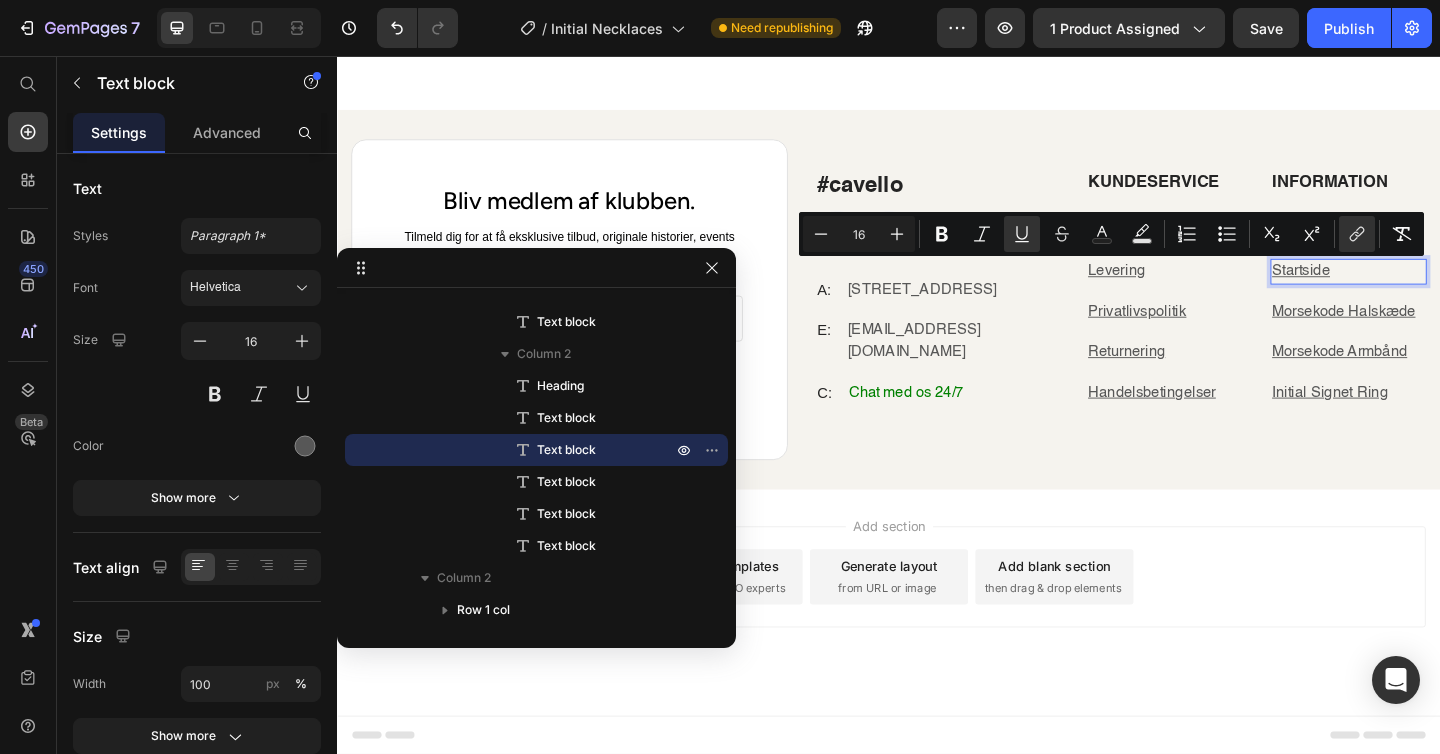 click on "Startside" at bounding box center [1385, 291] 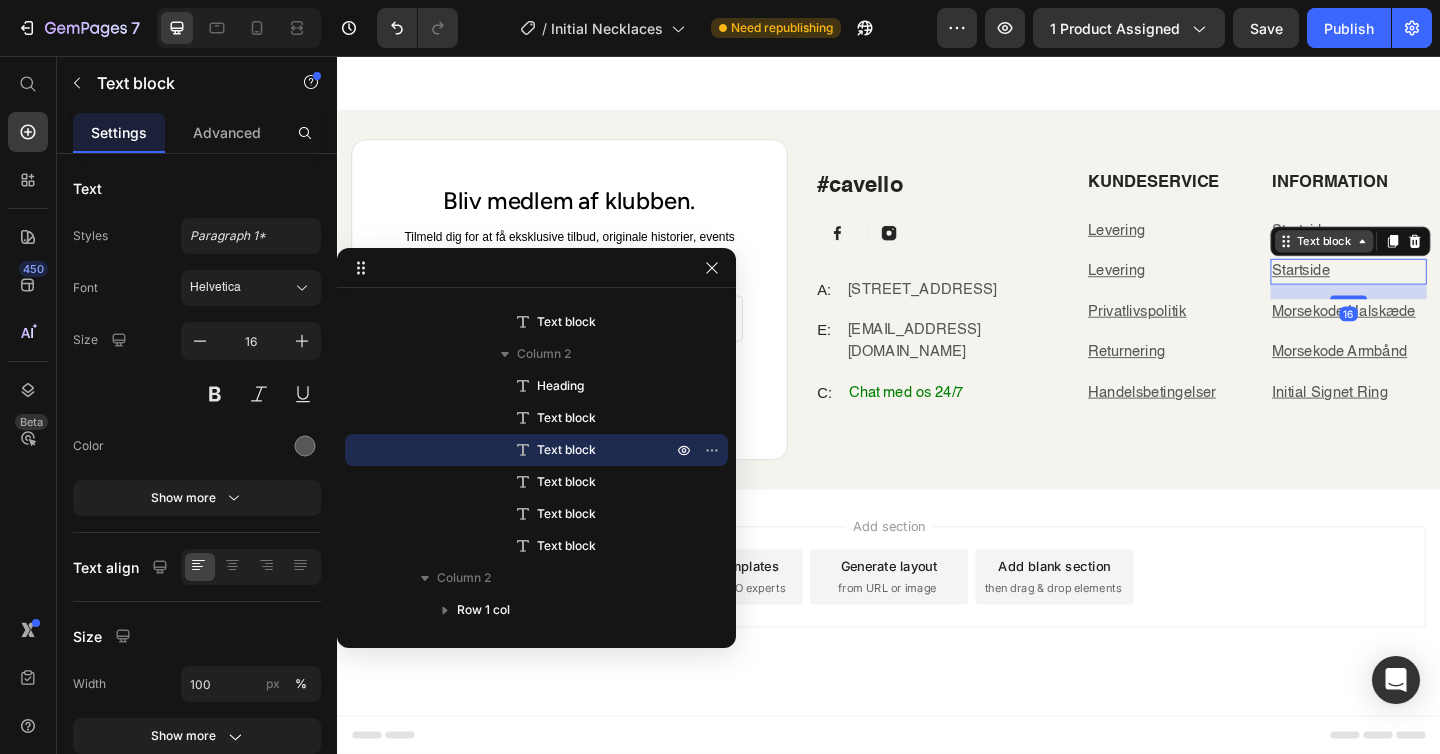 click on "Text block" at bounding box center (1410, 258) 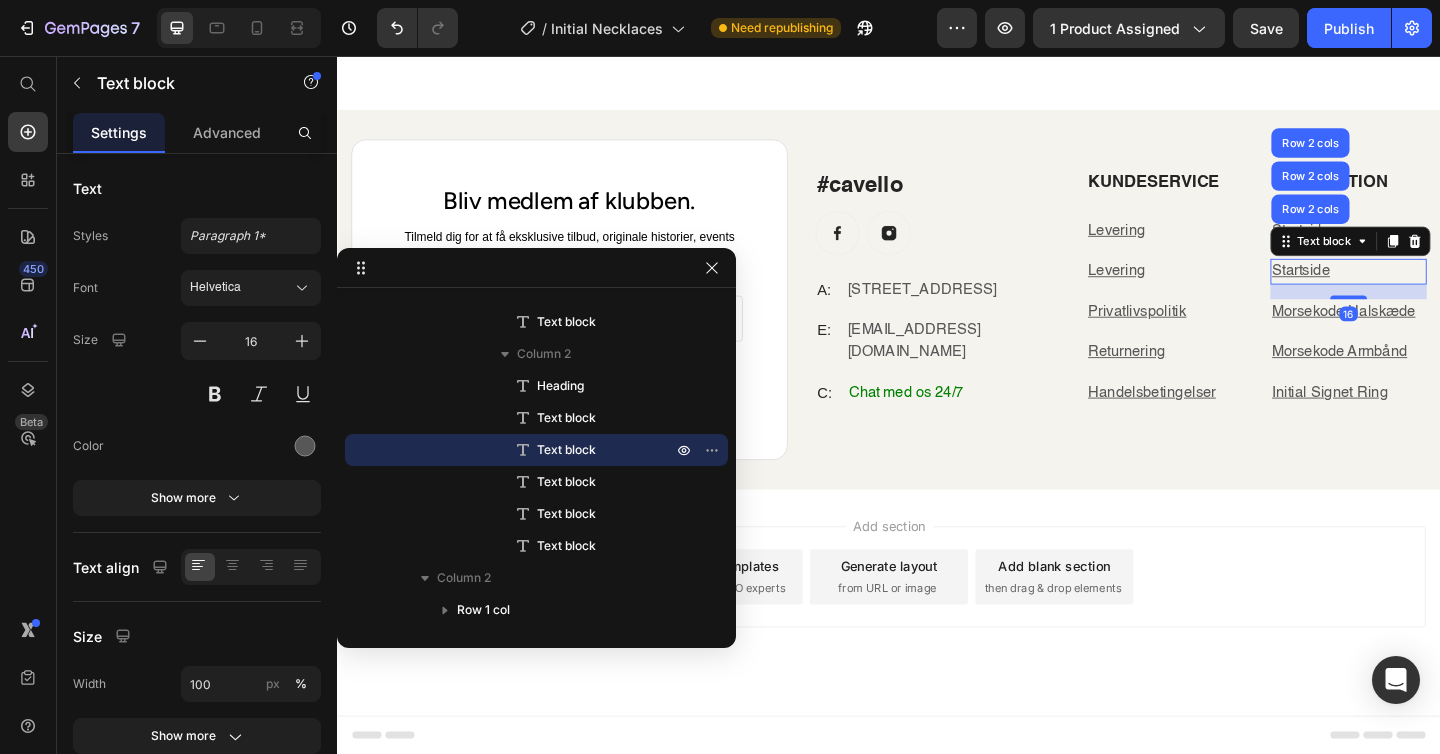click on "Startside" at bounding box center [1385, 291] 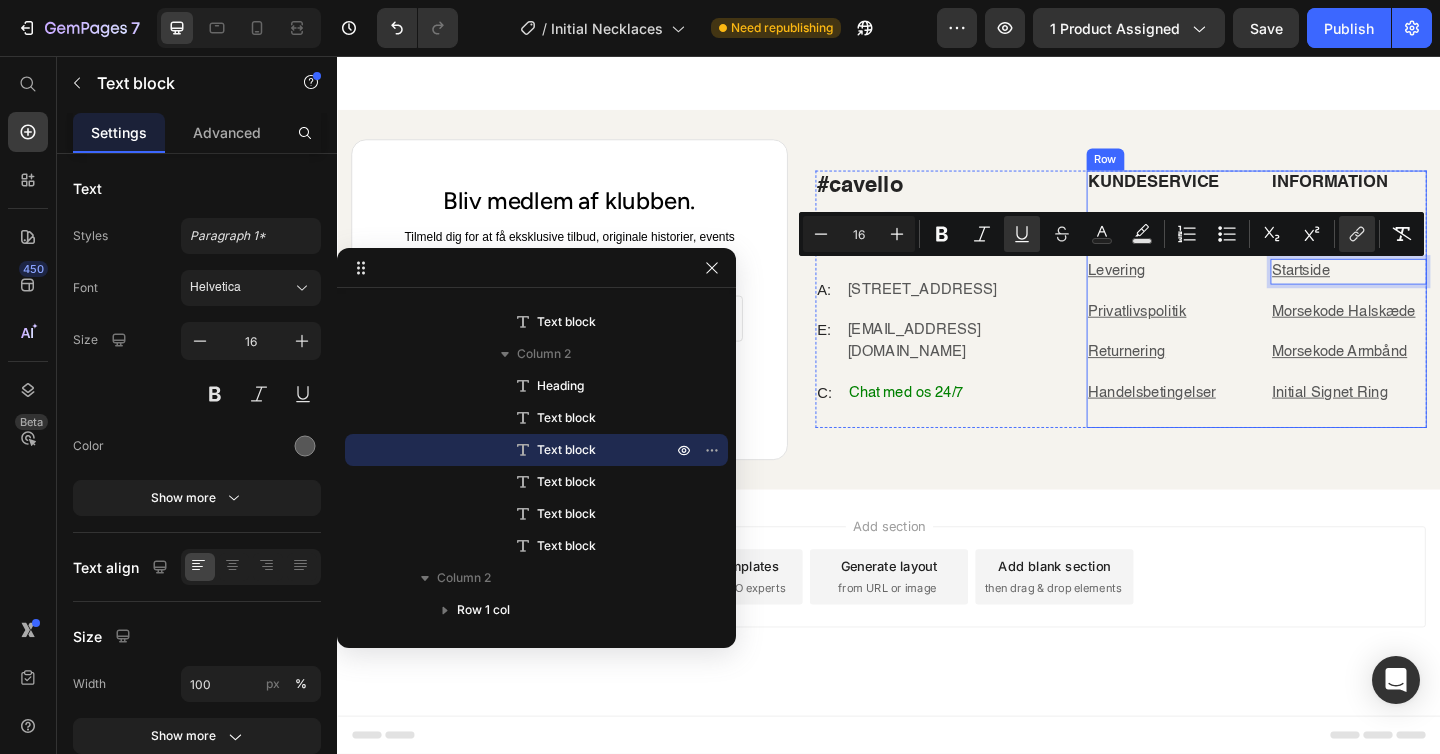 type on "18" 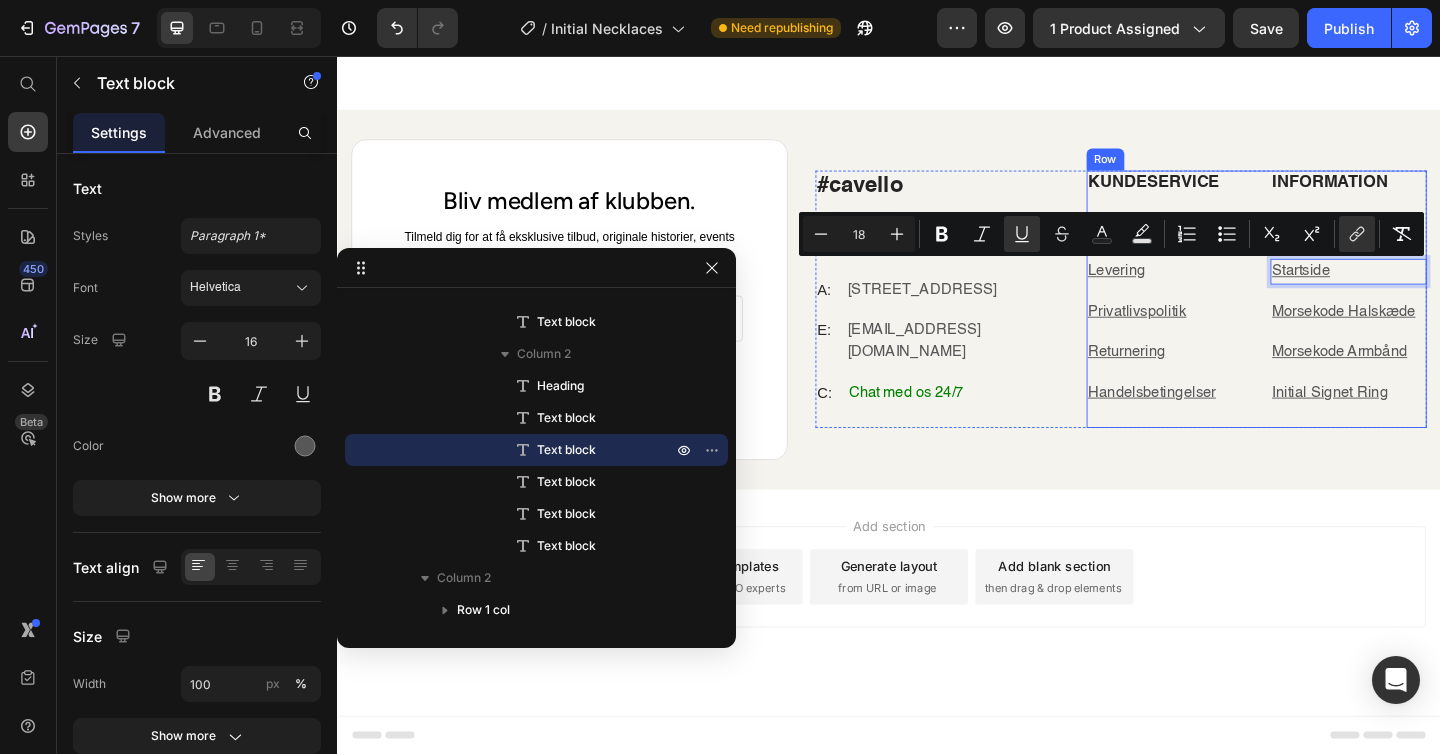 scroll, scrollTop: 4700, scrollLeft: 0, axis: vertical 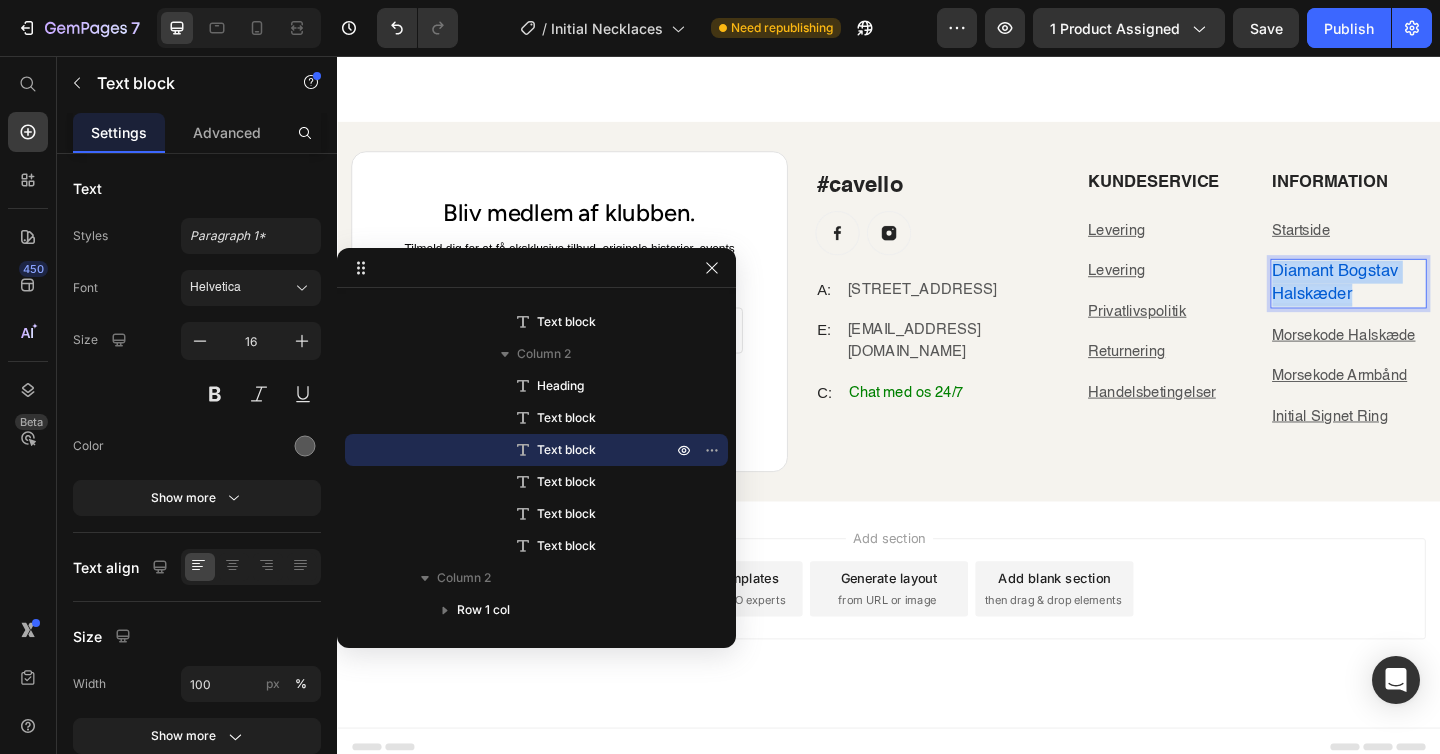 drag, startPoint x: 1446, startPoint y: 318, endPoint x: 1361, endPoint y: 281, distance: 92.70383 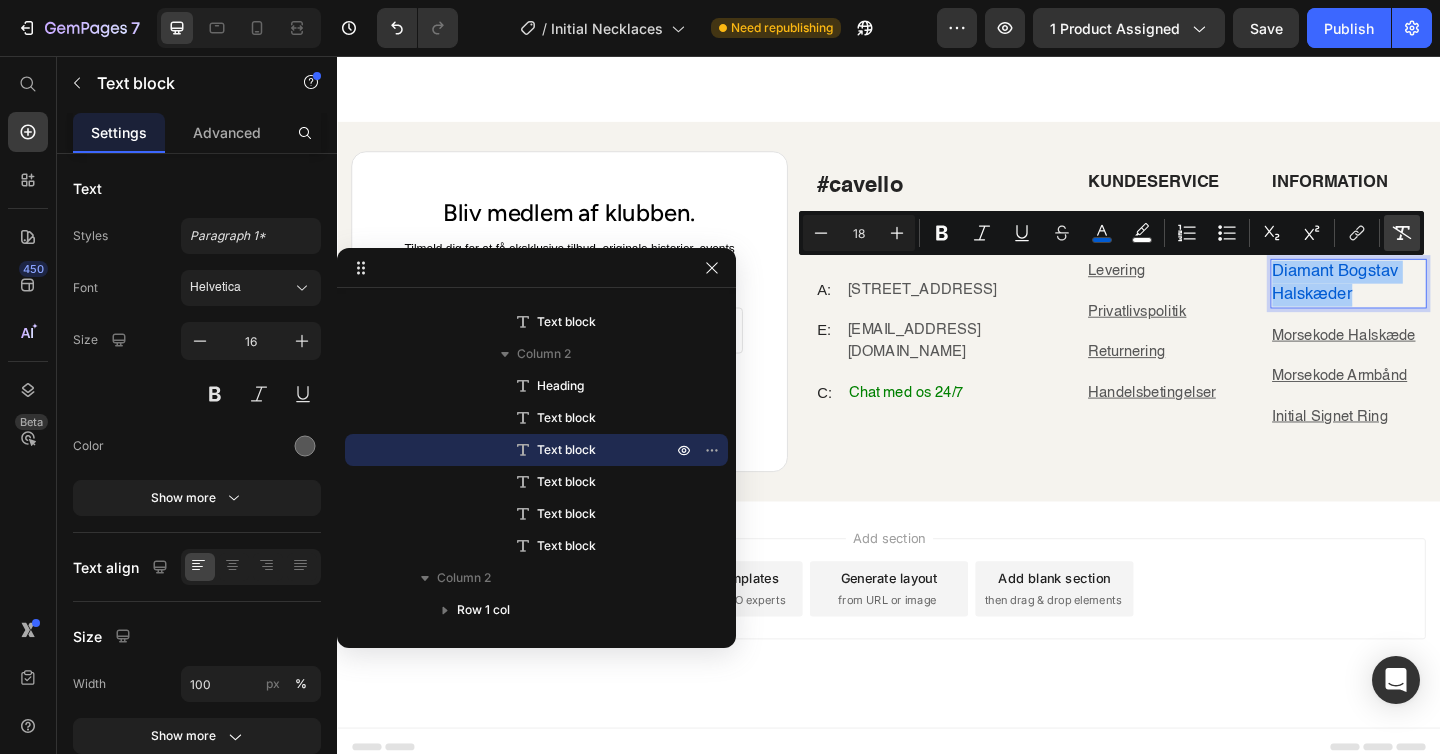 click 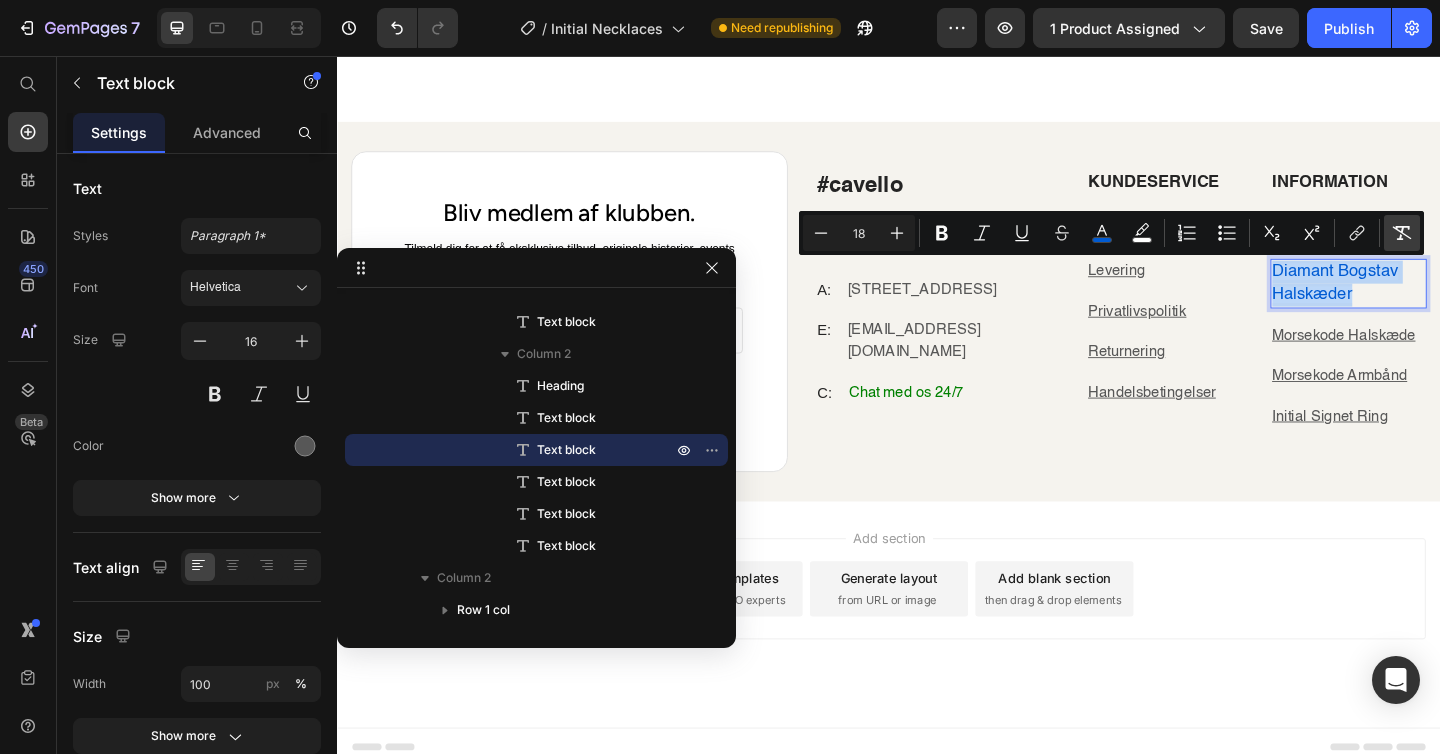 type on "16" 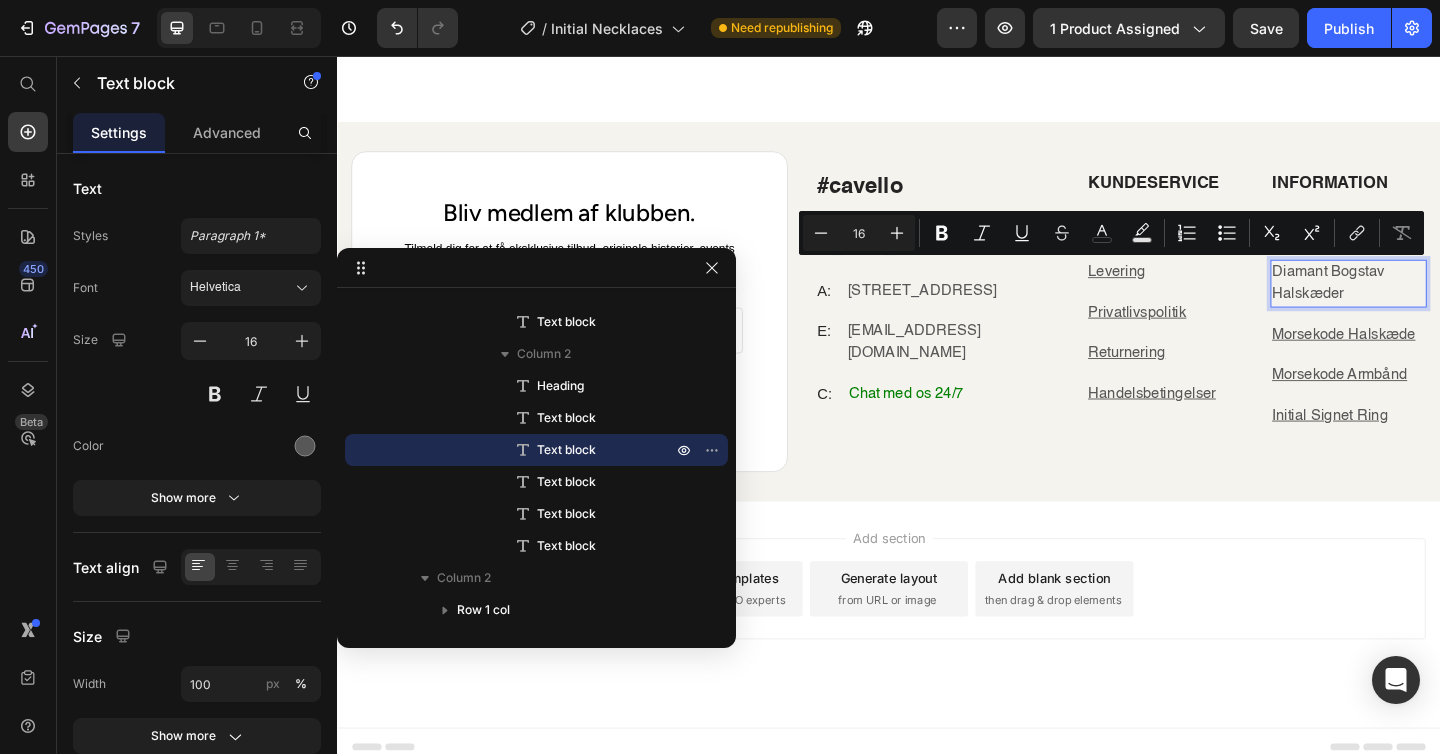 click on "Diamant Bogstav Halskæder" at bounding box center [1437, 304] 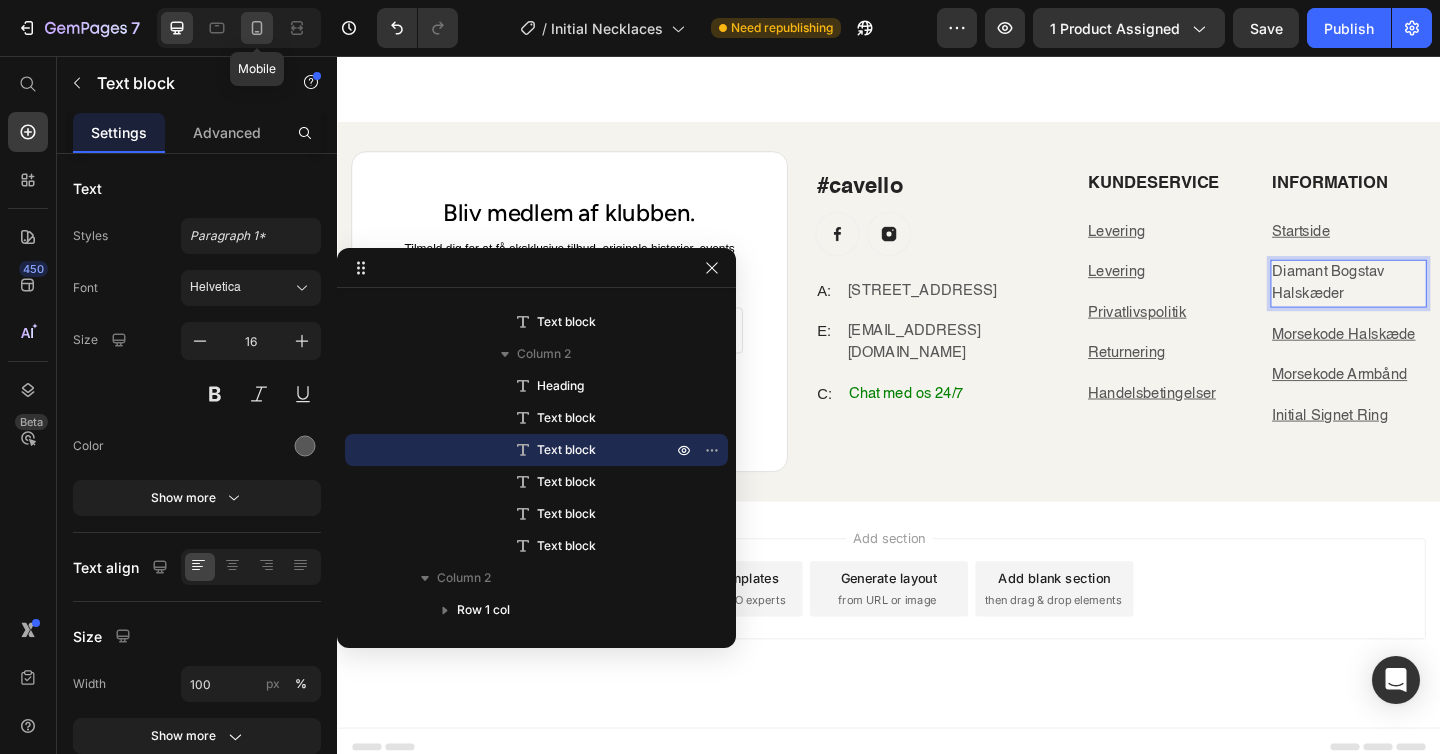 click 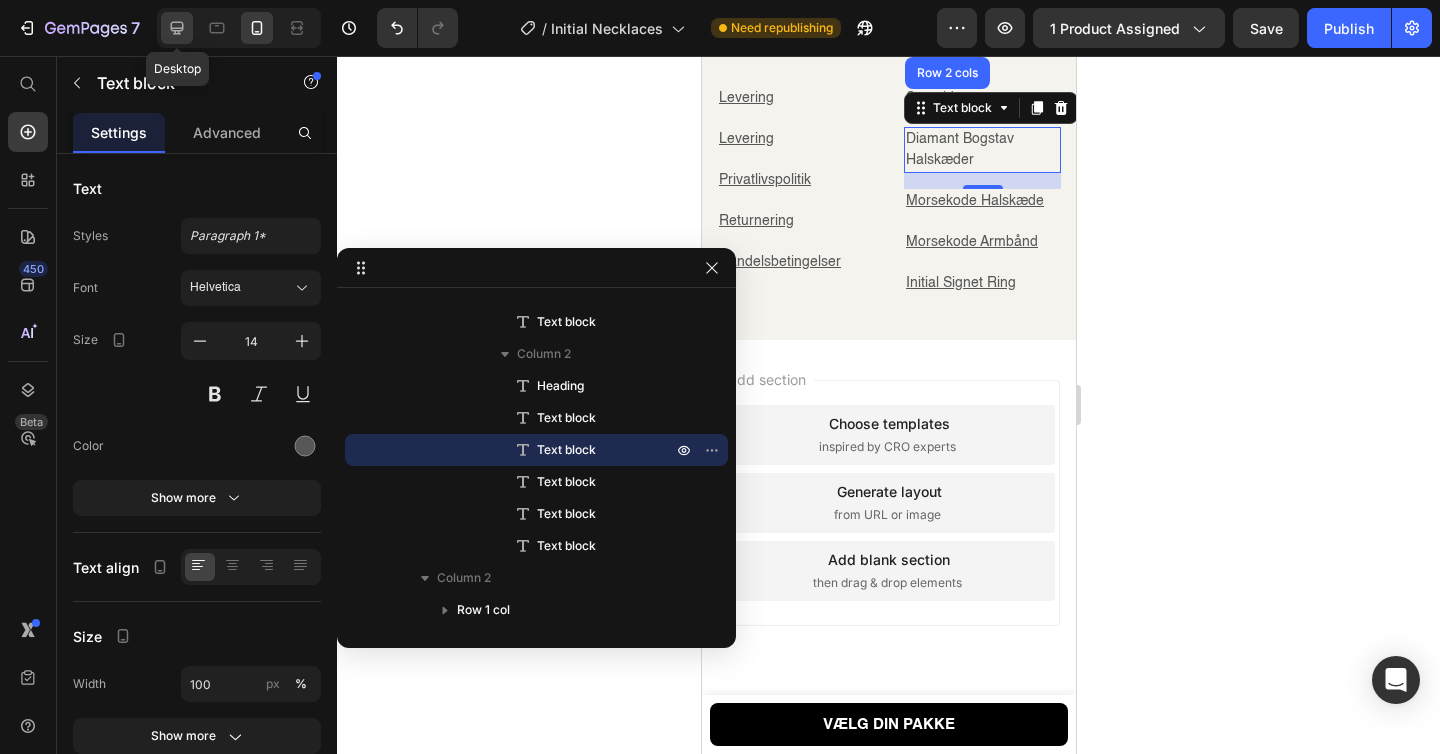 scroll, scrollTop: 5145, scrollLeft: 0, axis: vertical 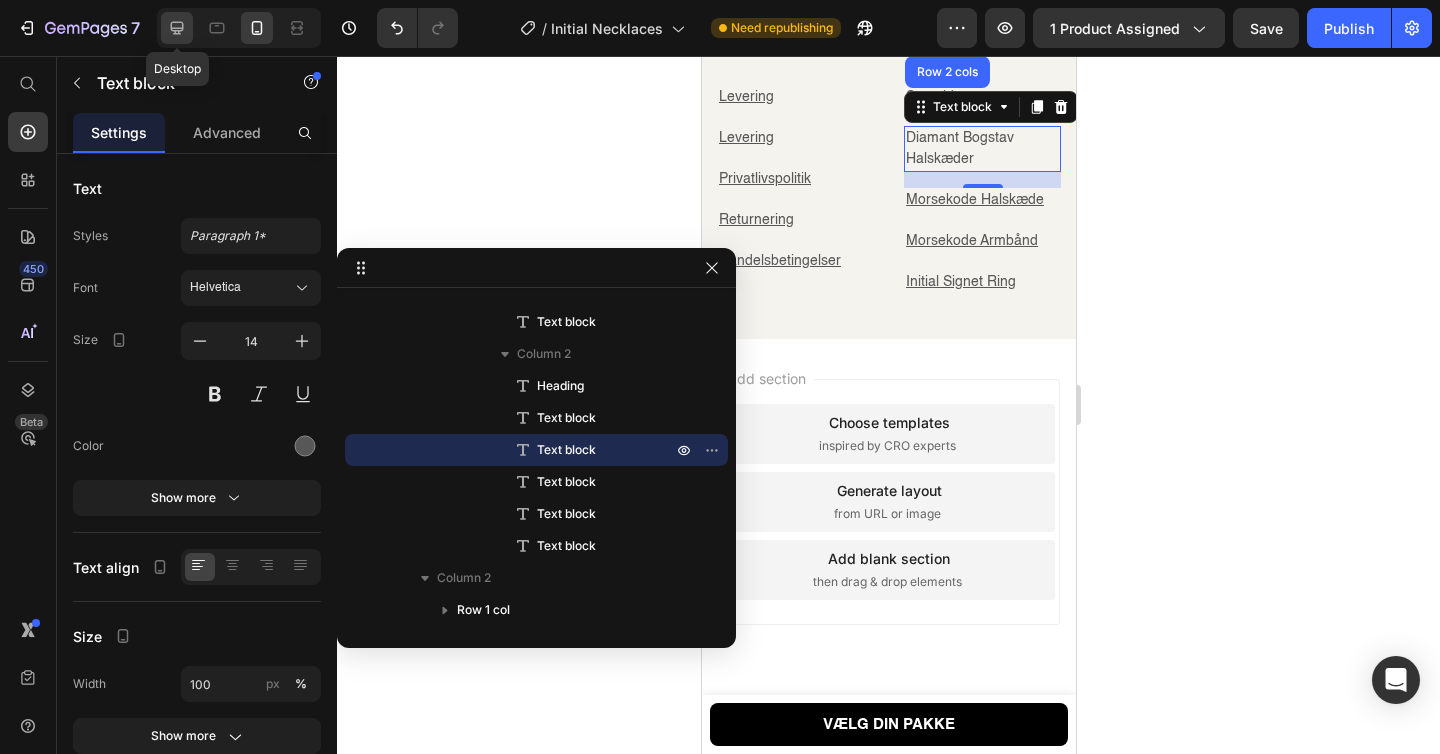 click 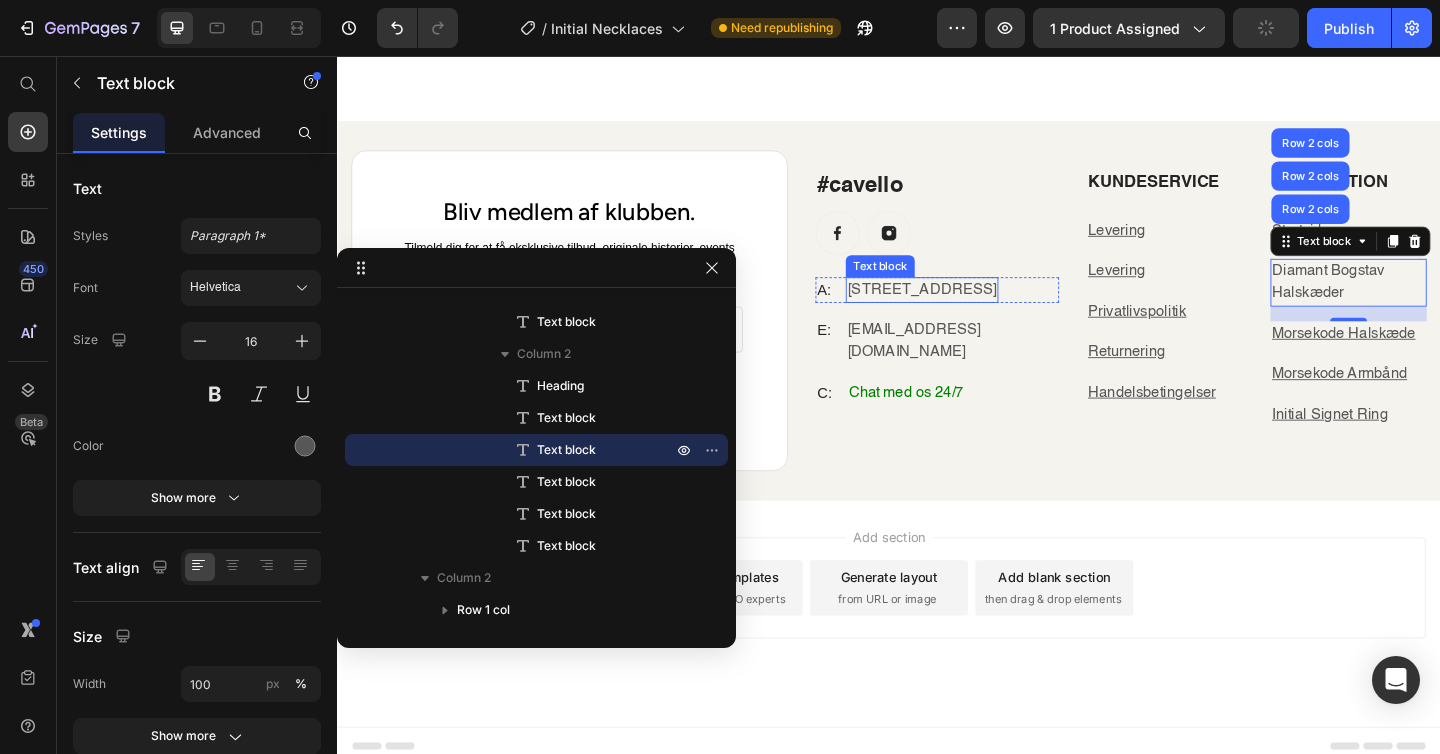 scroll, scrollTop: 4713, scrollLeft: 0, axis: vertical 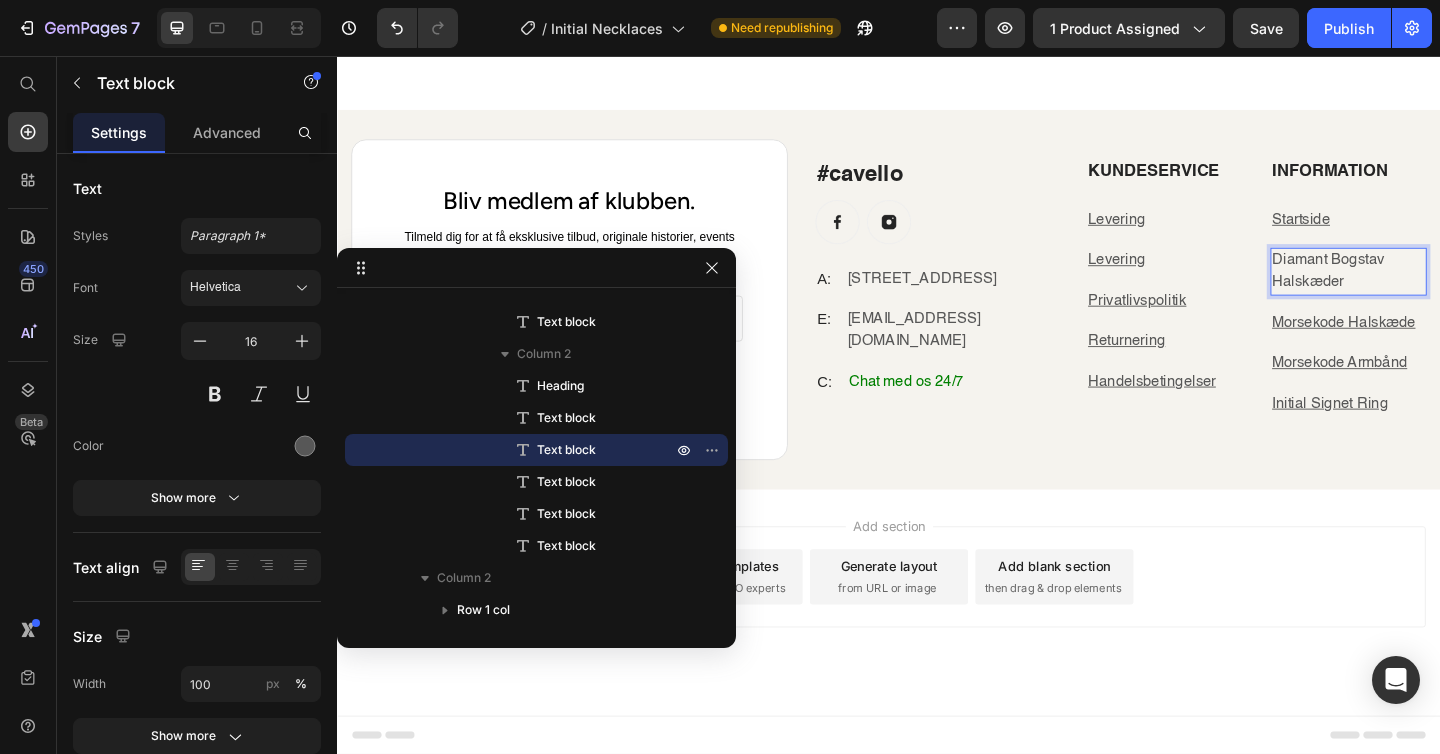 click on "Diamant Bogstav Halskæder" at bounding box center [1437, 291] 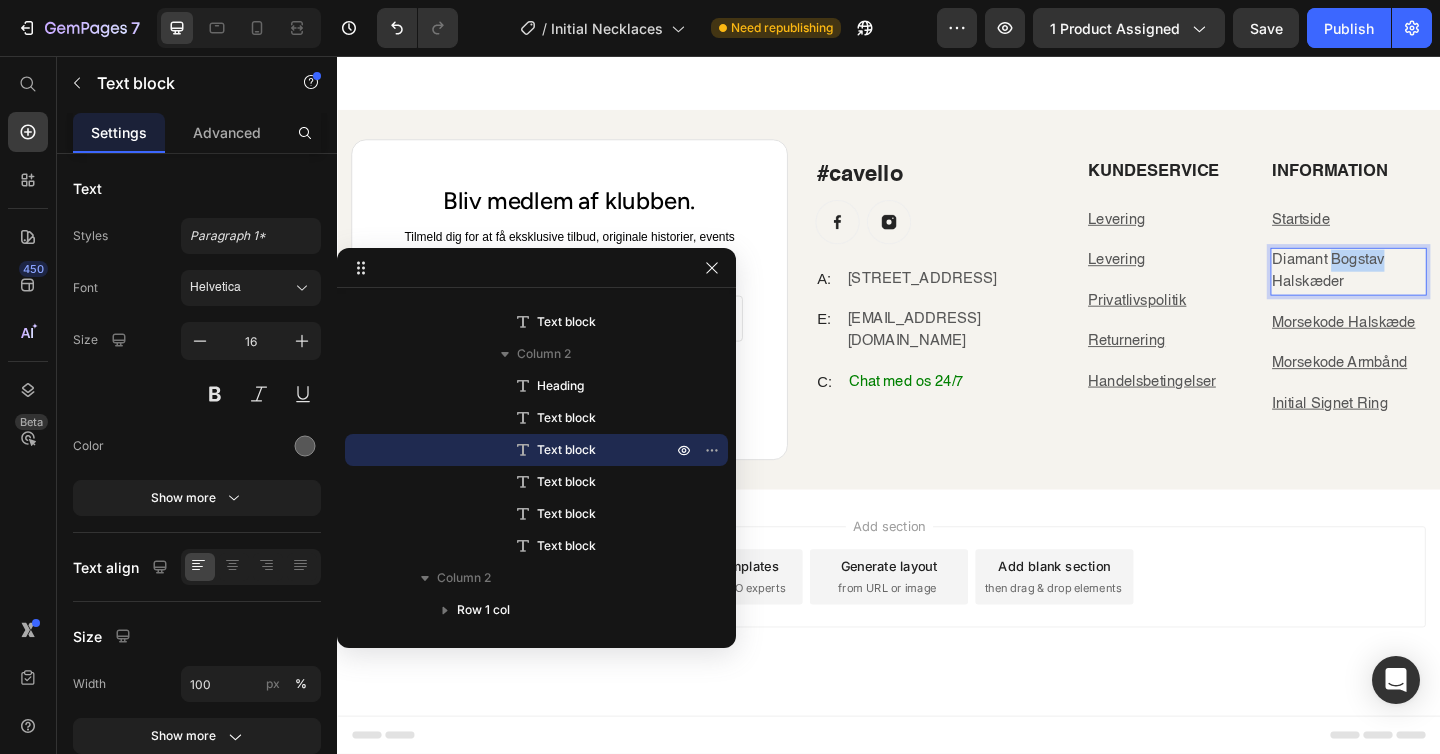 click on "Diamant Bogstav Halskæder" at bounding box center (1437, 291) 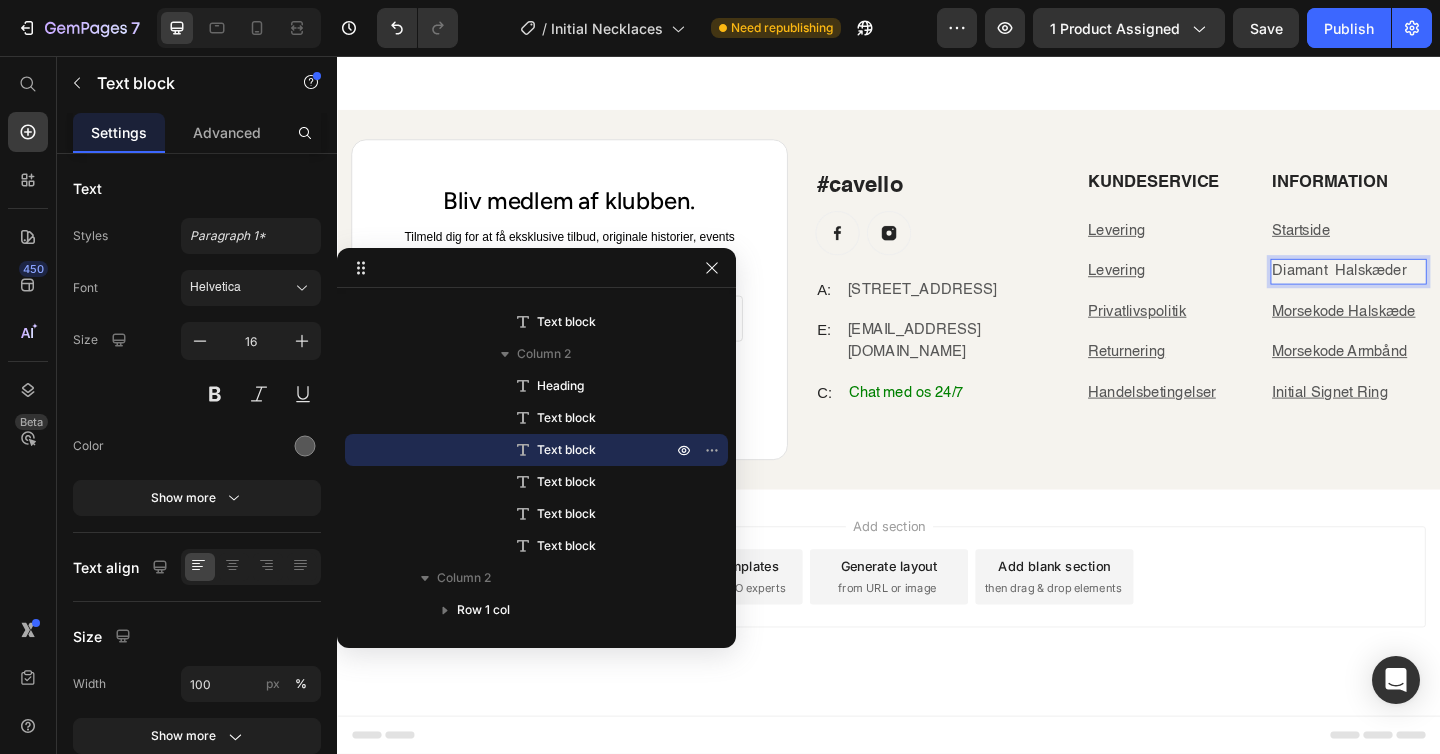 click on "Diamant  Halskæder" at bounding box center [1437, 291] 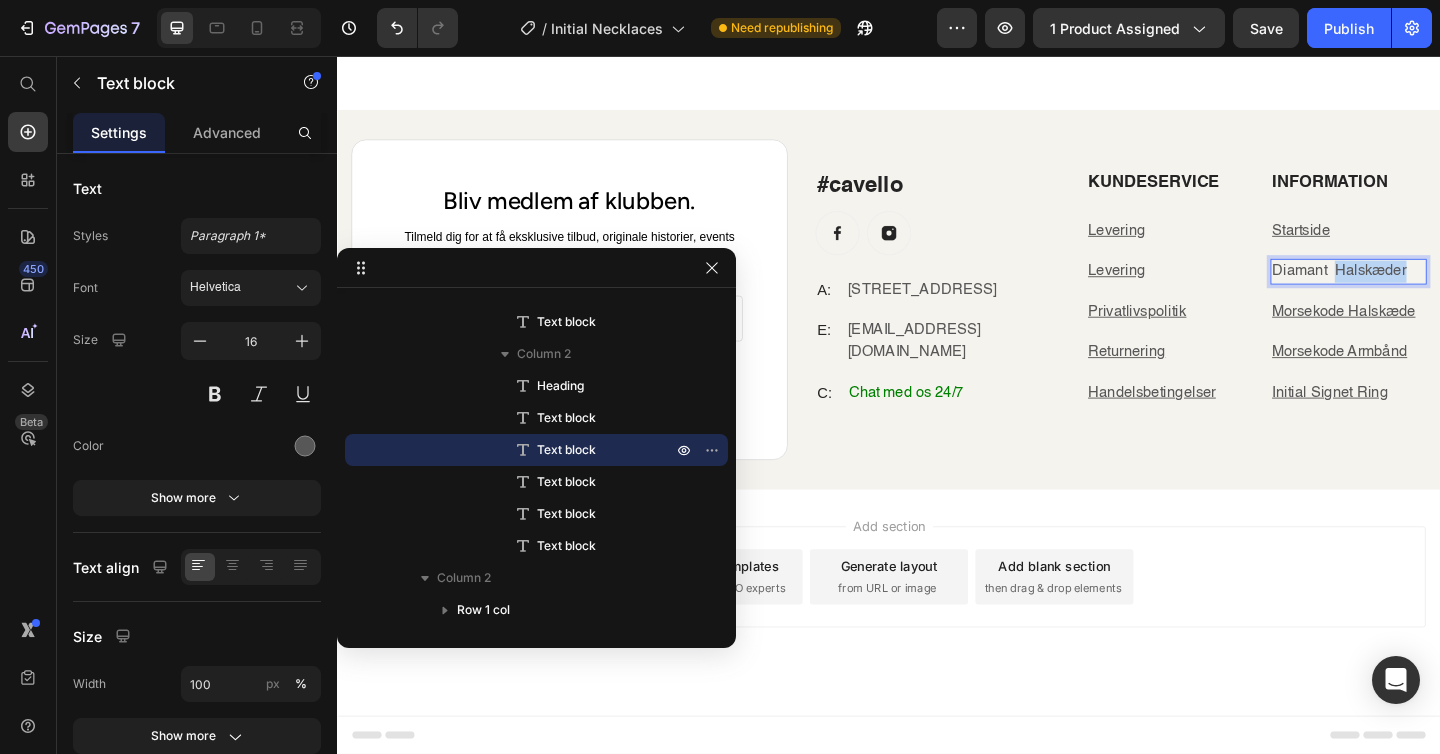 click on "Diamant  Halskæder" at bounding box center [1437, 291] 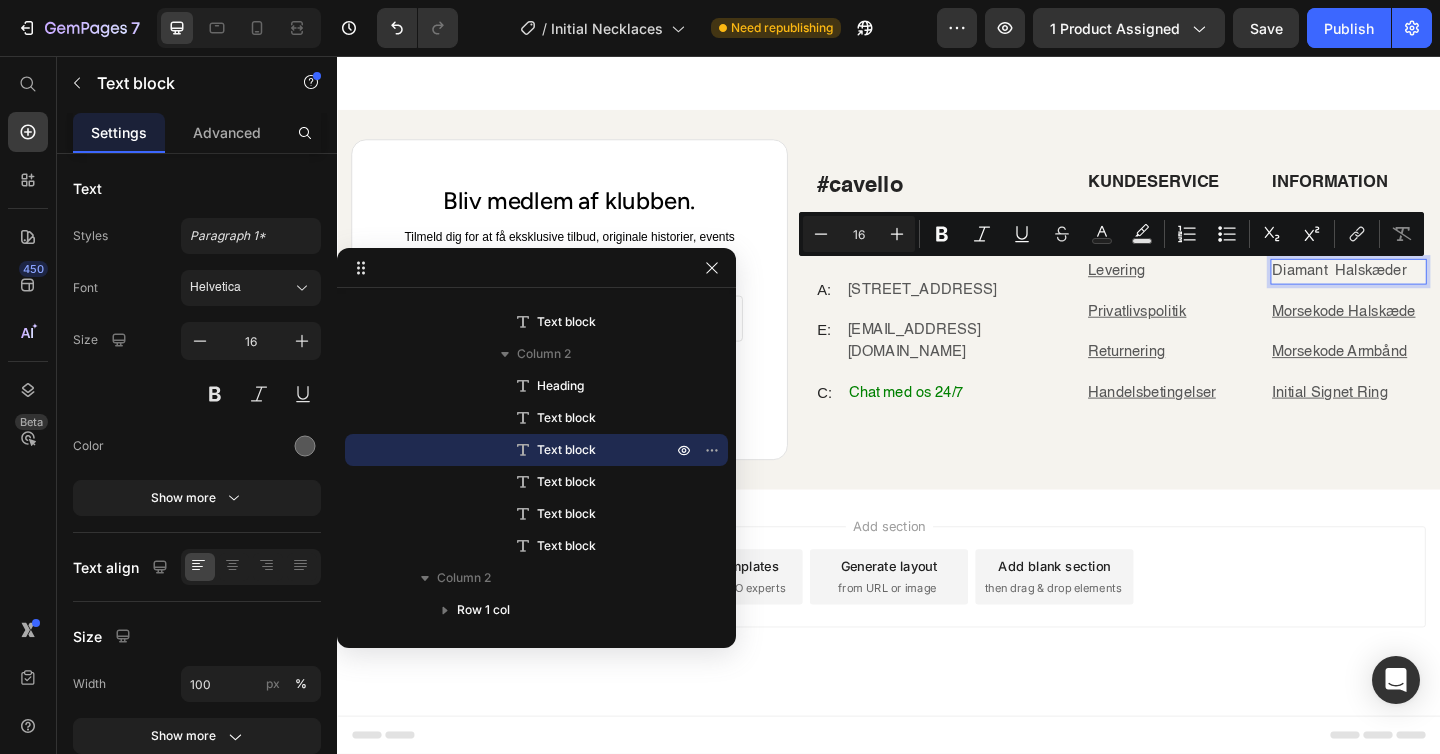 click on "Diamant  Halskæder" at bounding box center (1437, 291) 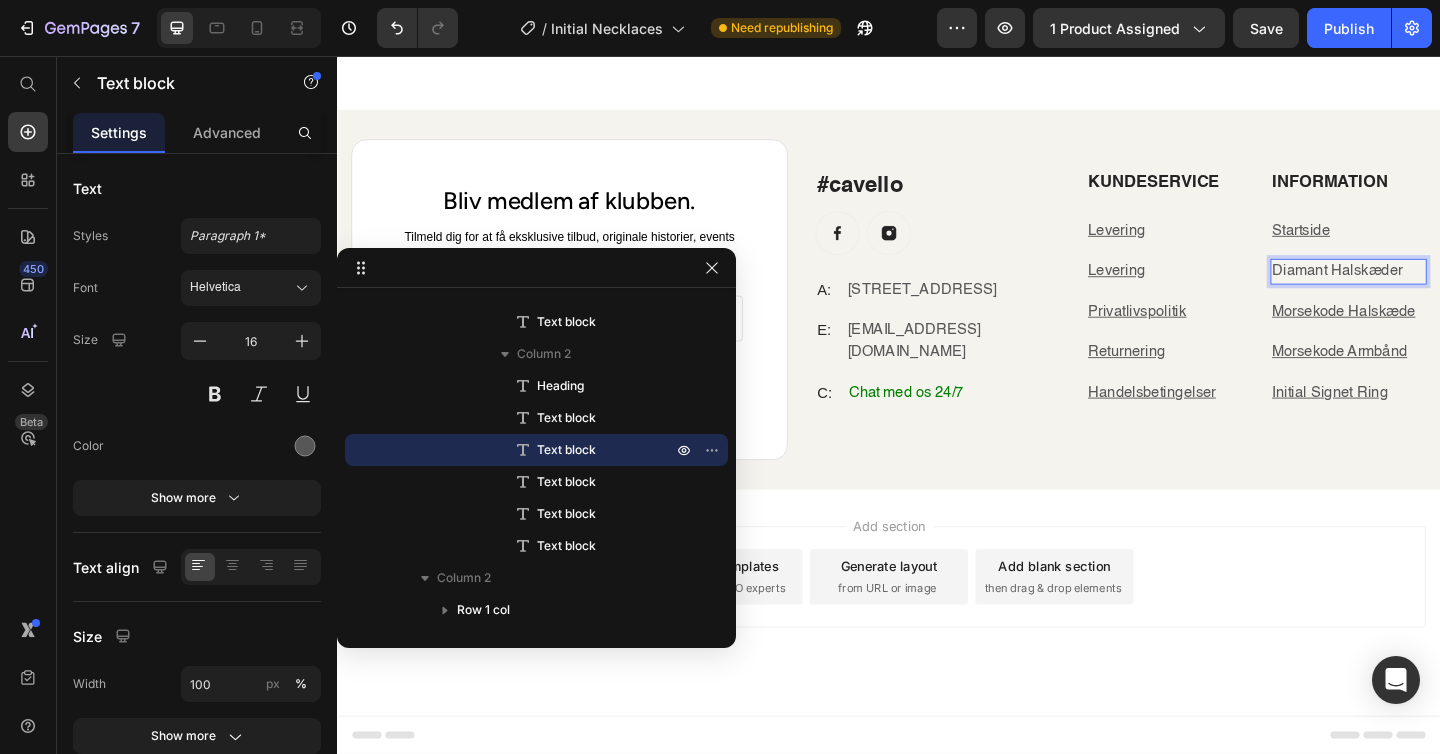 click on "Diamant Halskæder" at bounding box center (1437, 291) 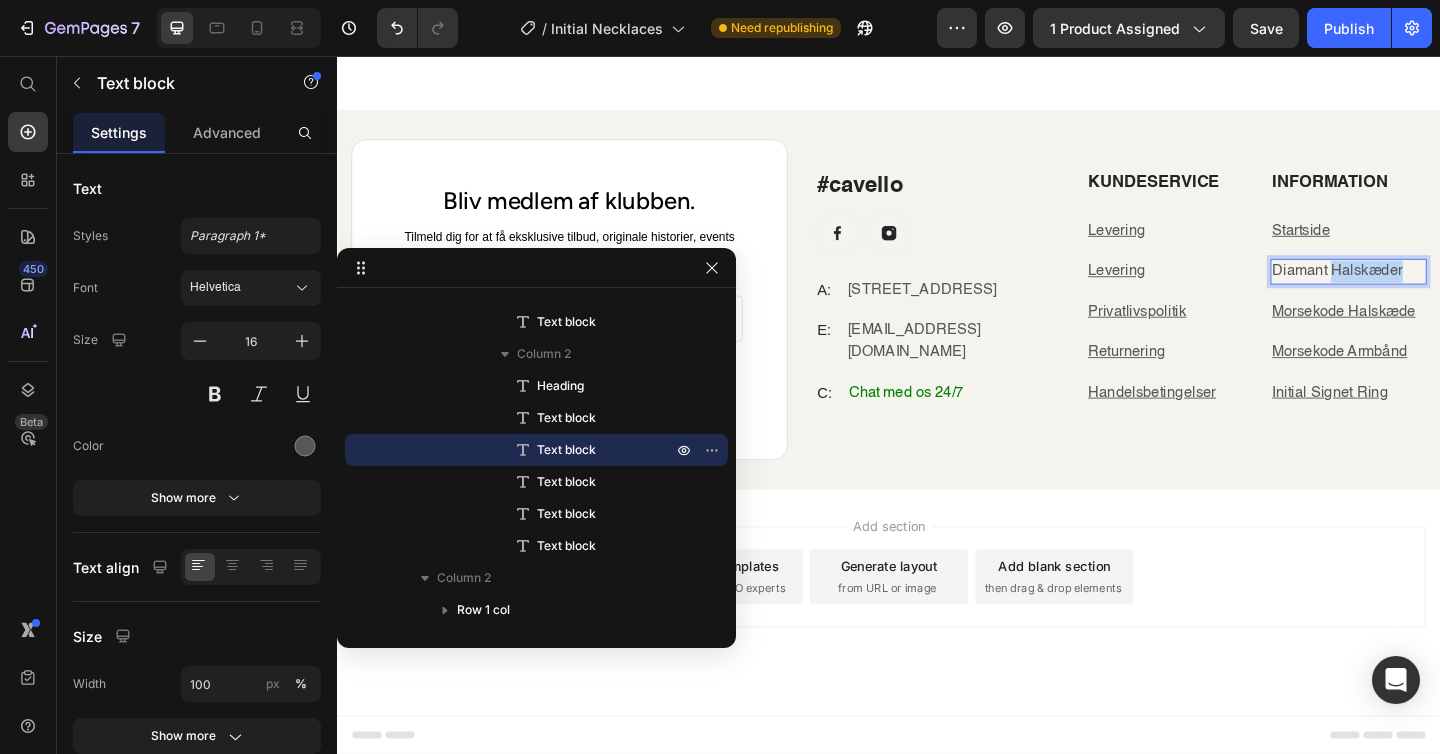 click on "Diamant Halskæder" at bounding box center [1437, 291] 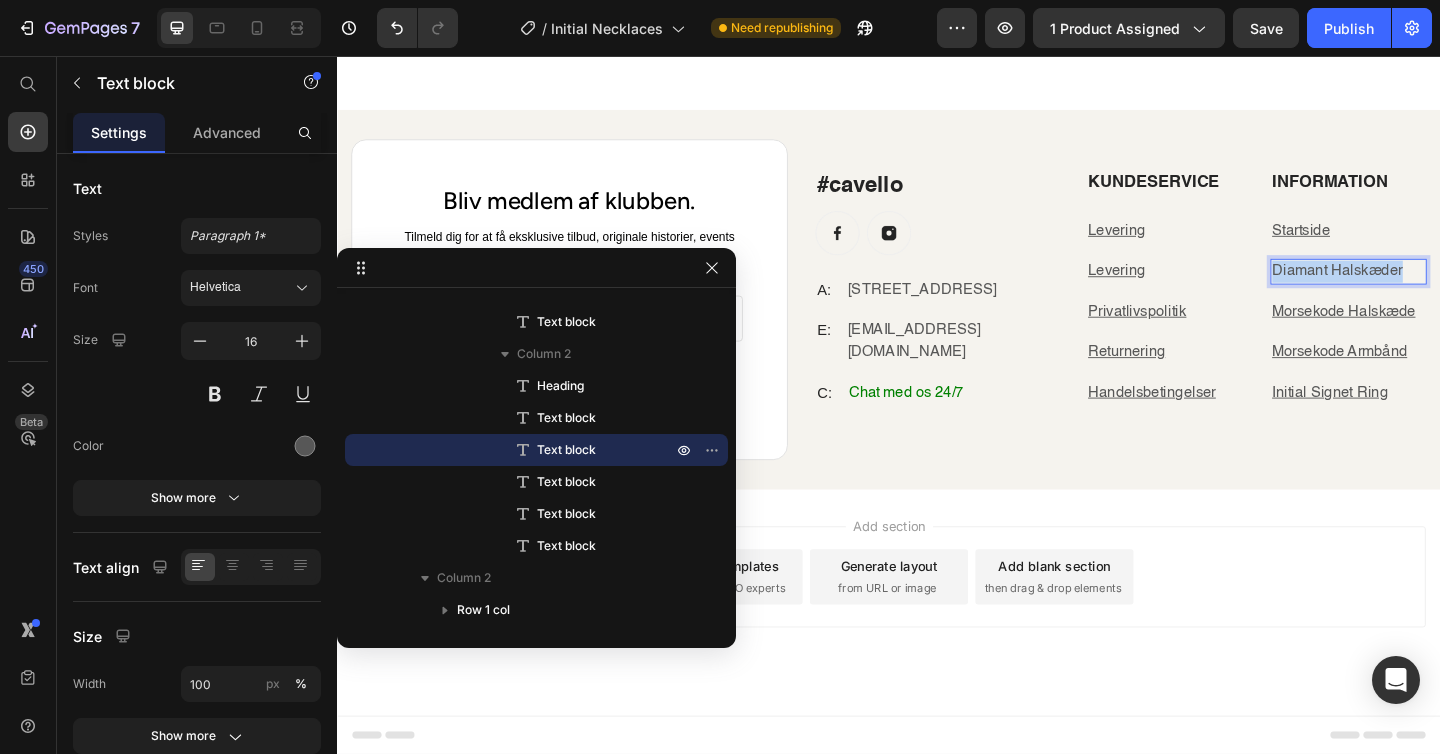 click on "Diamant Halskæder" at bounding box center (1437, 291) 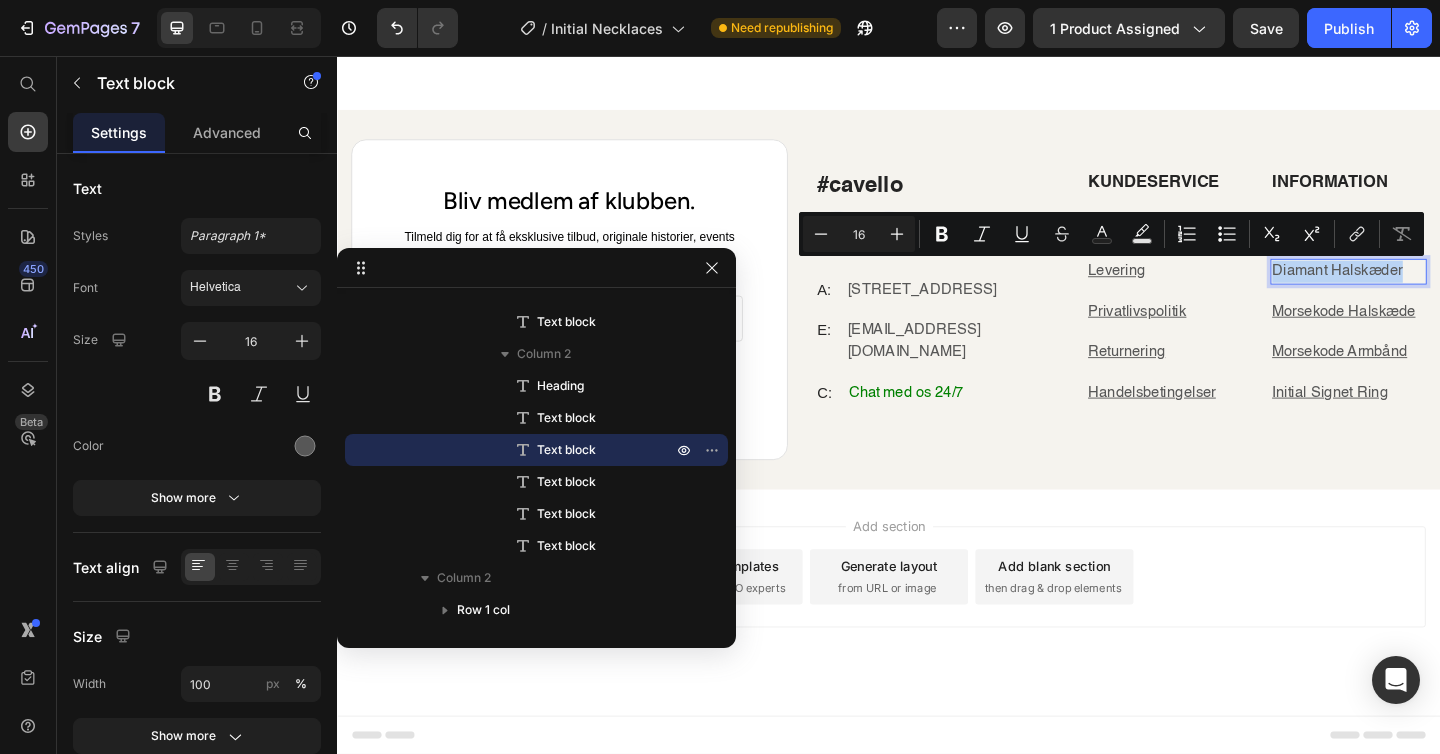 click on "Diamant Halskæder" at bounding box center (1437, 291) 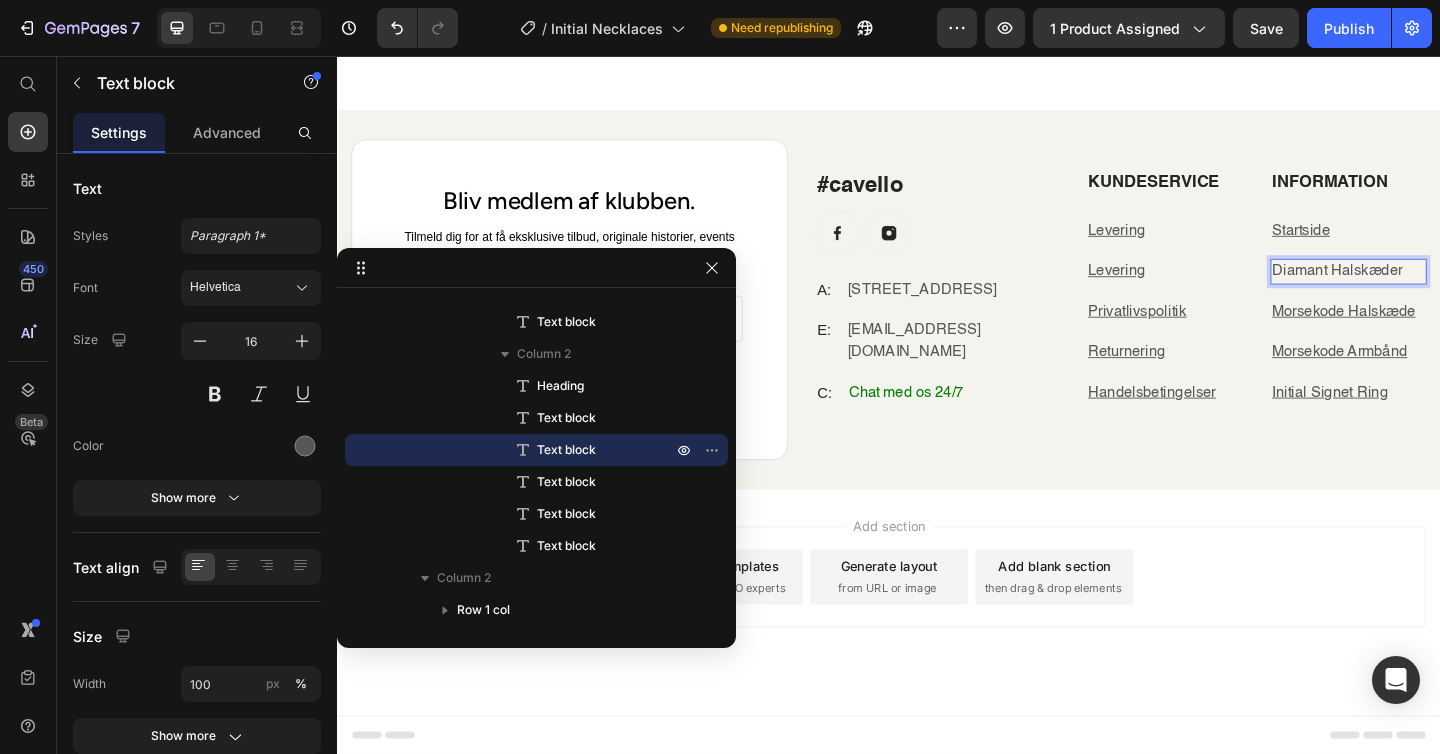 click on "Diamant Halskæder" at bounding box center (1437, 291) 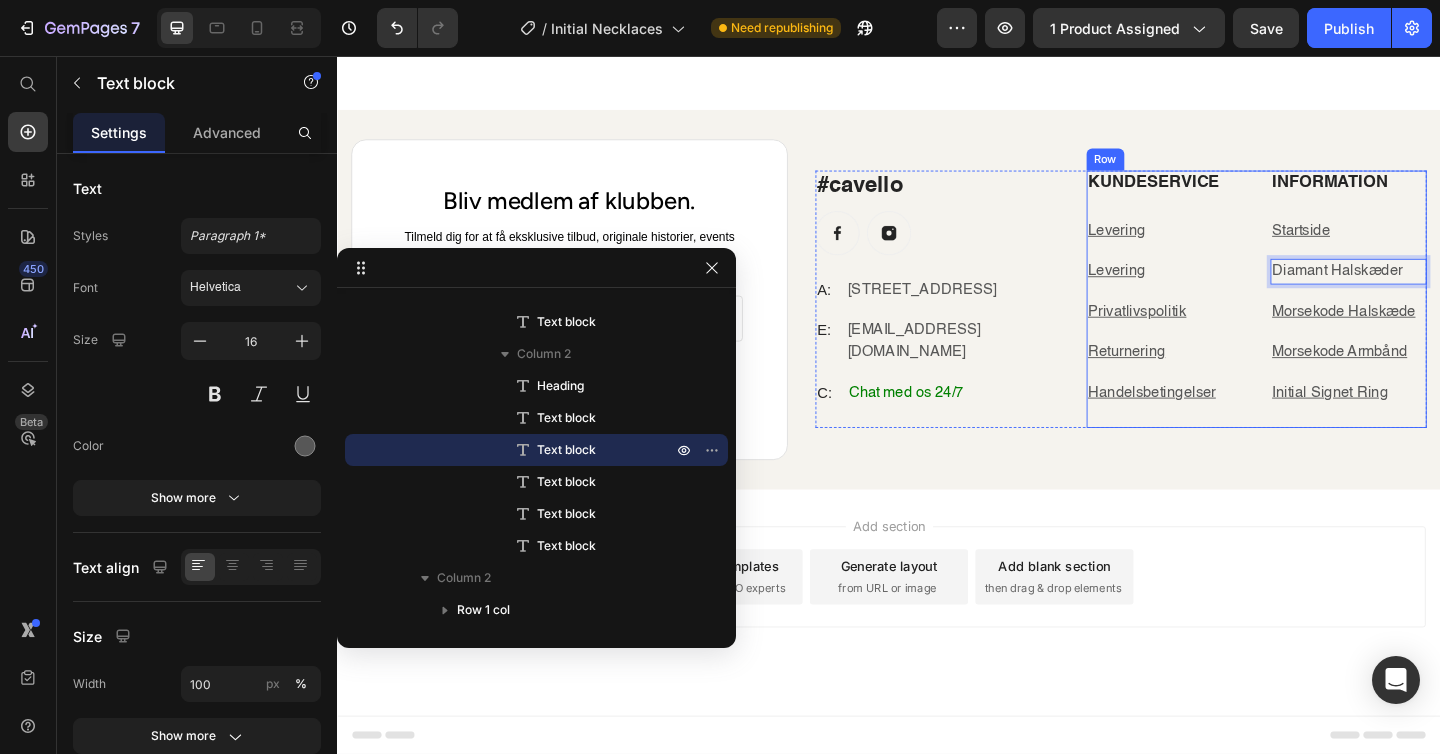 click on "Information Heading Startside Text block Diamant Halskæder Text block Row 2 cols Row 2 cols Row 2 cols   16 Morsekode Halskæde Text block Morsekode Armbånd Text block Initial Signet Ring Text block" at bounding box center (1437, 320) 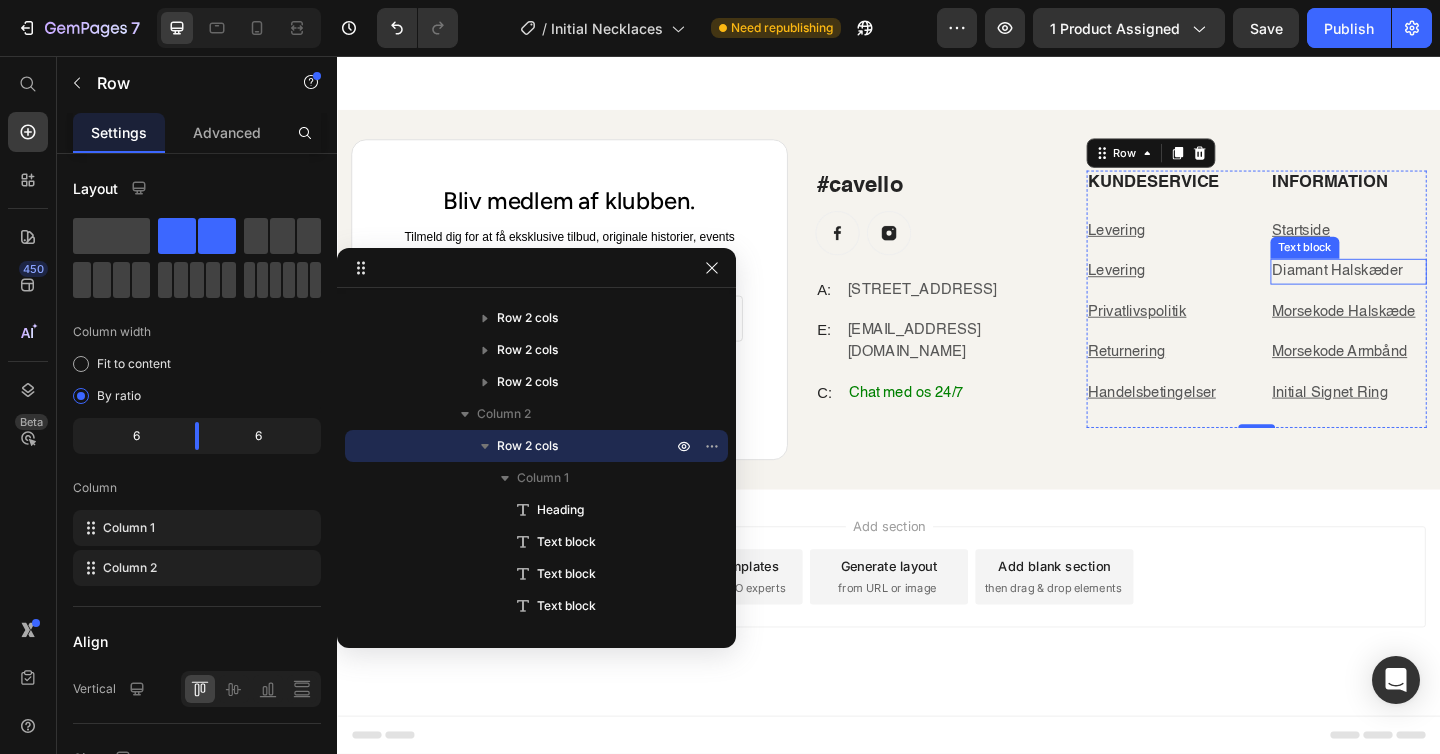 click on "Diamant Halskæder" at bounding box center [1437, 291] 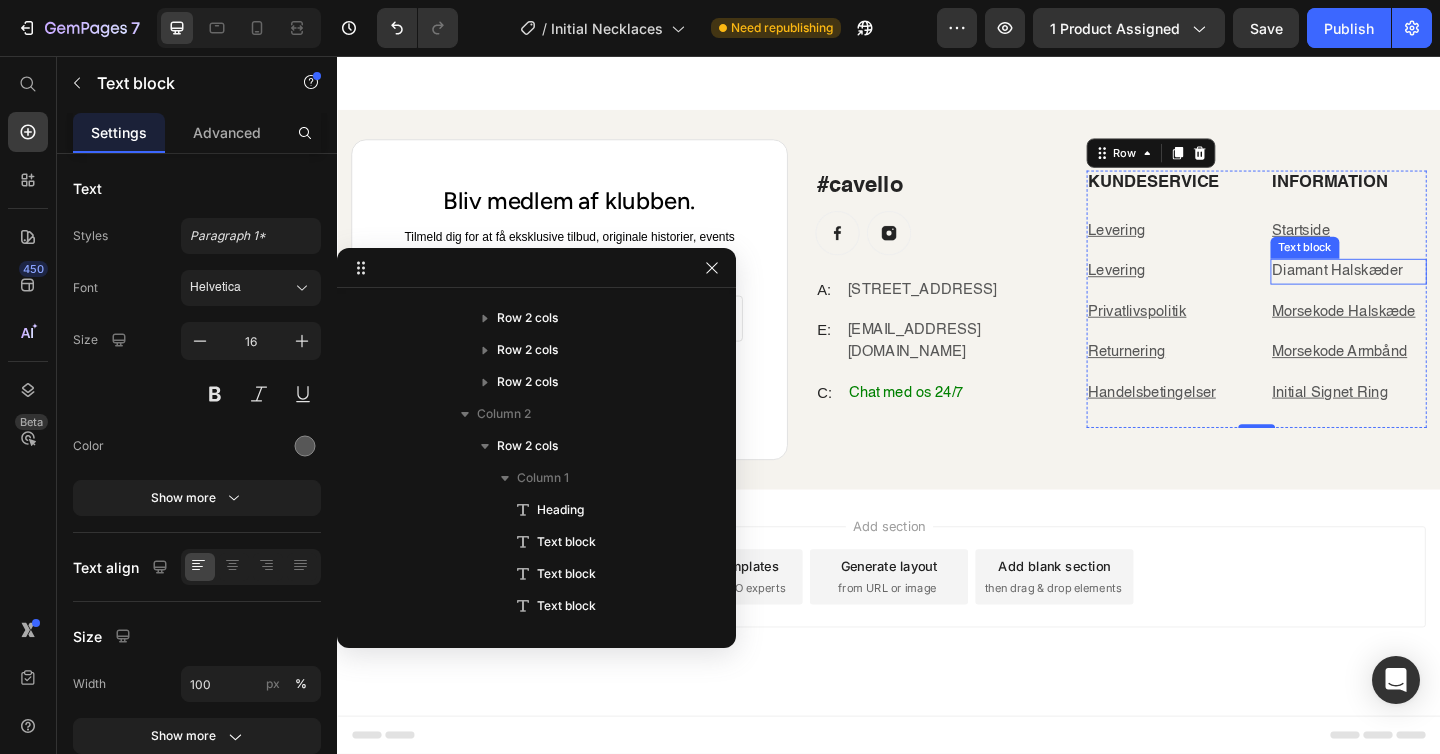 scroll, scrollTop: 918, scrollLeft: 0, axis: vertical 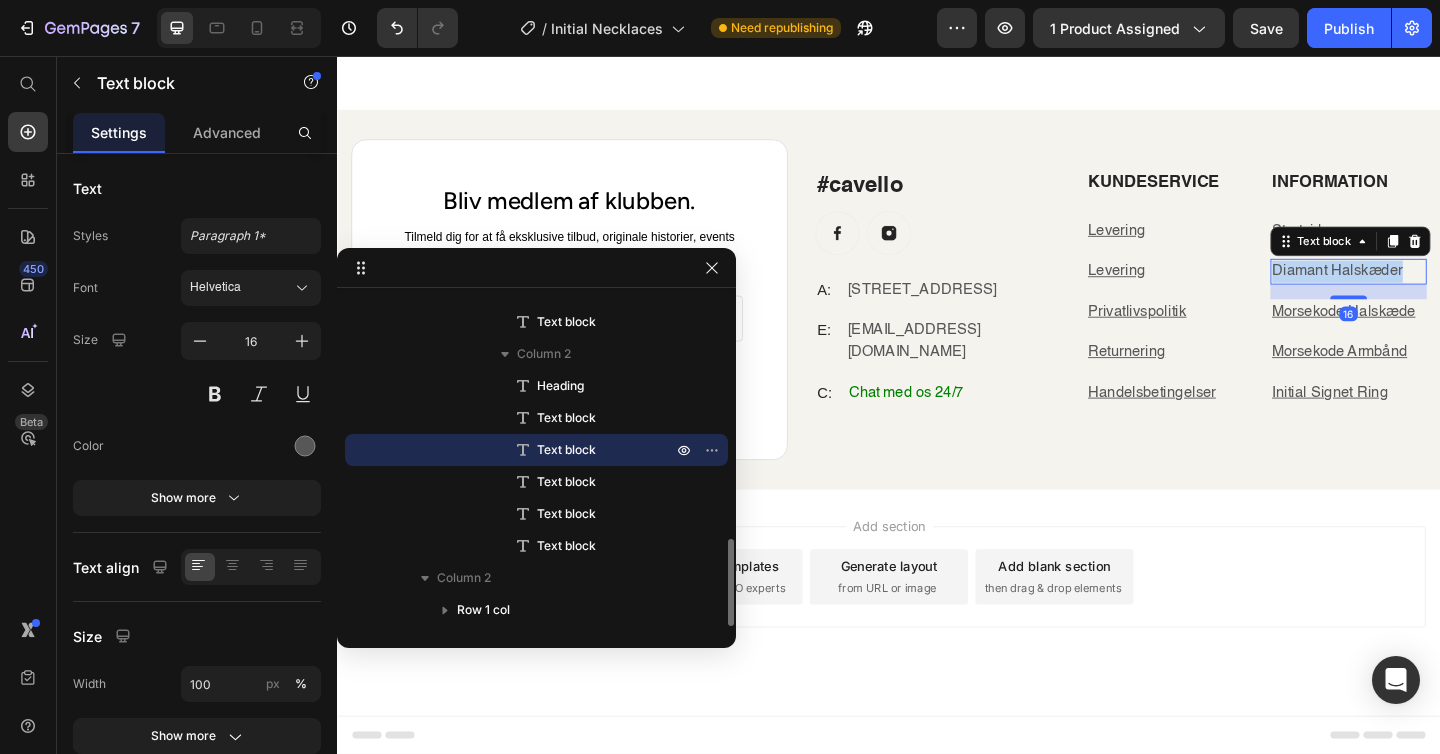 click on "Diamant Halskæder" at bounding box center [1437, 291] 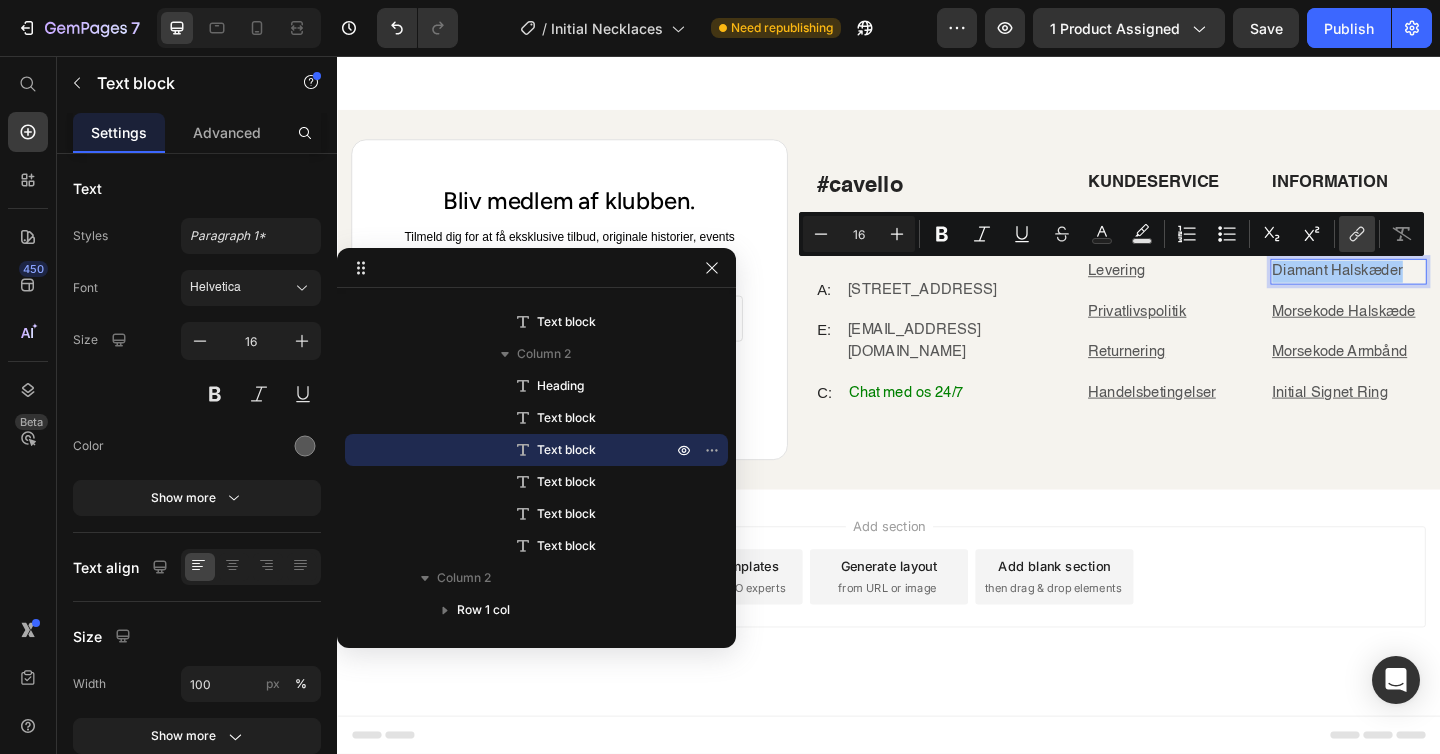 click 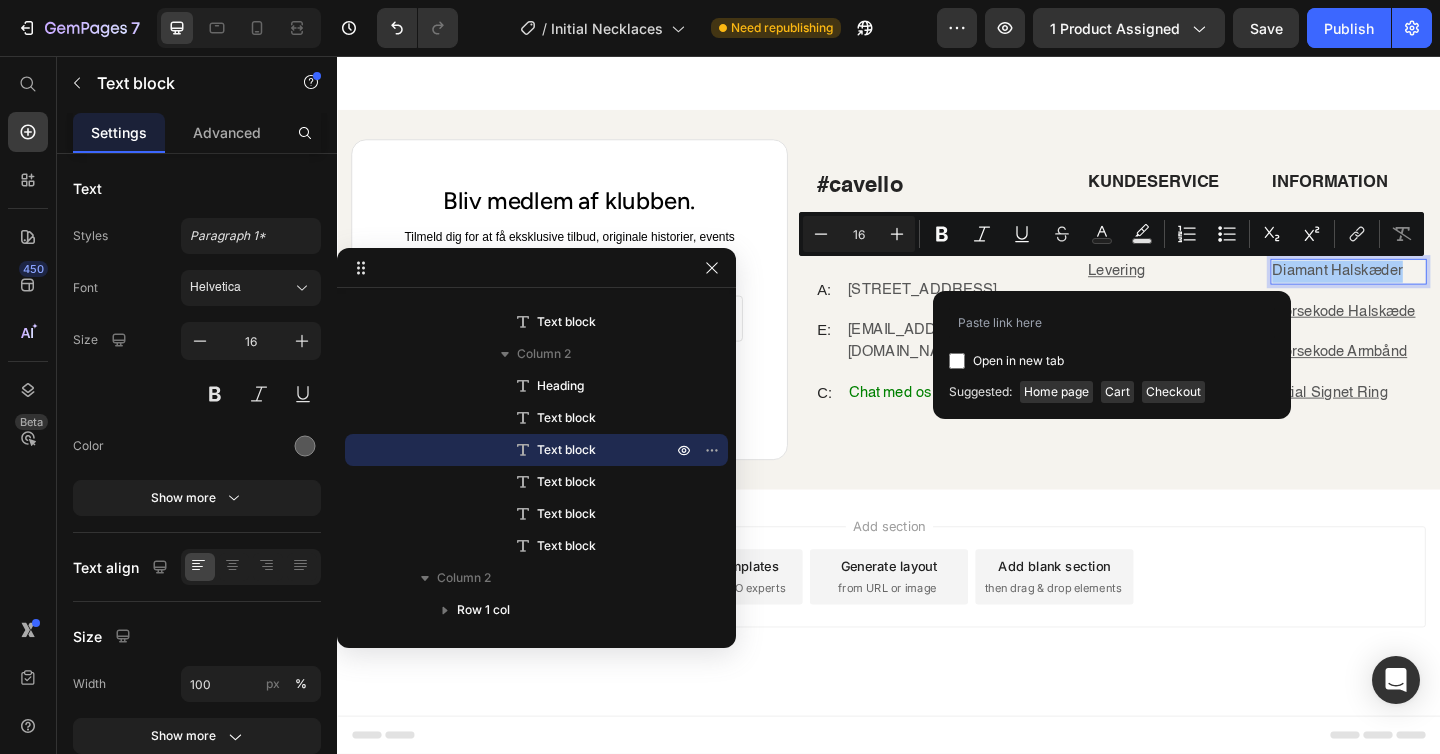 type on "[URL][DOMAIN_NAME]" 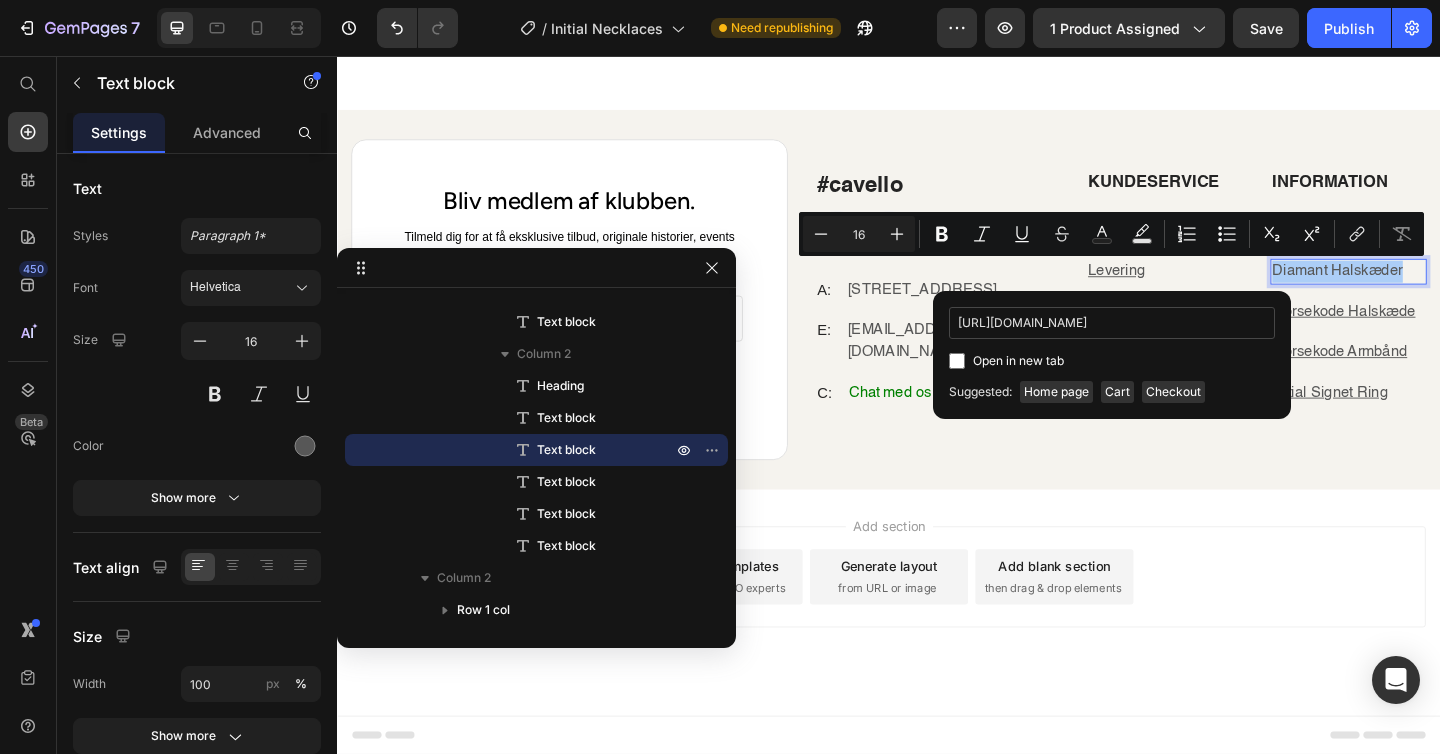 scroll, scrollTop: 0, scrollLeft: 96, axis: horizontal 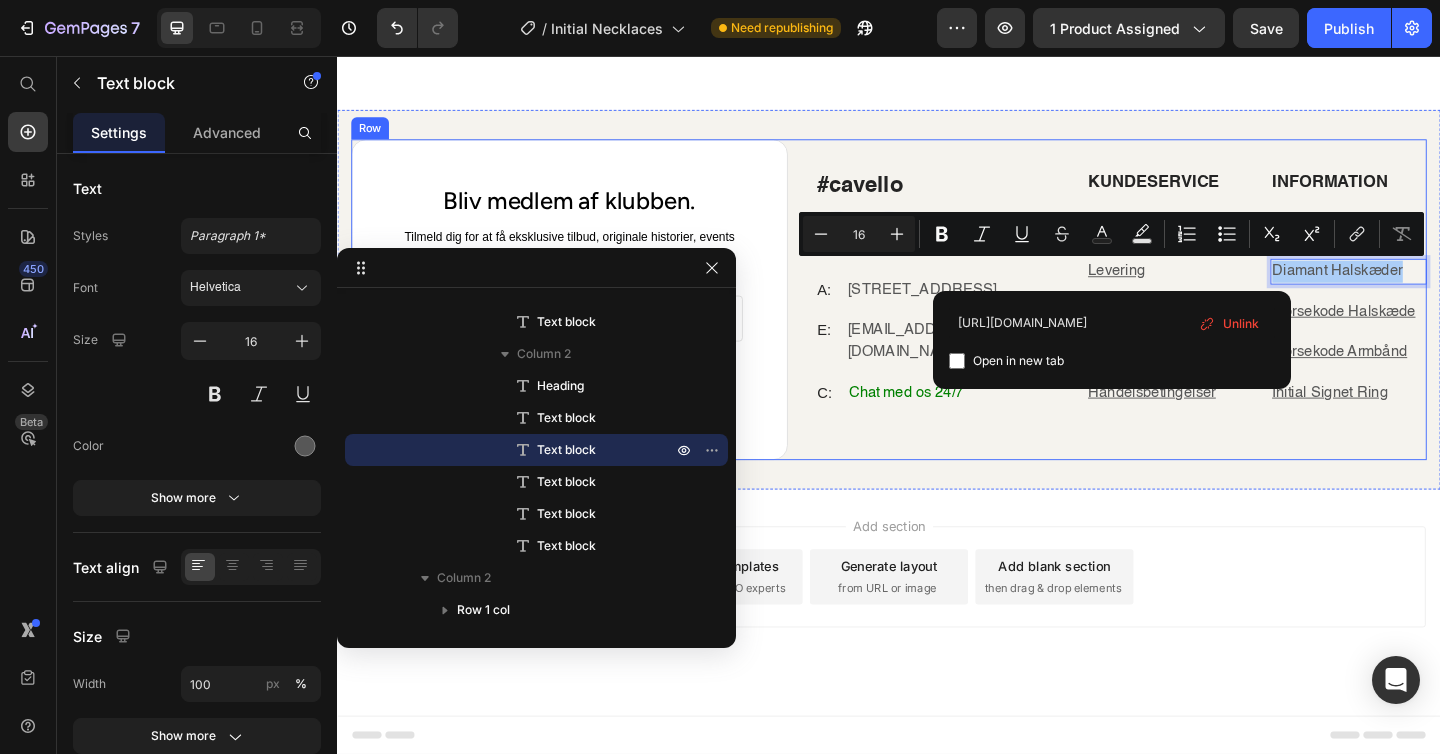 click on "#cavello Heading Image Image Row A: Text [STREET_ADDRESS] Text block Row E: Text block [EMAIL_ADDRESS][DOMAIN_NAME] Text block Row C: Text block Chat med os 24/7 Text block Row KUNDESERVICE Heading Levering Text block Levering Text block Privatlivspolitik Text block Returnering Text block Handelsbetingelser Text block Information Heading Startside Text block Diamant Halskæder Text block   16 Morsekode Halskæde Text block Morsekode Armbånd Text block Initial Signet Ring Text block Row Row" at bounding box center [1189, 321] 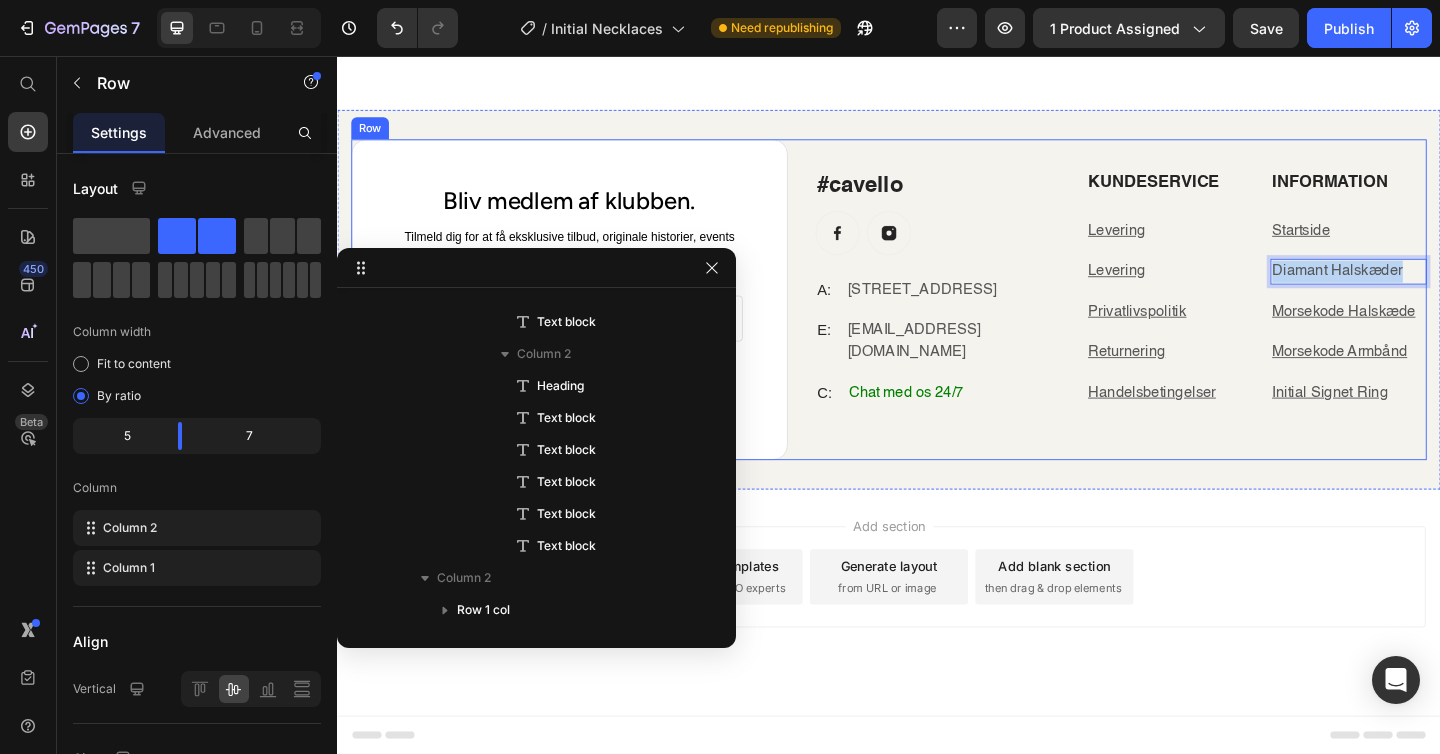 scroll, scrollTop: 250, scrollLeft: 0, axis: vertical 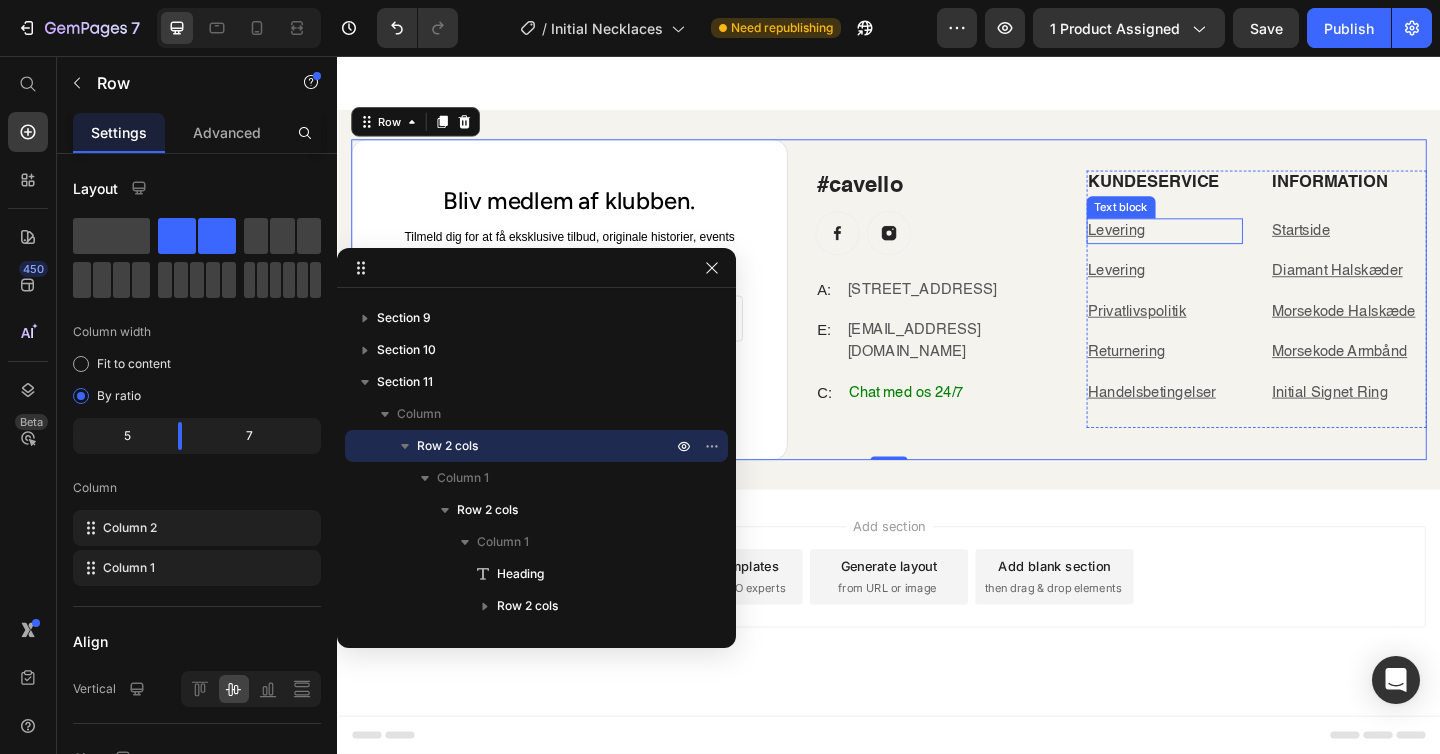 click on "Levering" at bounding box center [1185, 247] 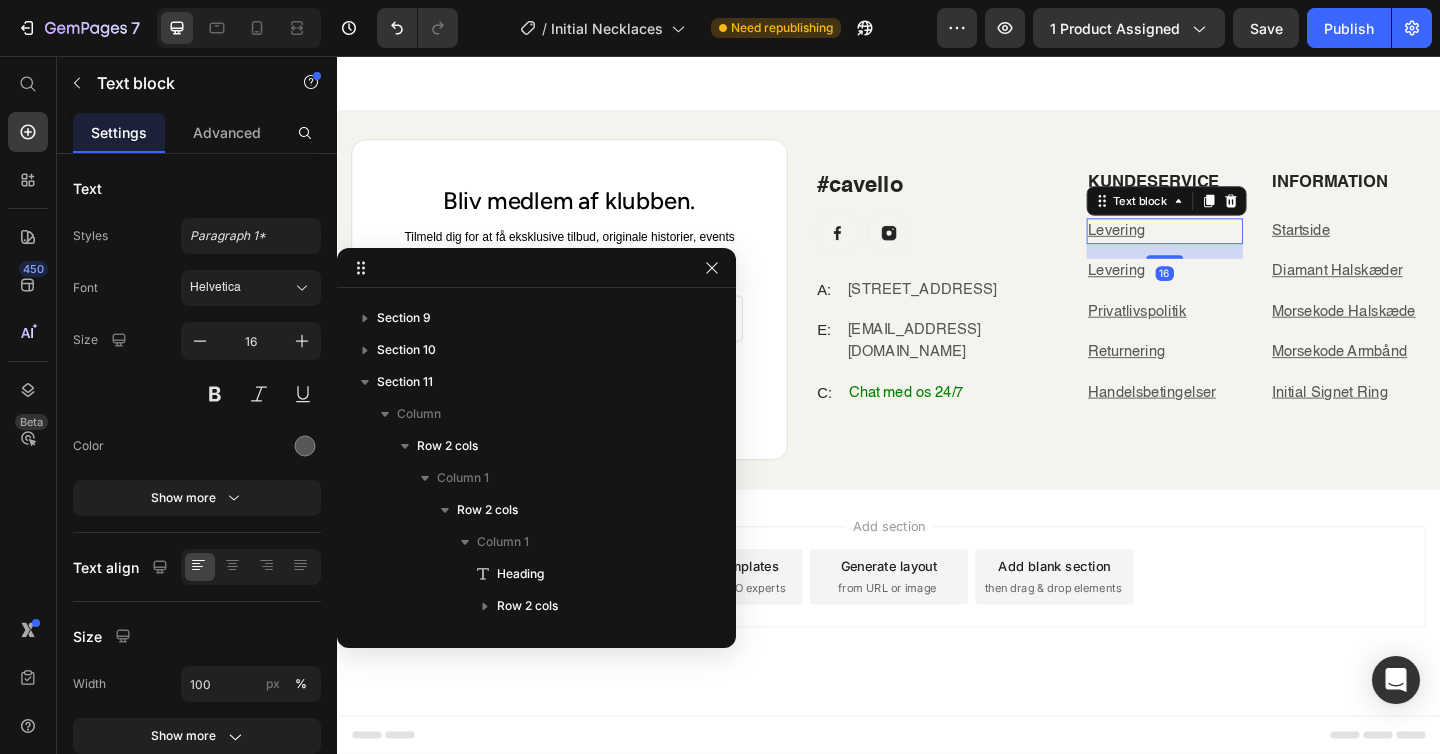 scroll, scrollTop: 666, scrollLeft: 0, axis: vertical 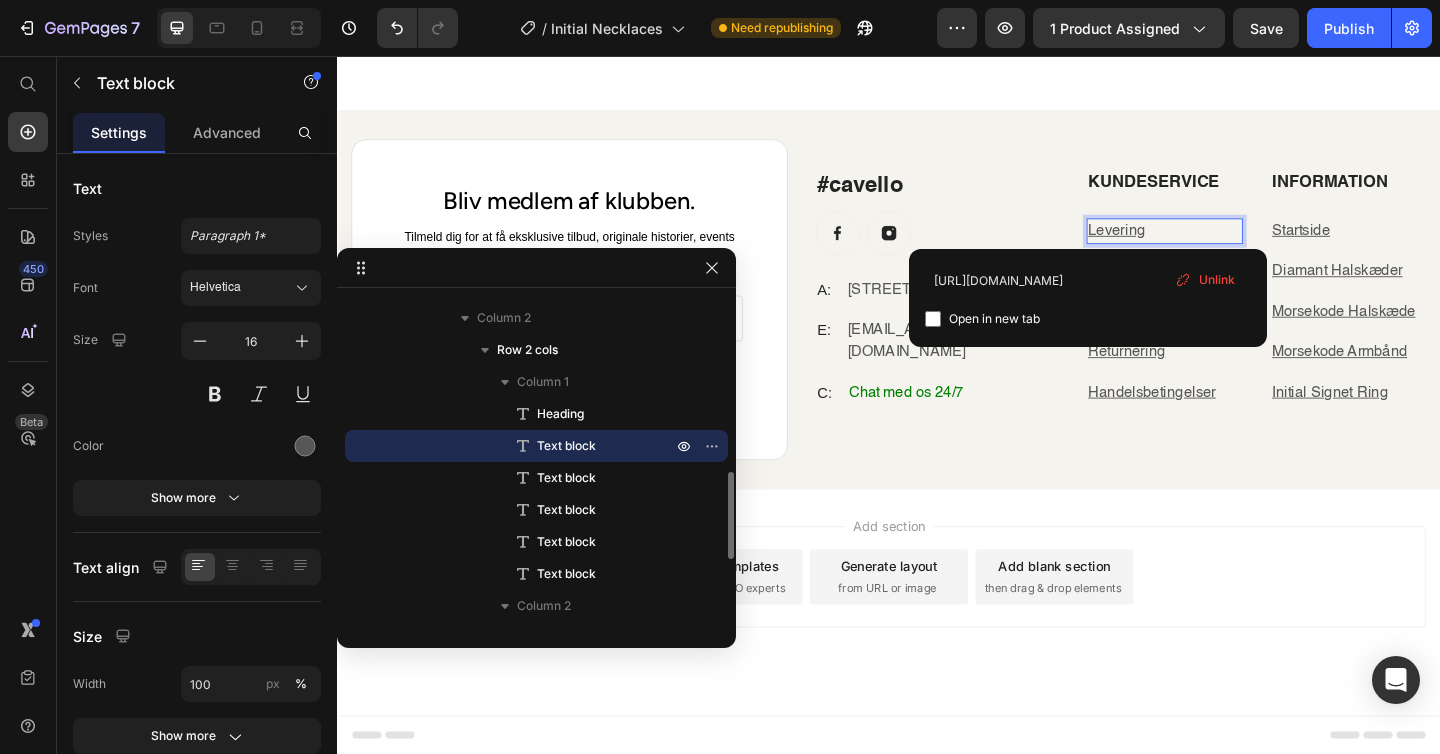 click on "Levering" at bounding box center (1185, 247) 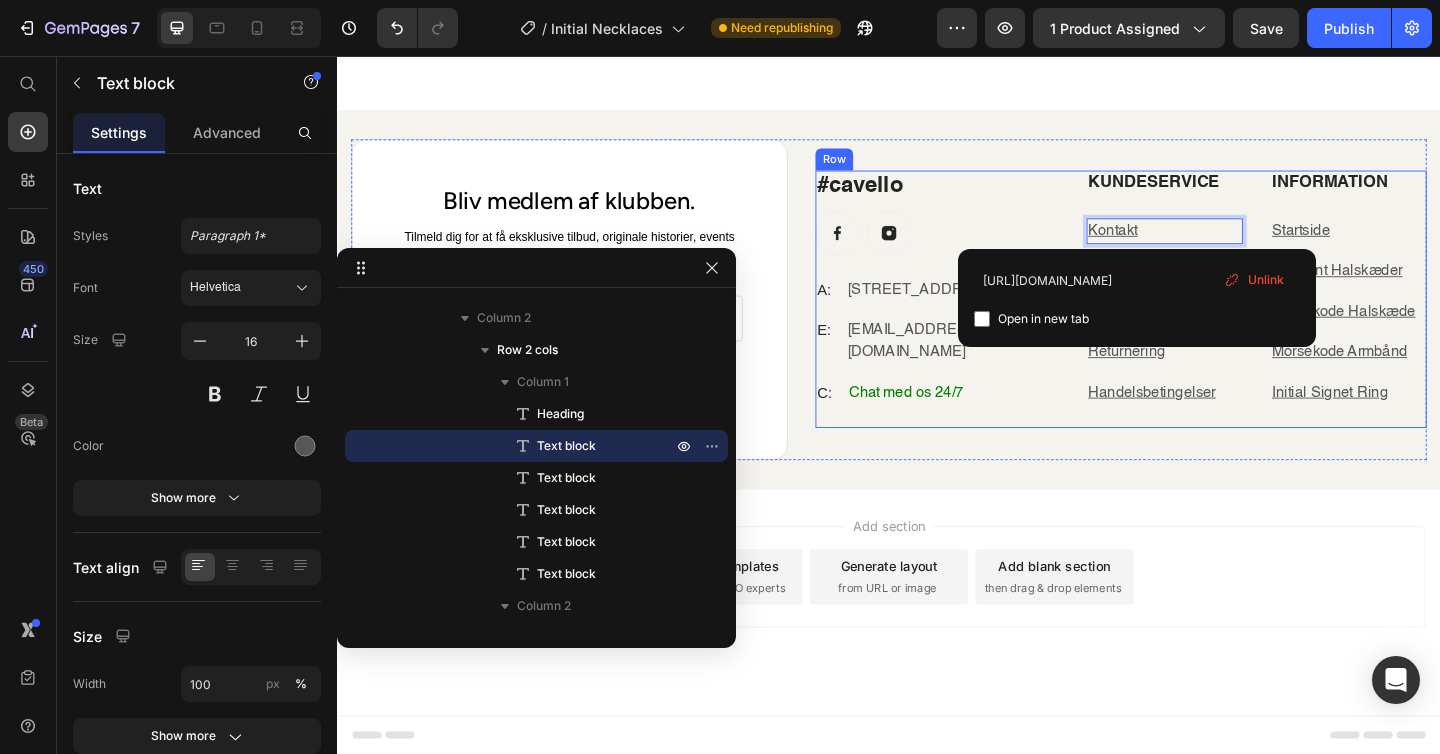 click on "#cavello" at bounding box center [989, 198] 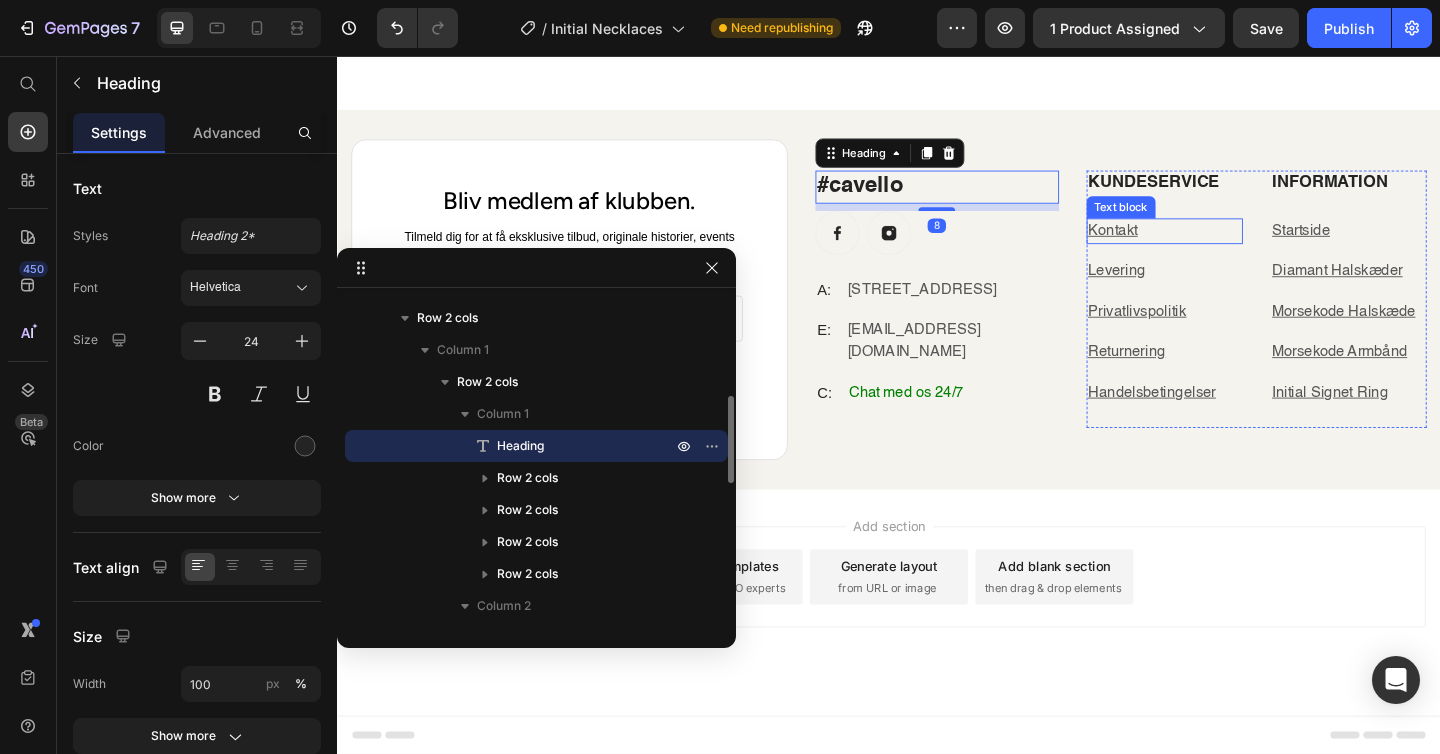click on "Kontakt" at bounding box center [1181, 247] 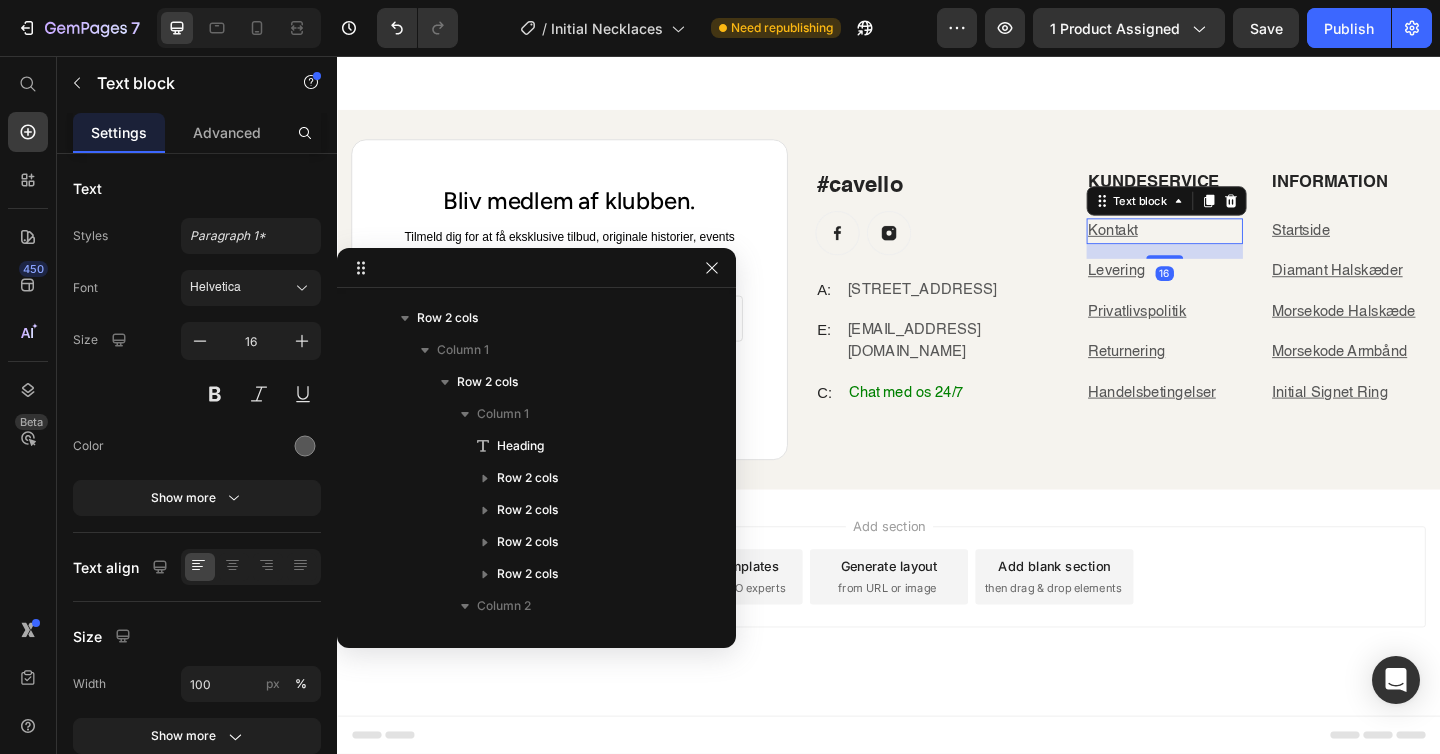 scroll, scrollTop: 666, scrollLeft: 0, axis: vertical 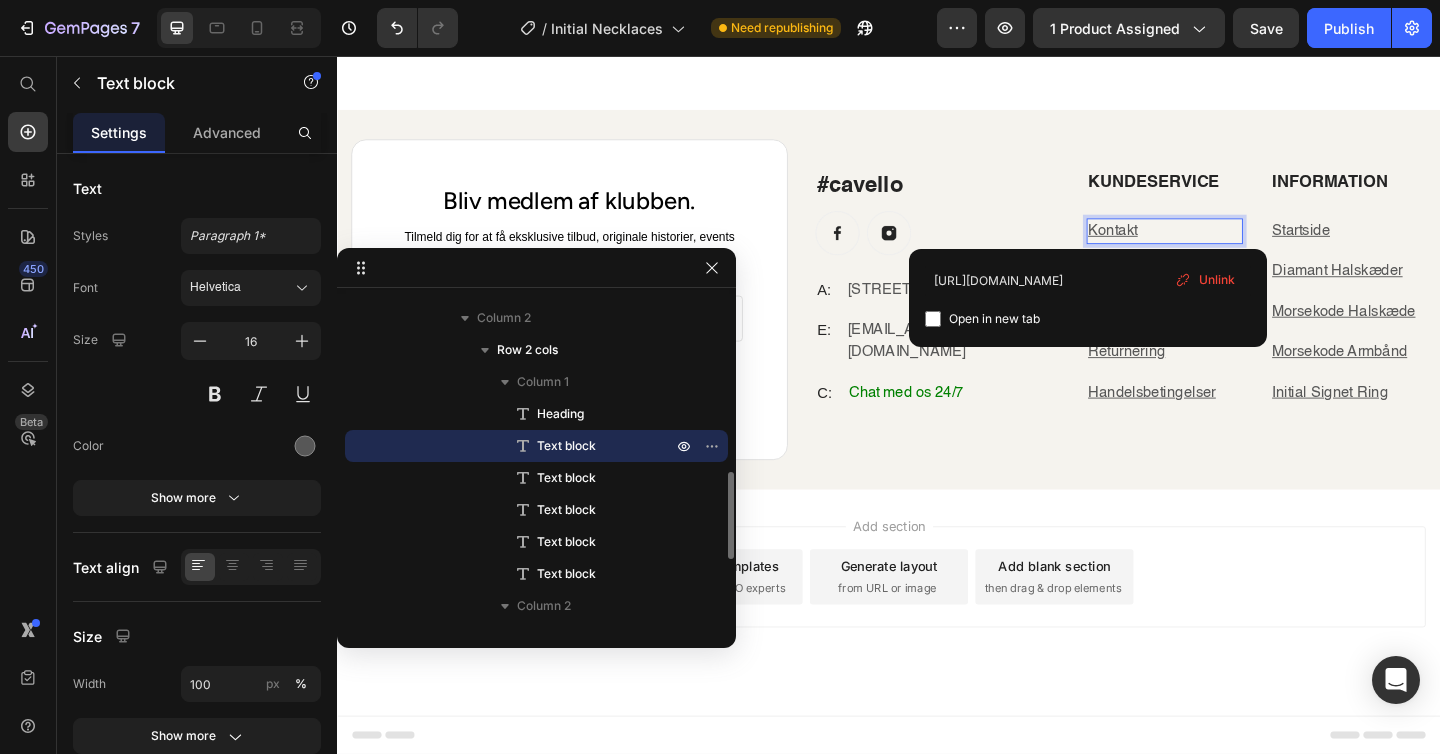 click on "Kontakt" at bounding box center [1181, 247] 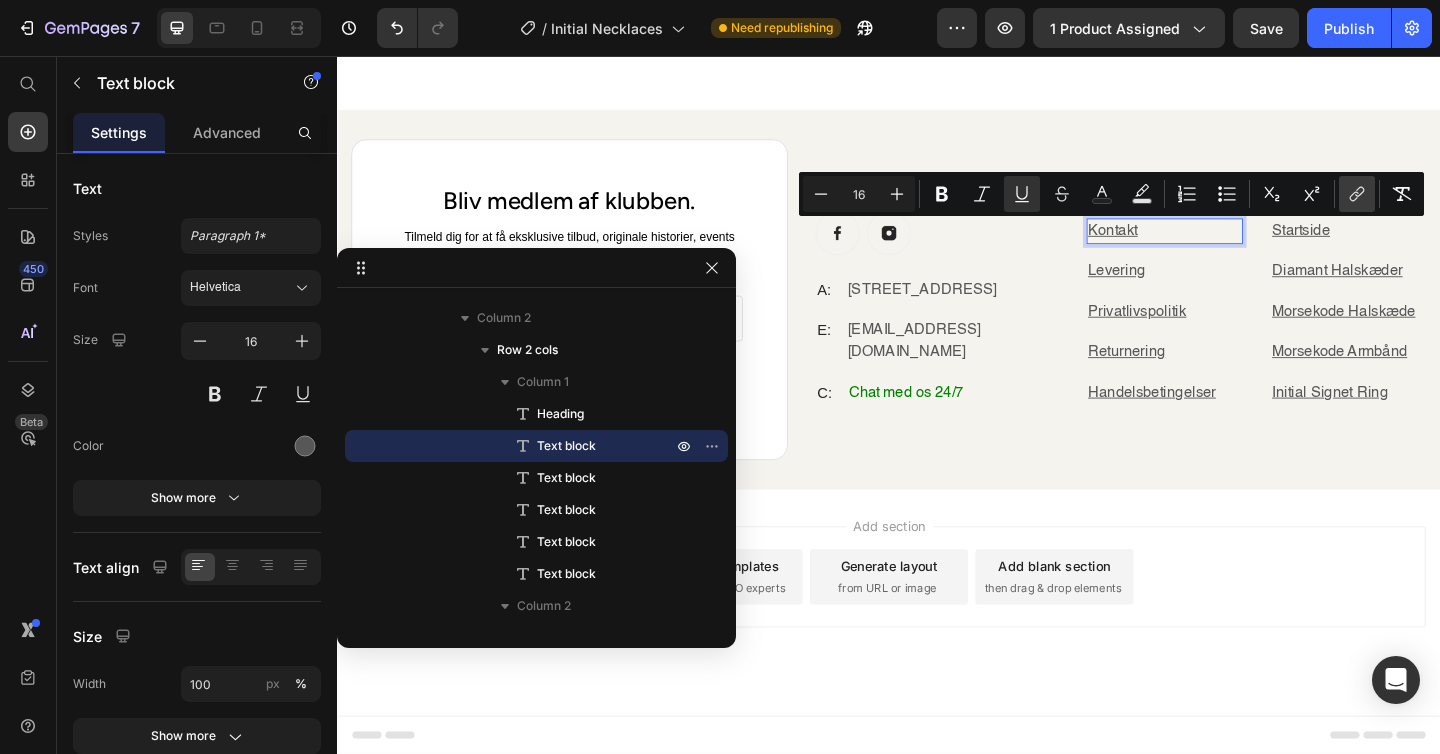 click 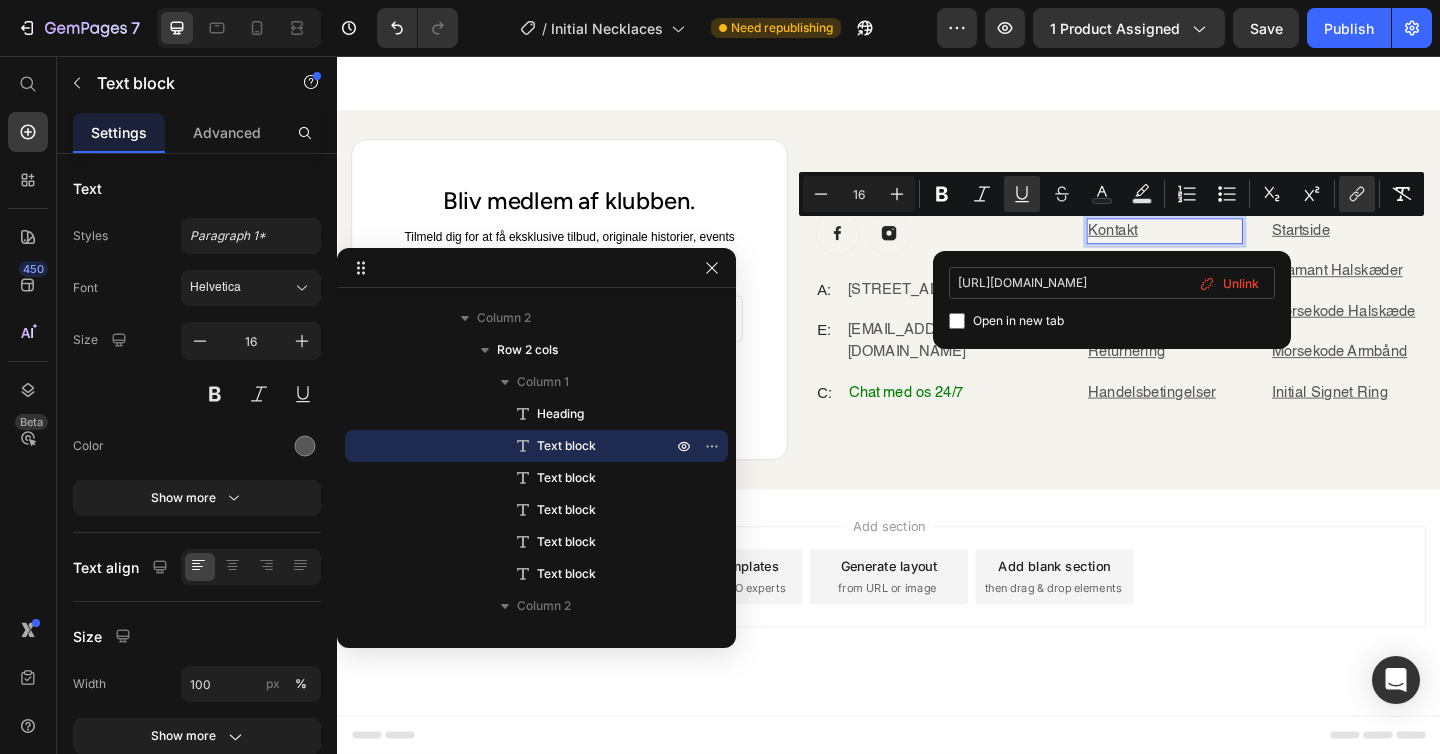 click on "[URL][DOMAIN_NAME]" at bounding box center (1112, 283) 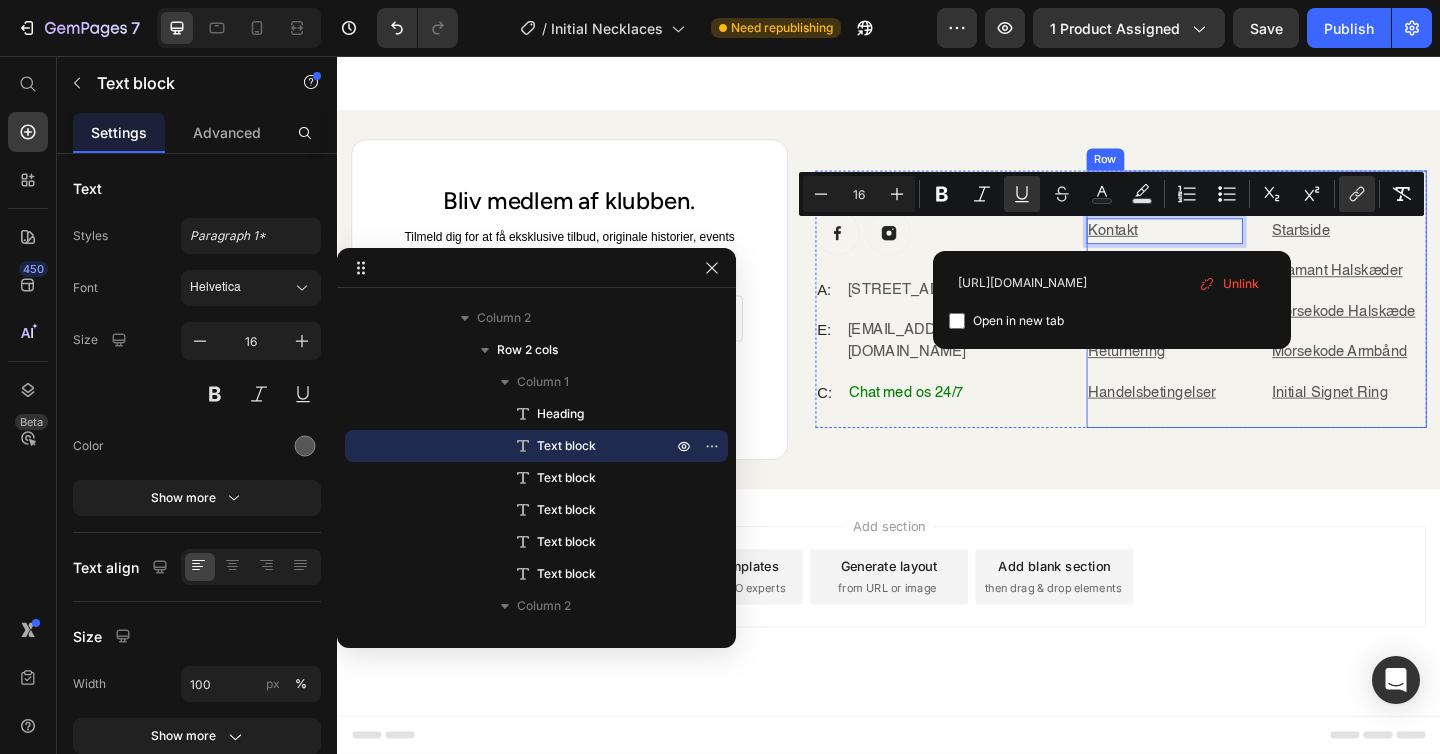 click on "#cavello Heading Image Image Row A: Text [STREET_ADDRESS] Text block Row E: Text block [EMAIL_ADDRESS][DOMAIN_NAME] Text block Row C: Text block Chat med os 24/7 Text block Row KUNDESERVICE Heading Kontakt Text block   16 Levering Text block Privatlivspolitik Text block Returnering Text block Handelsbetingelser Text block Information Heading Startside Text block Diamant Halskæder Text block Morsekode Halskæde Text block Morsekode Armbånd Text block Initial Signet Ring Text block Row Row" at bounding box center (1189, 321) 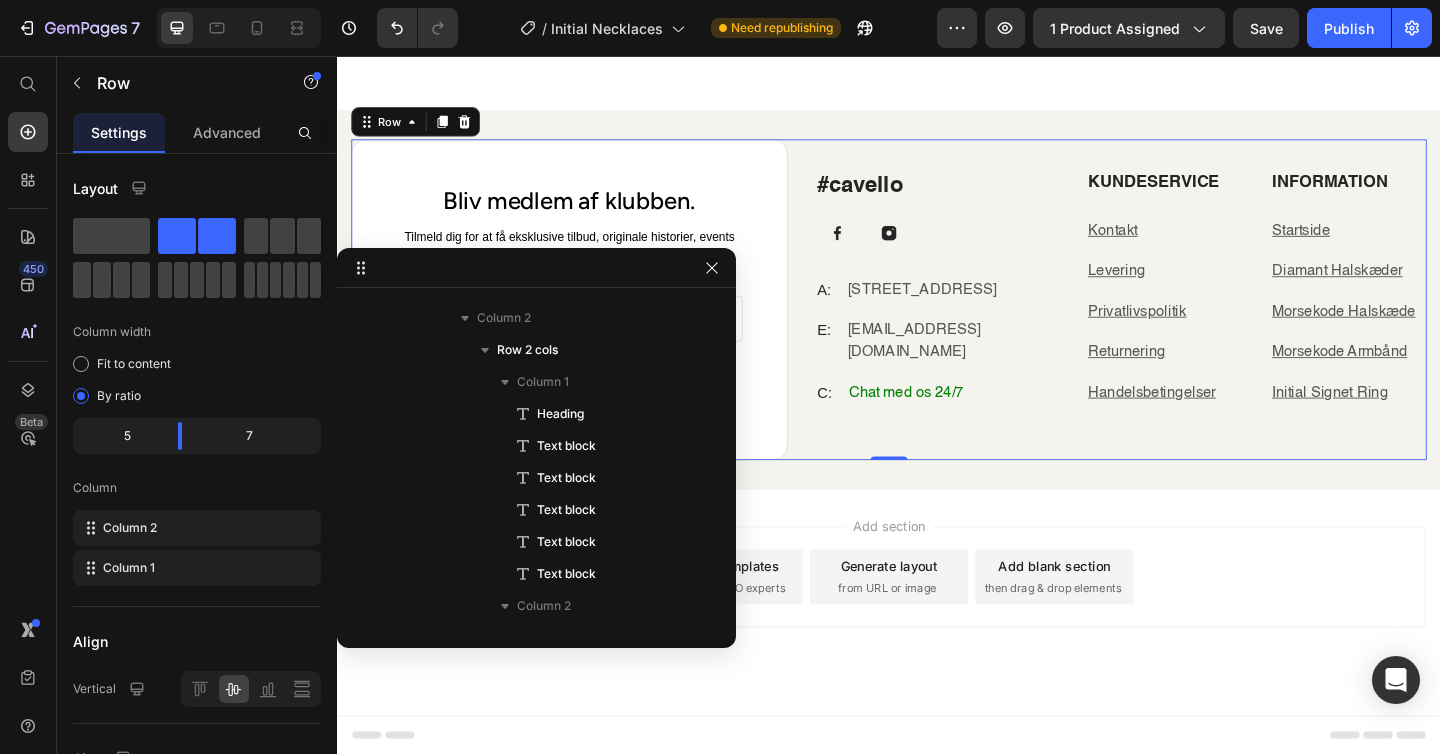 scroll, scrollTop: 250, scrollLeft: 0, axis: vertical 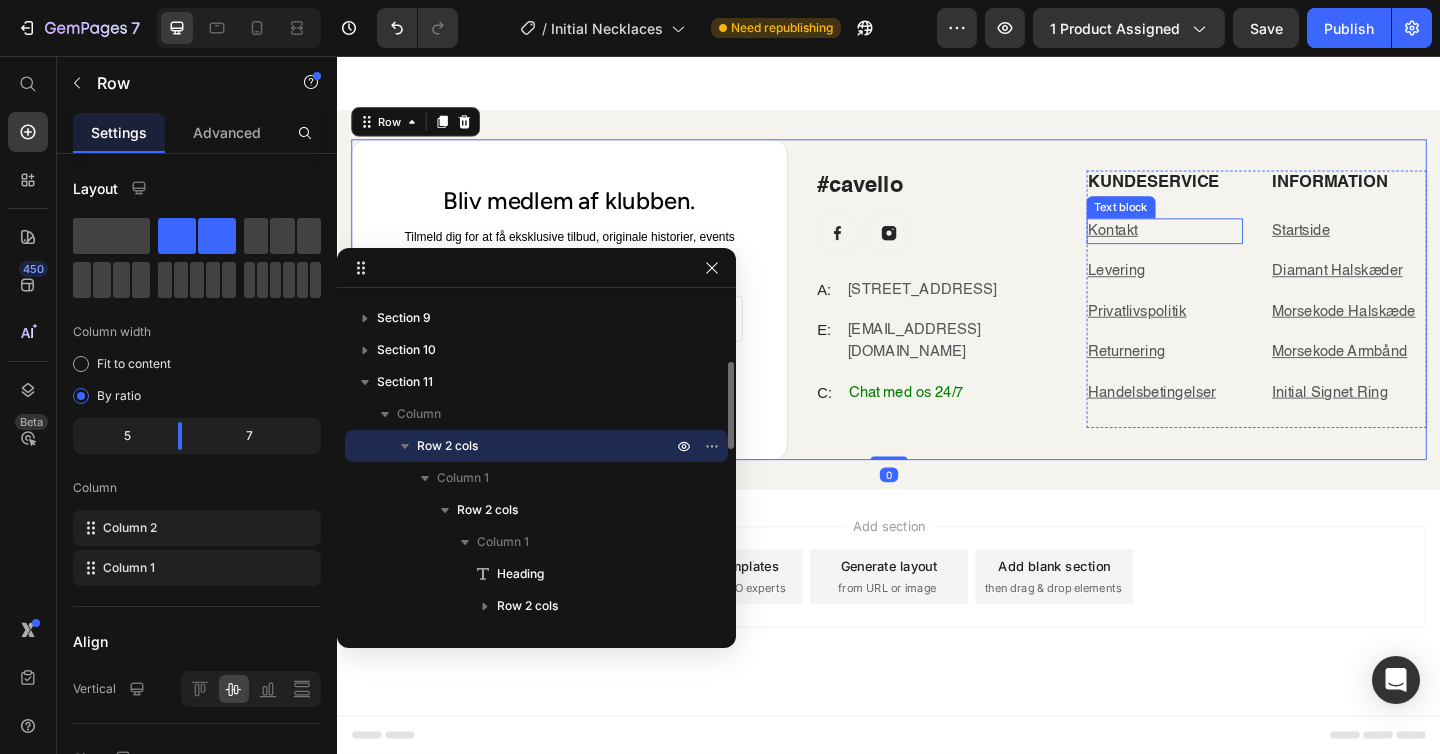 click on "Kontakt" at bounding box center (1181, 247) 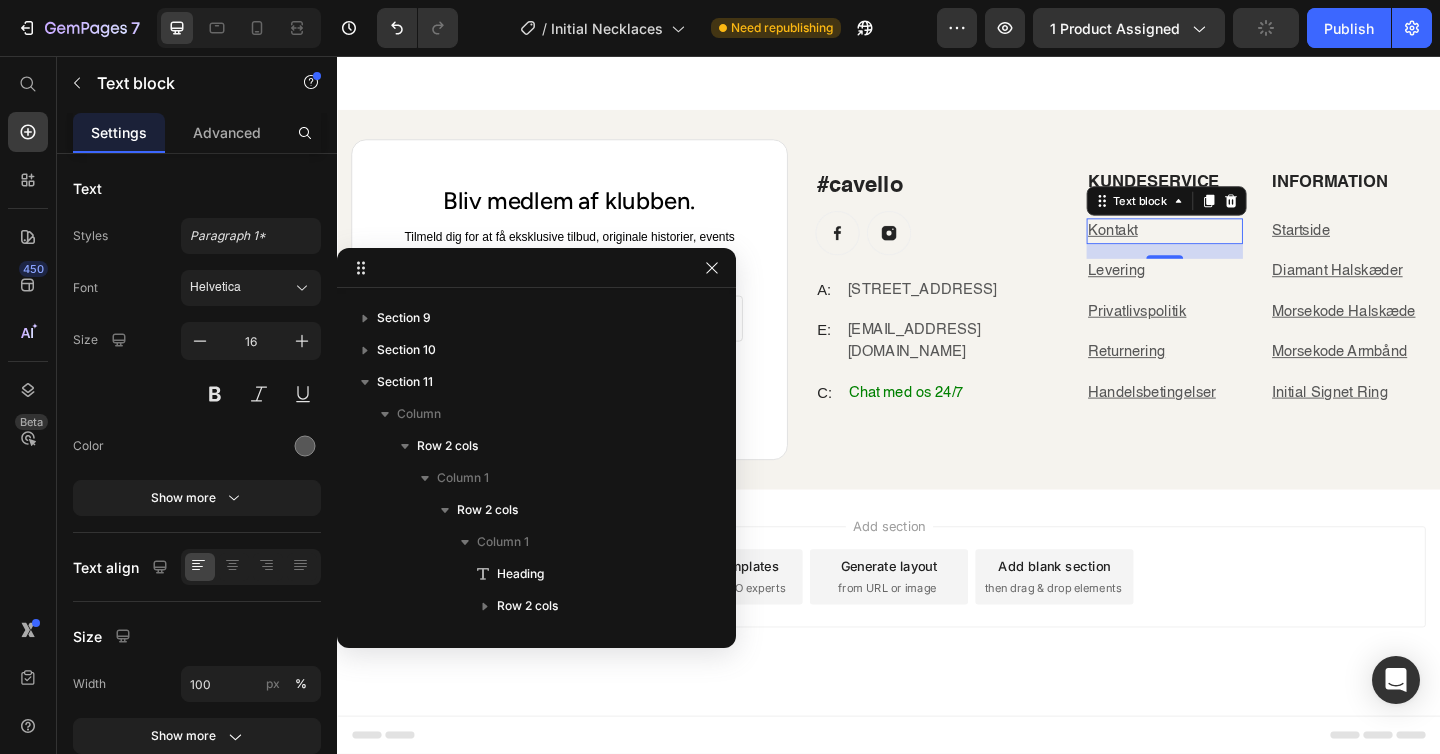 scroll, scrollTop: 666, scrollLeft: 0, axis: vertical 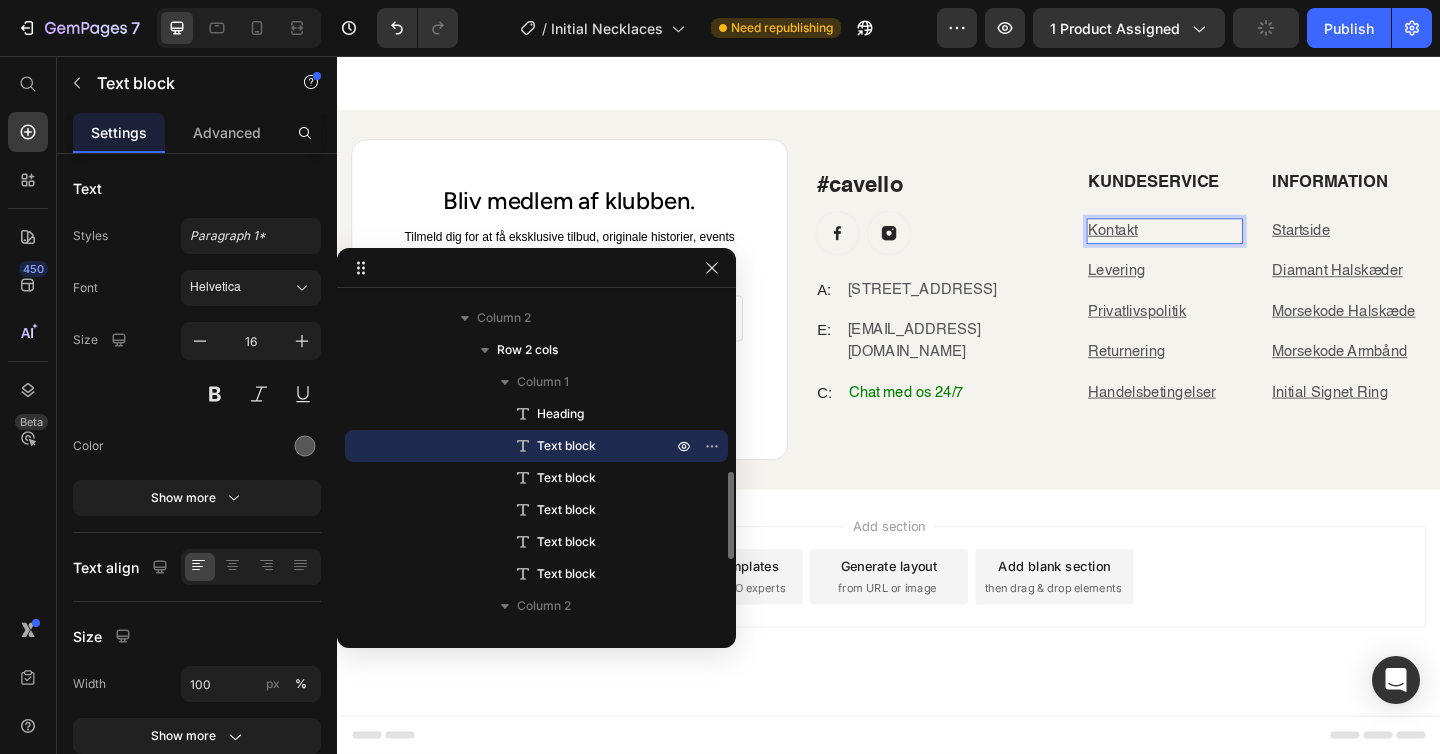 click on "Kontakt" at bounding box center [1181, 247] 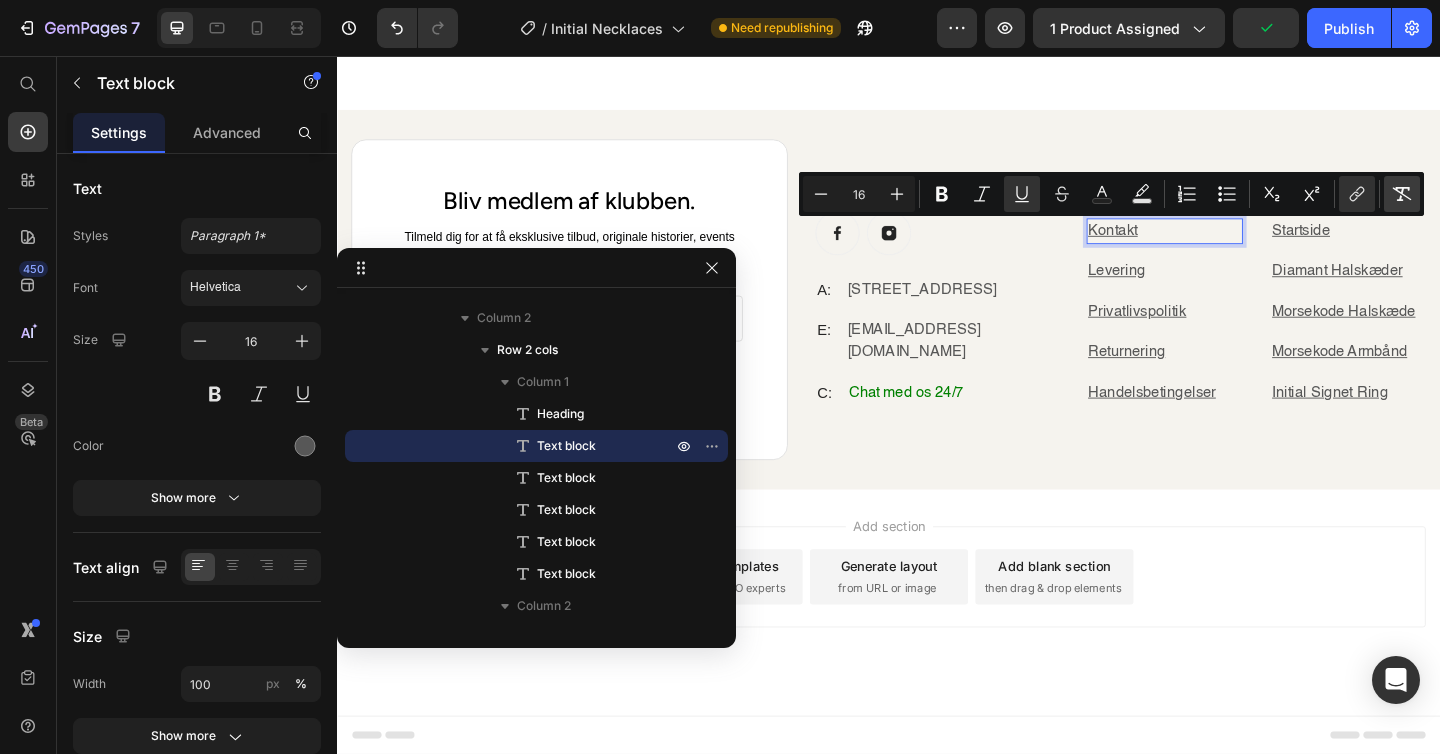 click on "Remove Format" at bounding box center [1402, 194] 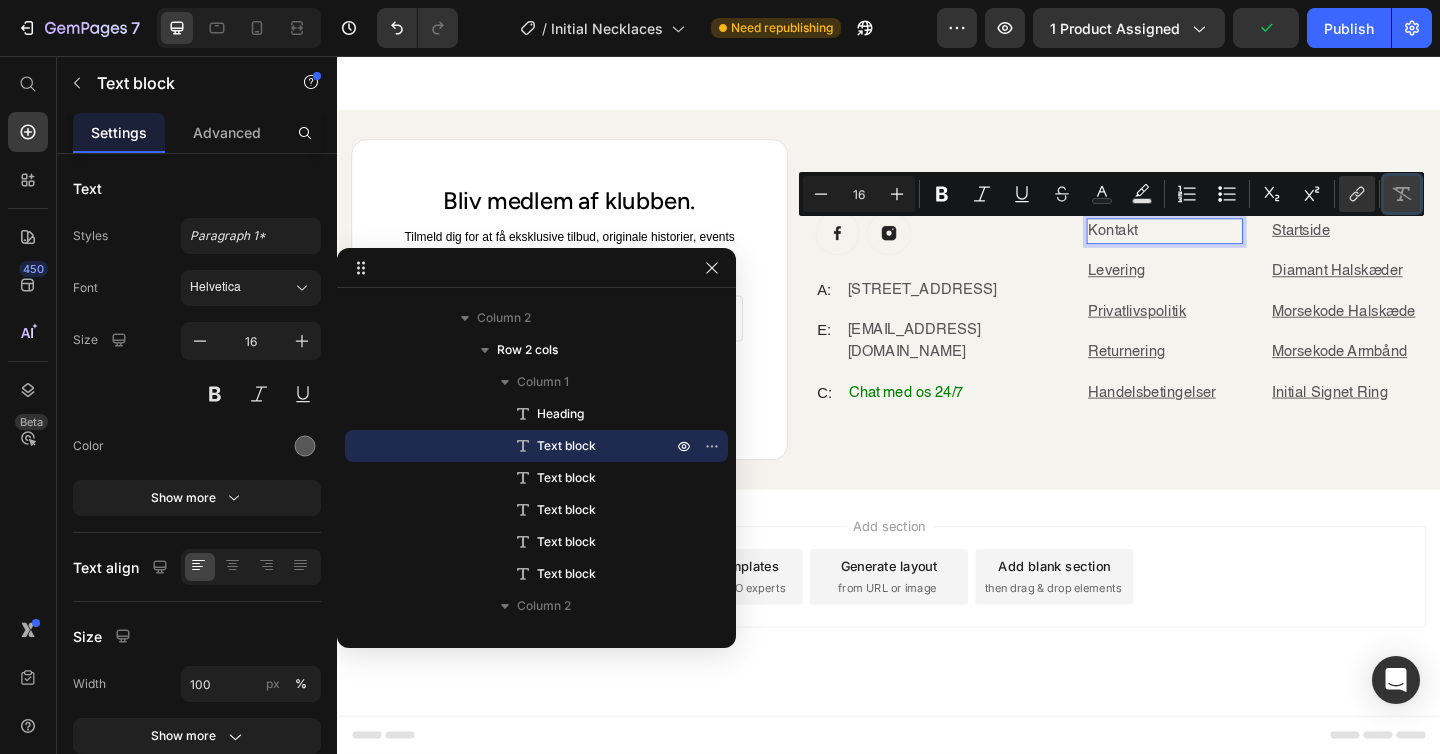 click 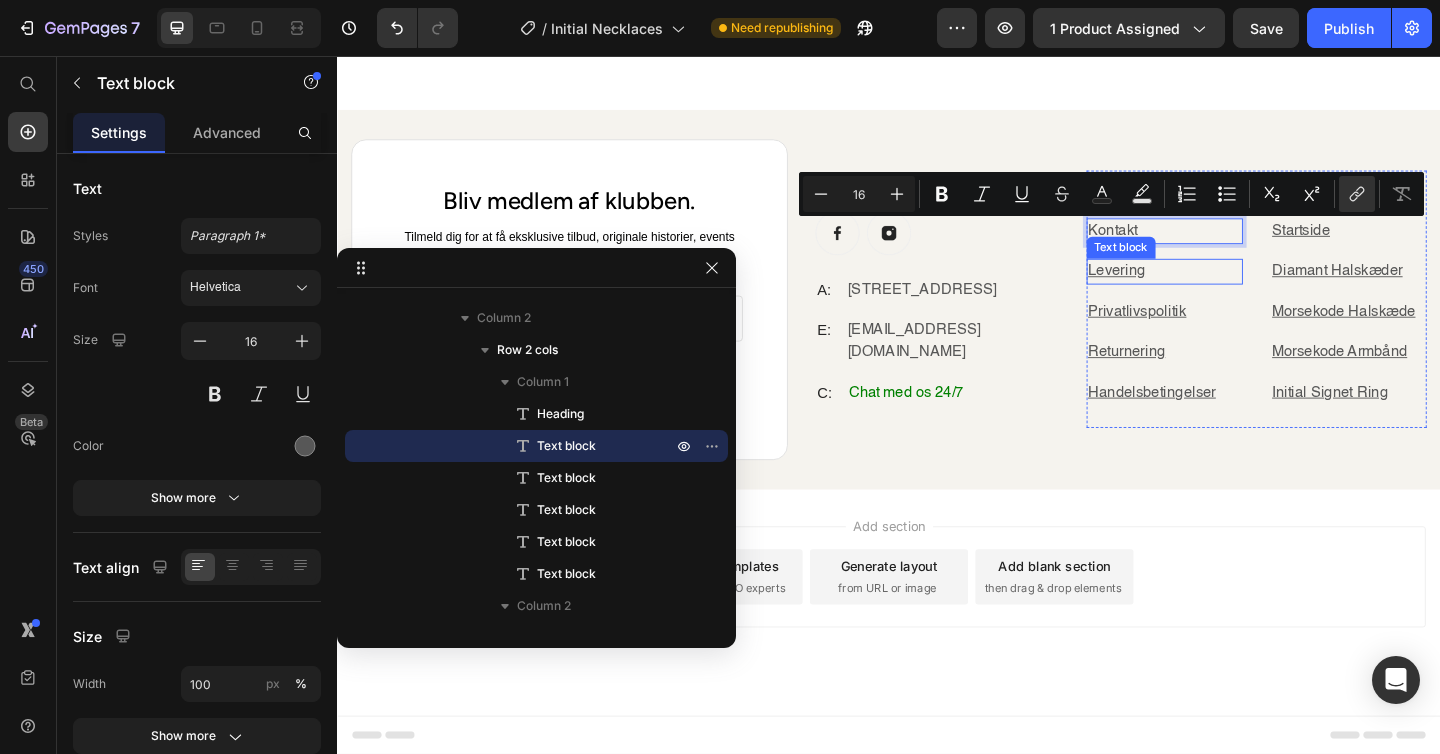 click on "Levering" at bounding box center (1237, 291) 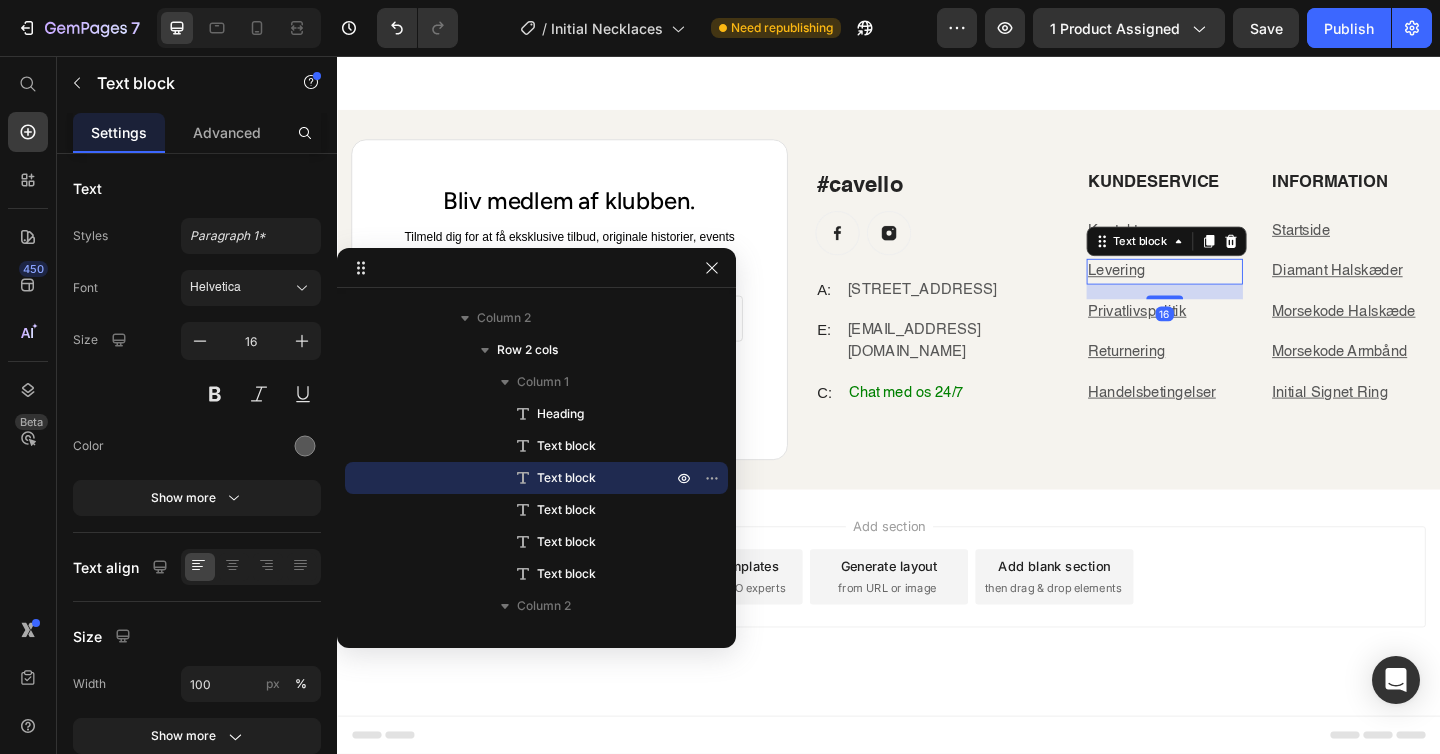 click on "Levering" at bounding box center [1185, 291] 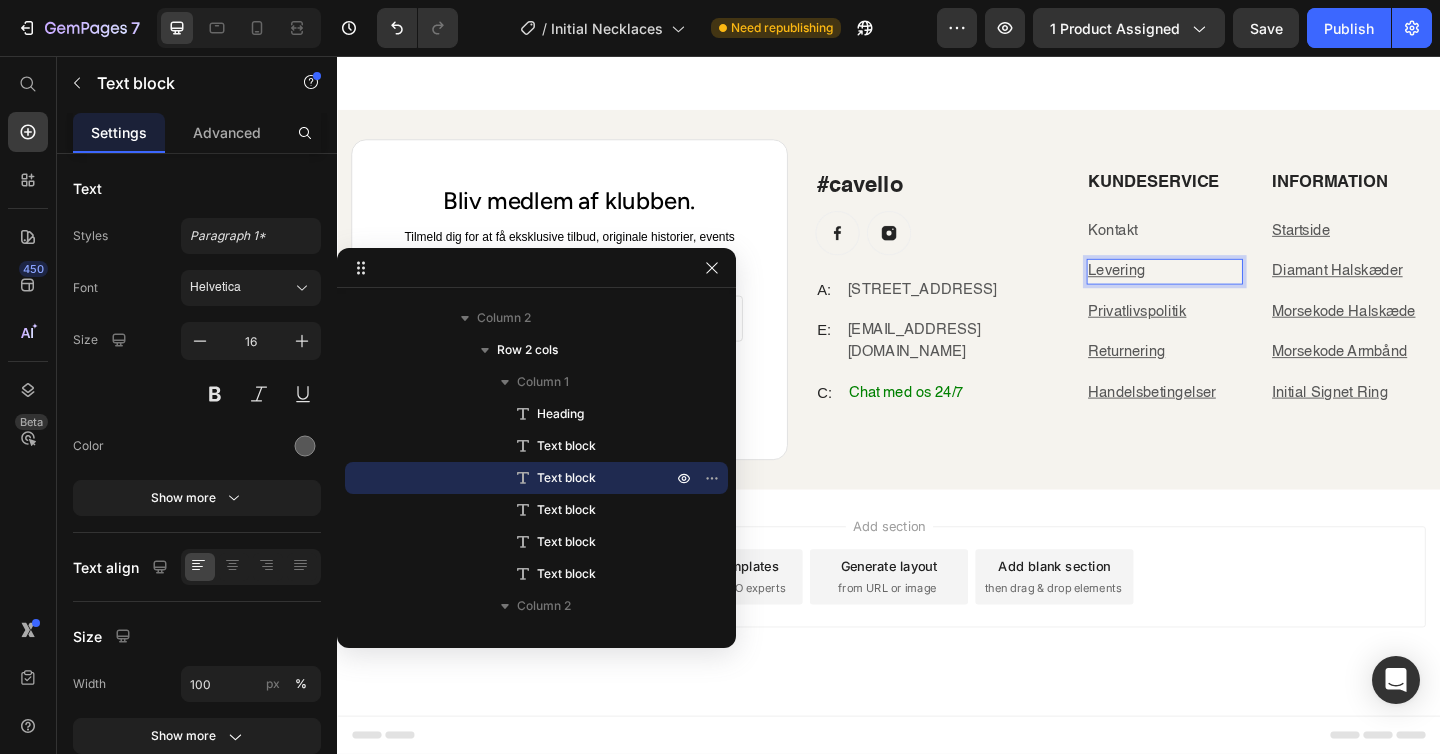 click on "Levering" at bounding box center [1185, 291] 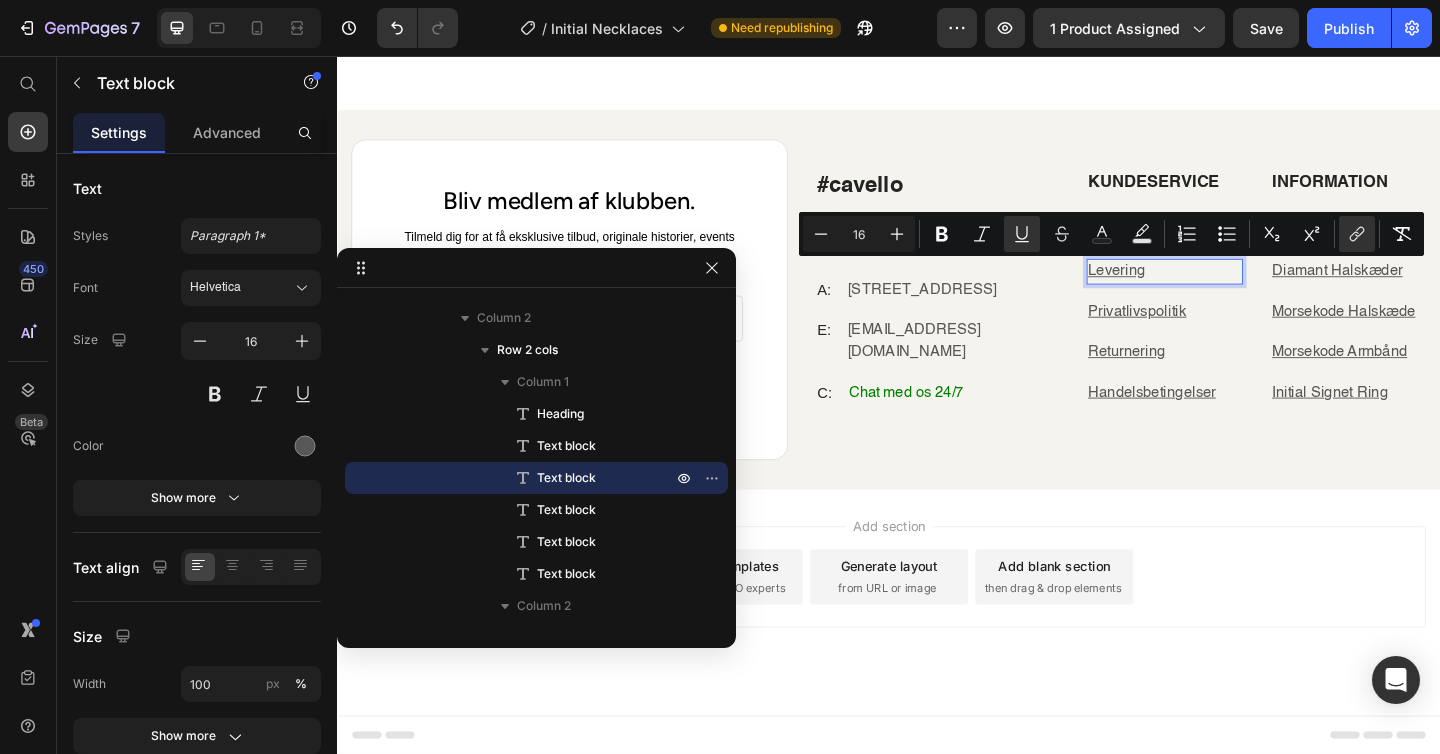 click on "KUNDESERVICE Heading Kontakt Text block Levering Text block   16 Privatlivspolitik Text block Returnering Text block Handelsbetingelser Text block" at bounding box center (1237, 320) 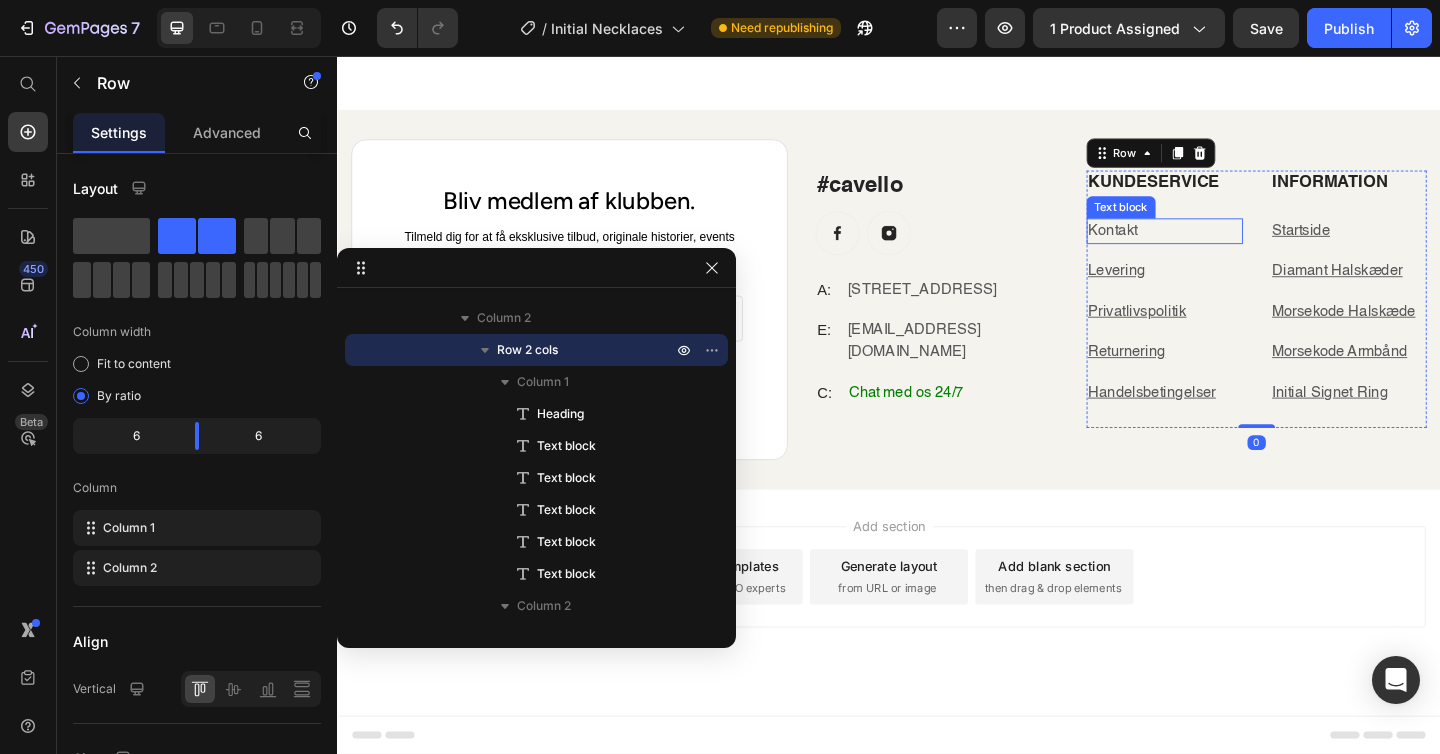 click on "Kontakt" at bounding box center [1181, 247] 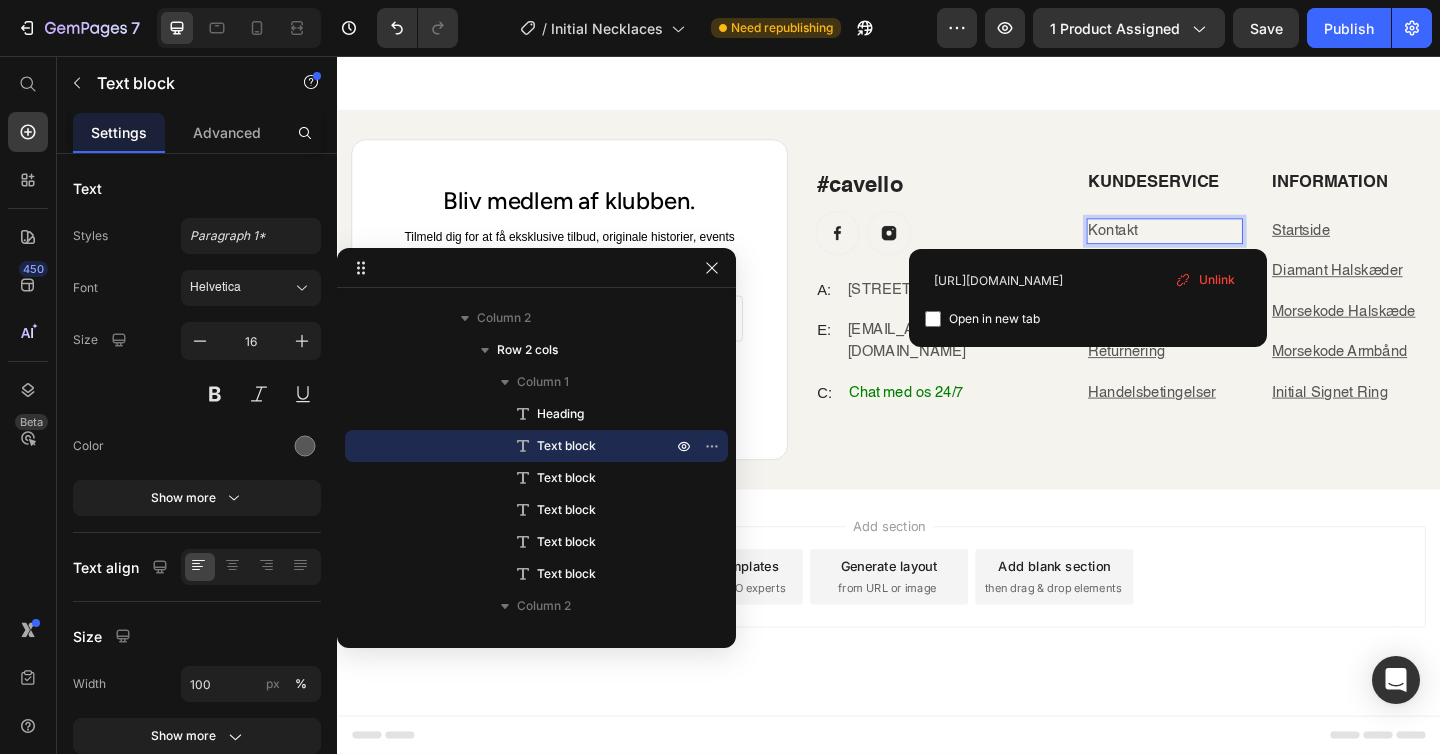click on "Kontakt" at bounding box center [1181, 247] 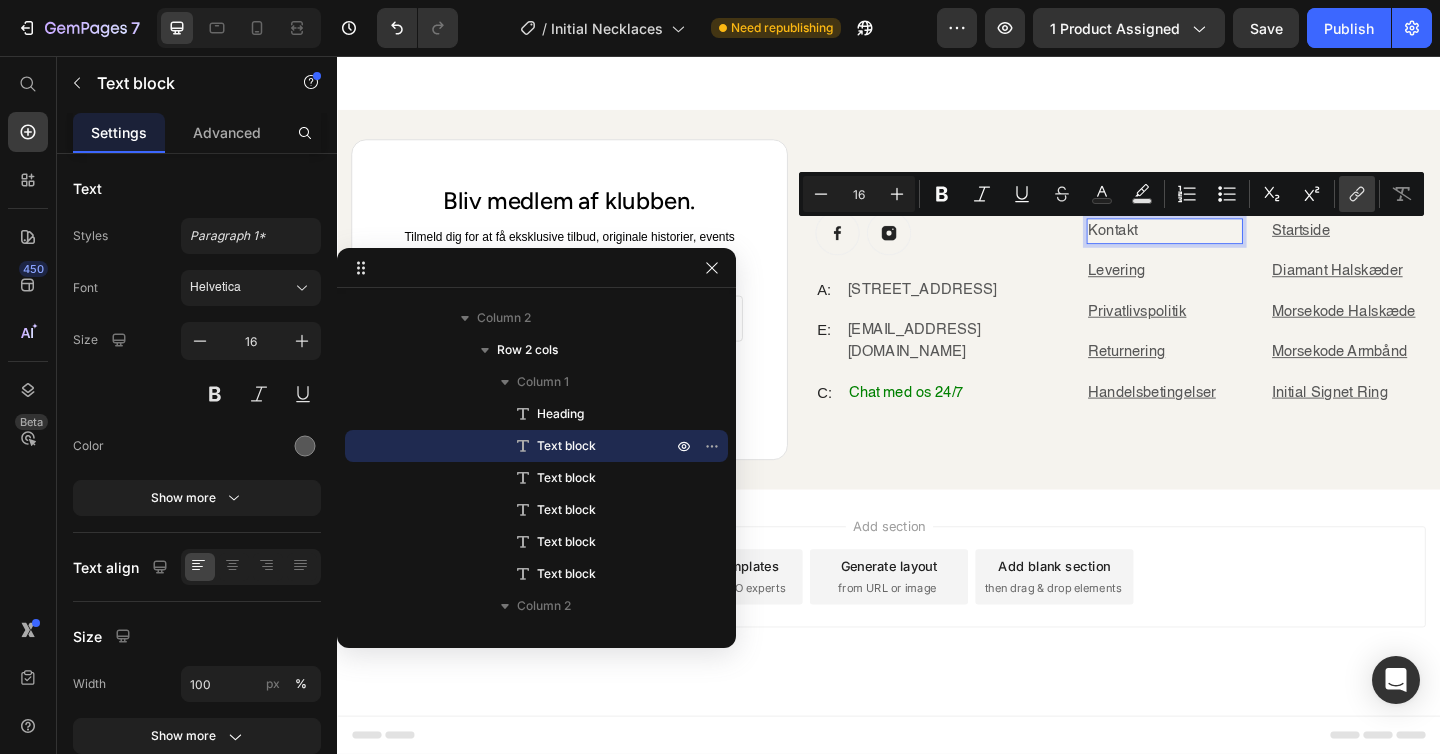 click 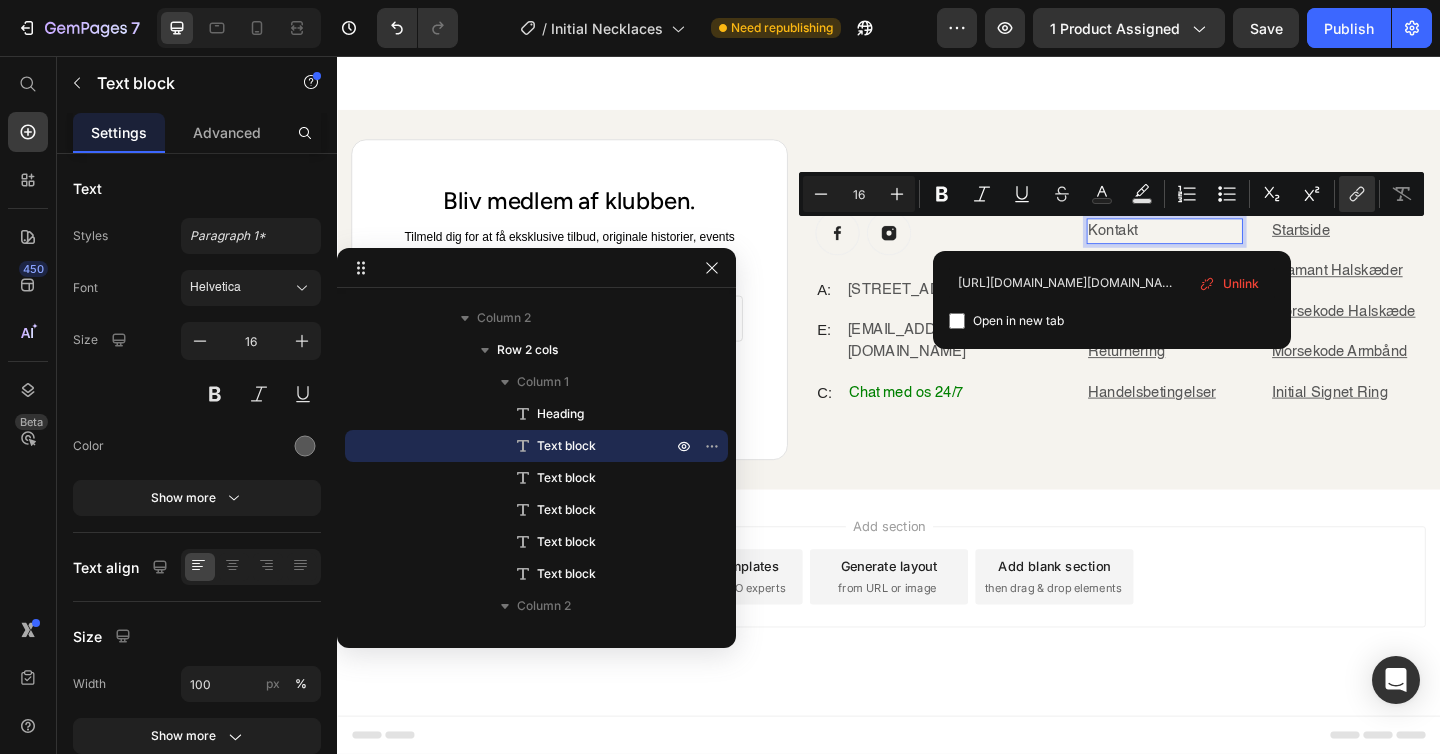 scroll, scrollTop: 0, scrollLeft: 143, axis: horizontal 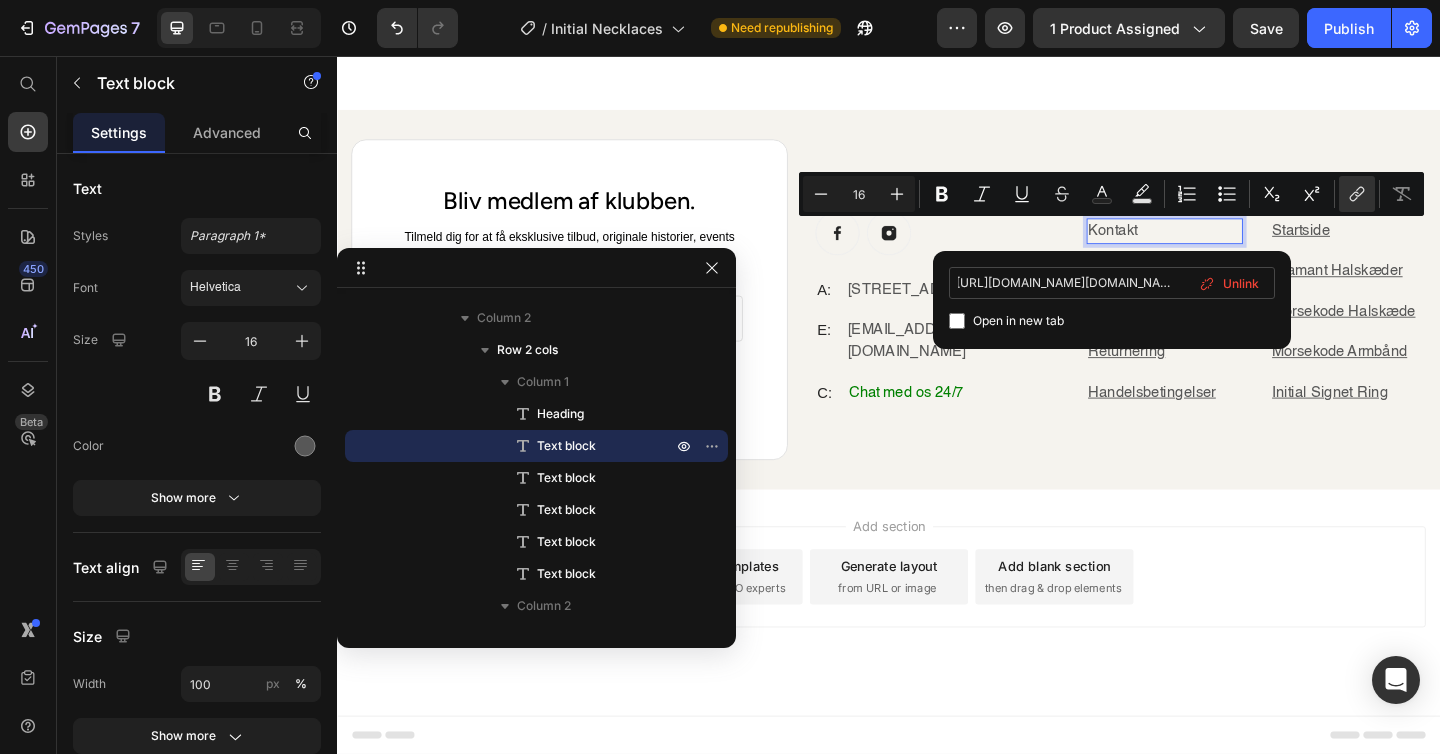 click on "[URL][DOMAIN_NAME][DOMAIN_NAME]" at bounding box center [1112, 283] 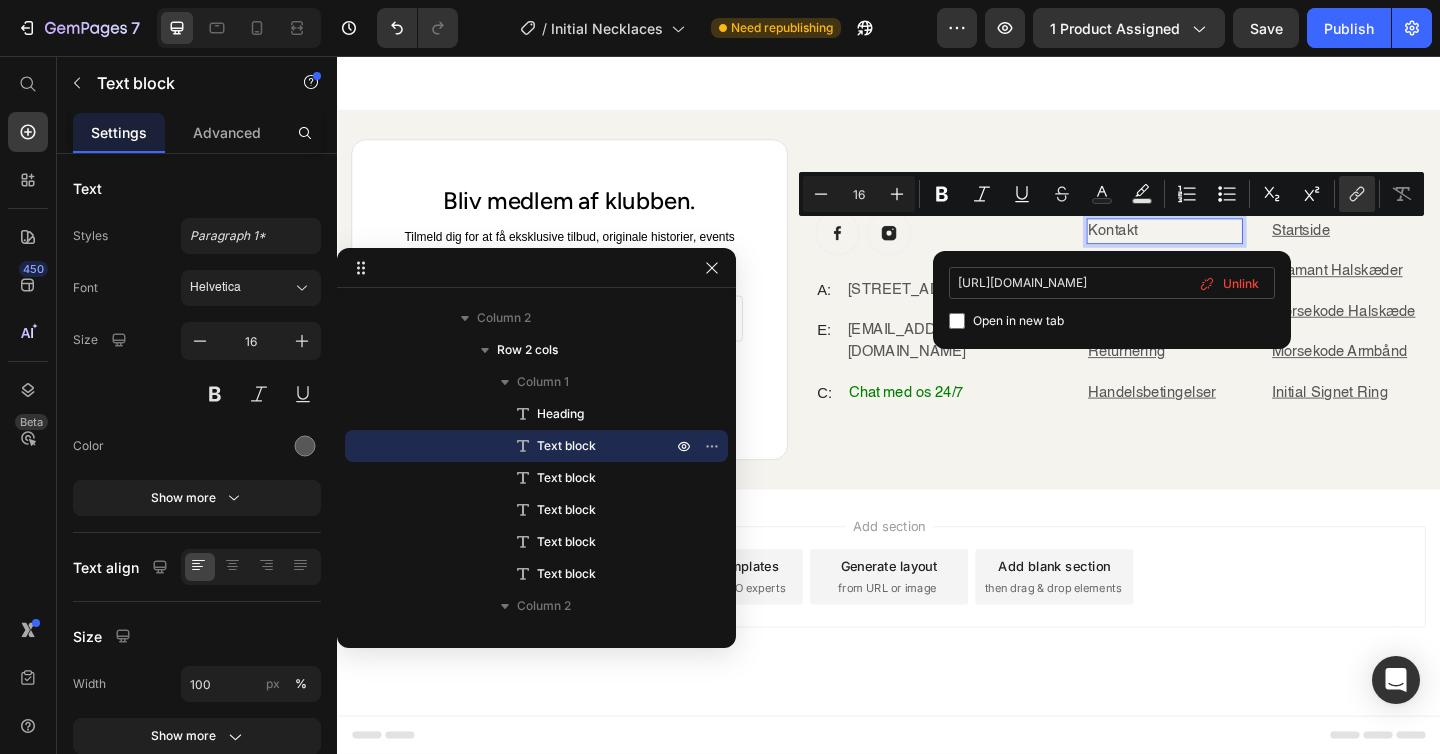 scroll, scrollTop: 0, scrollLeft: 0, axis: both 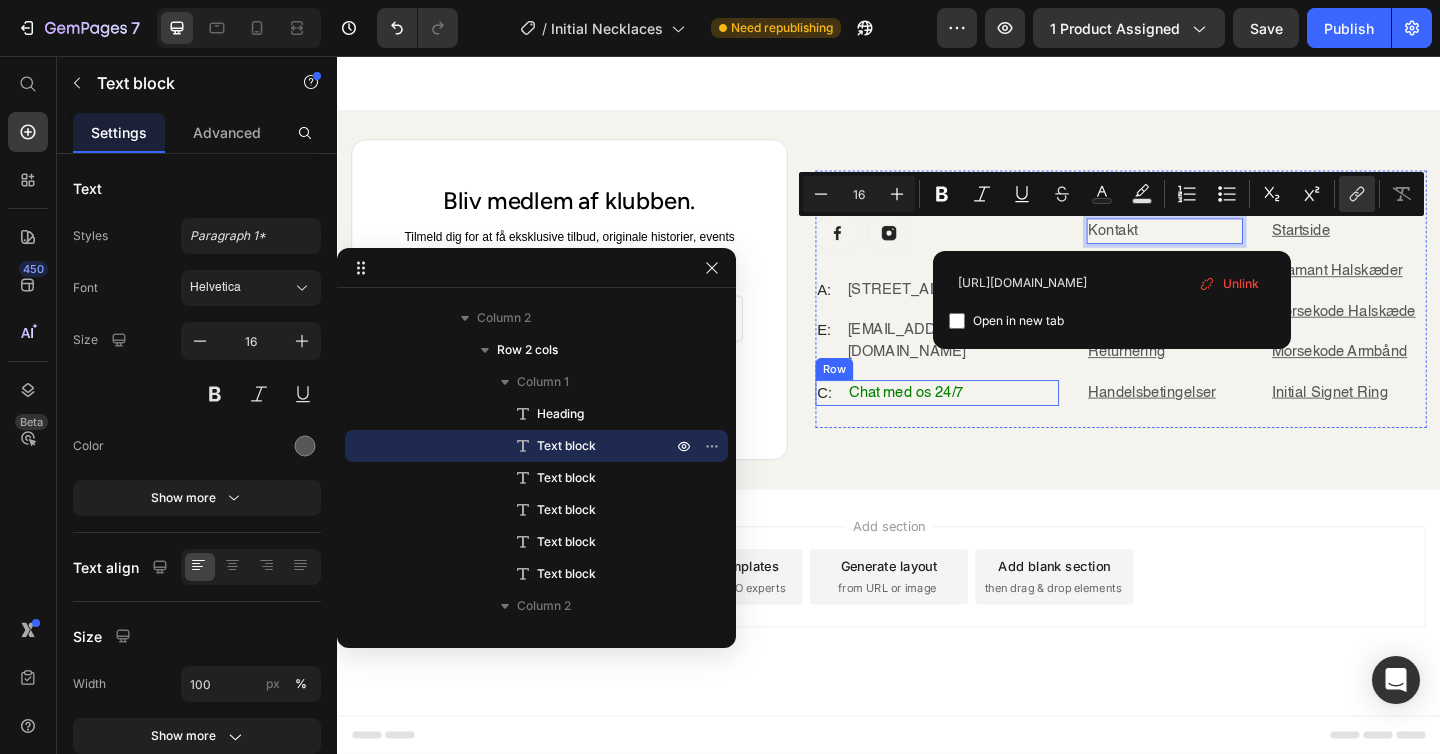 click on "C: Text block Chat med os 24/7 Text block Row" at bounding box center [989, 423] 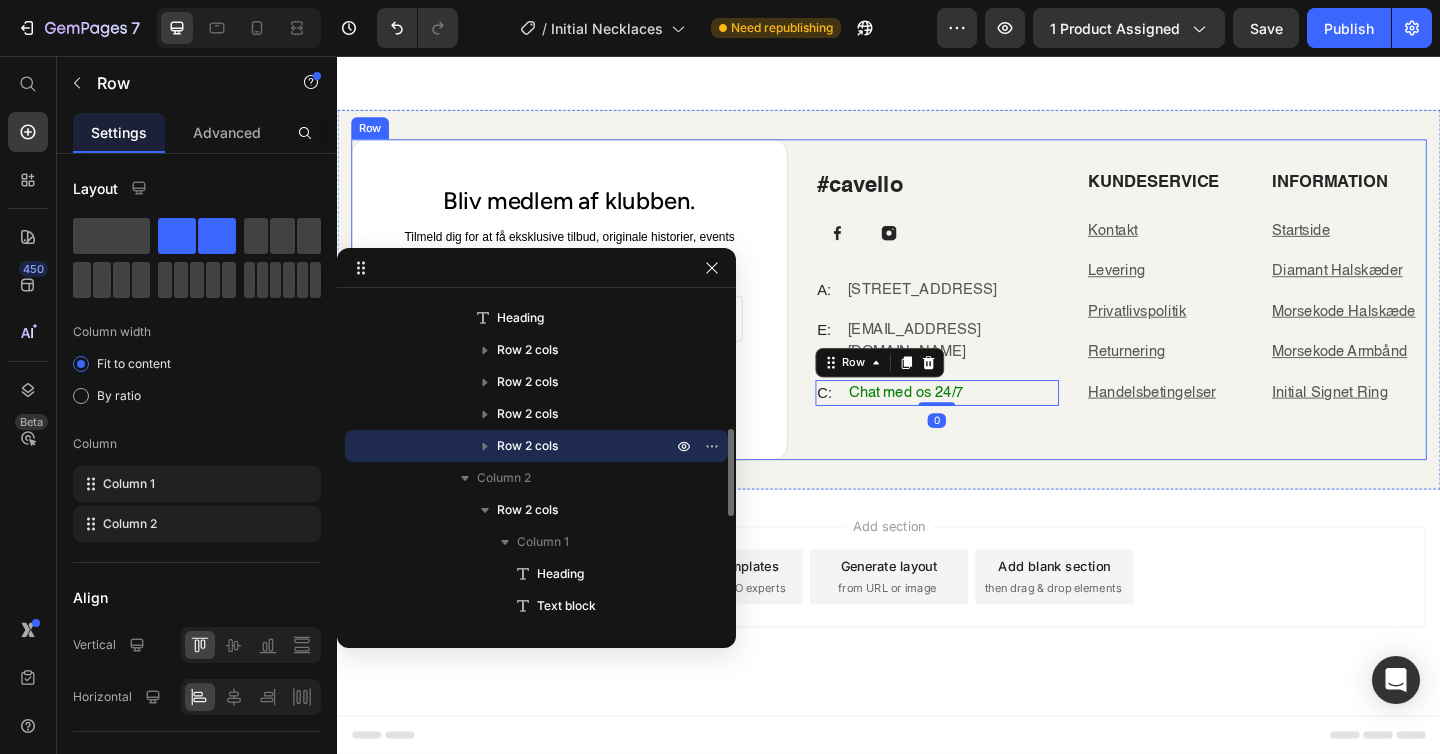 click on "#cavello Heading Image Image Row A: Text [STREET_ADDRESS] Text block Row E: Text block [EMAIL_ADDRESS][DOMAIN_NAME] Text block Row C: Text block Chat med os 24/7 Text block Row   0 KUNDESERVICE Heading Kontakt Text block Levering Text block Privatlivspolitik Text block Returnering Text block Handelsbetingelser Text block Information Heading Startside Text block Diamant Halskæder Text block Morsekode Halskæde Text block Morsekode Armbånd Text block Initial Signet Ring Text block Row Row" at bounding box center [1189, 321] 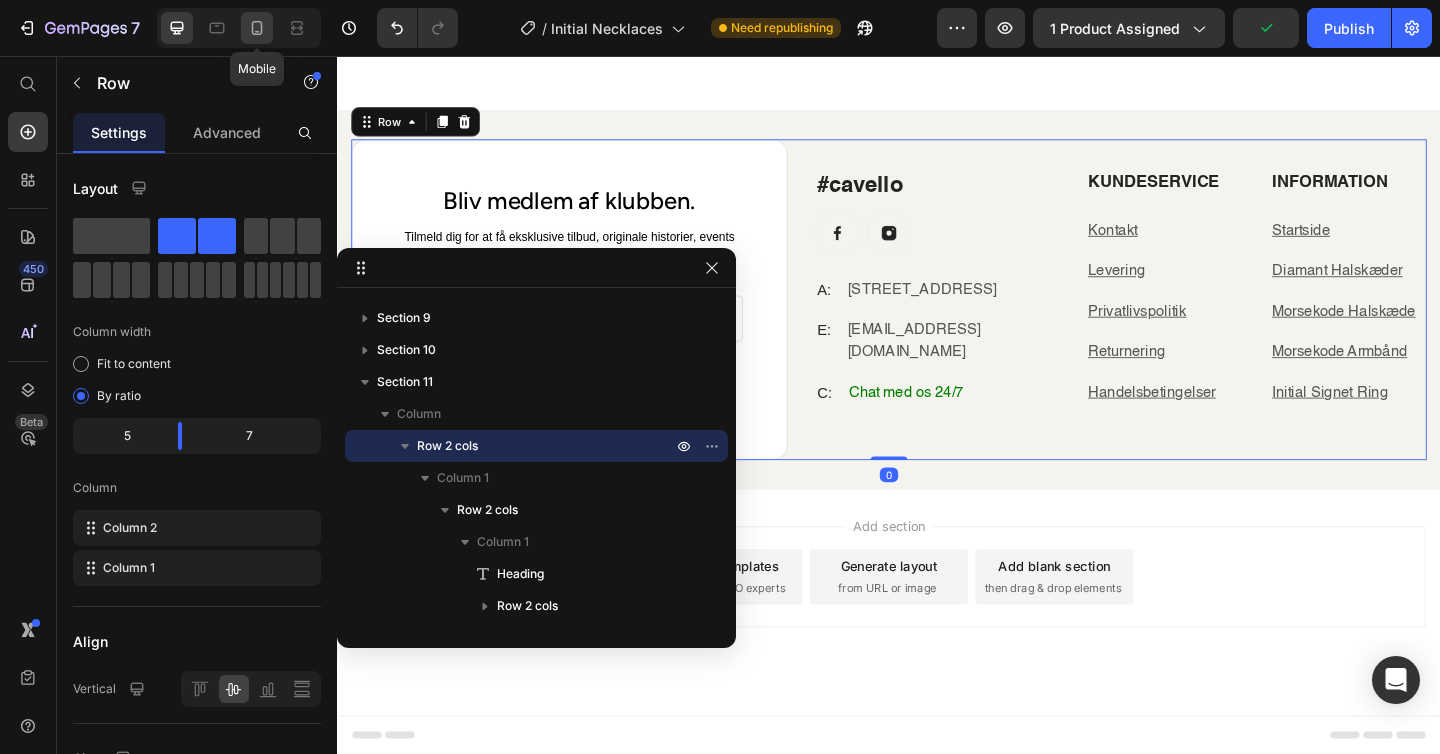 click 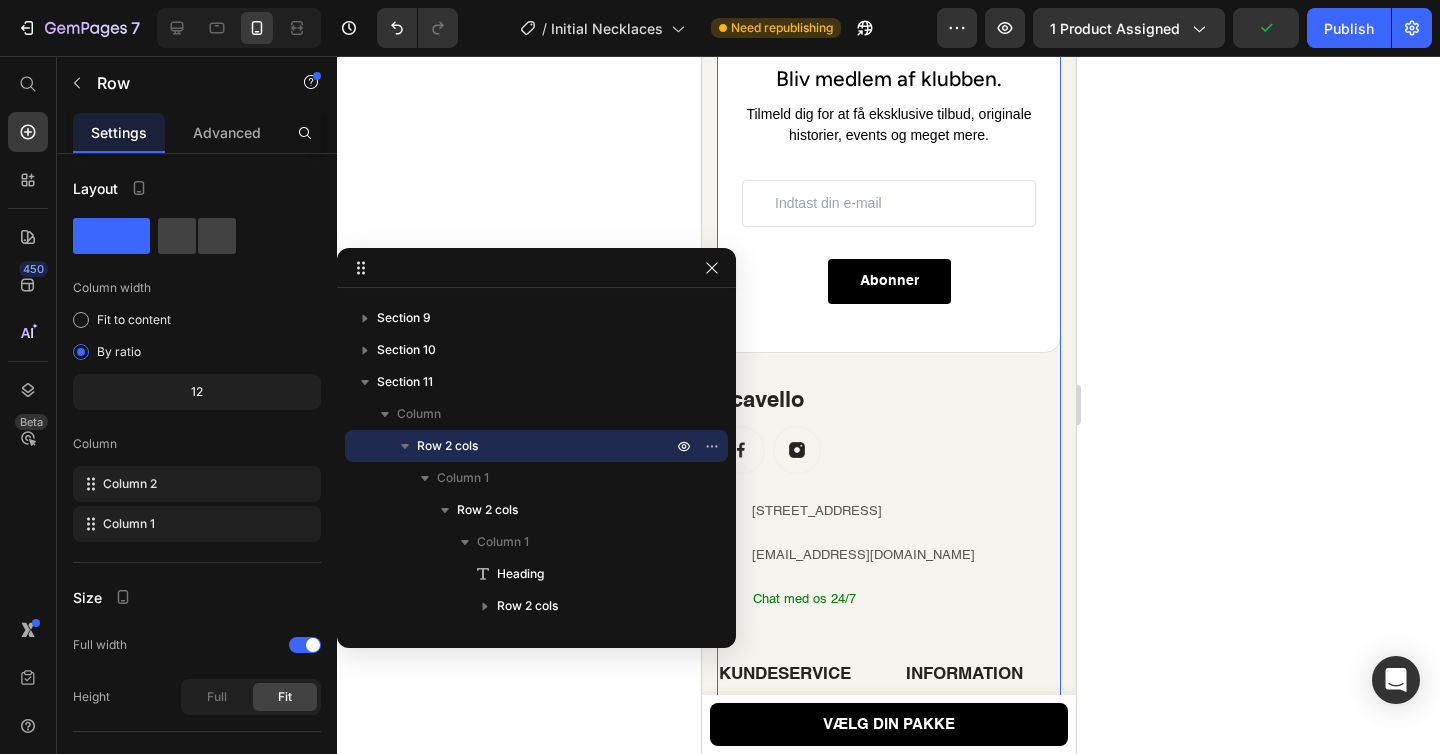 scroll, scrollTop: 4798, scrollLeft: 0, axis: vertical 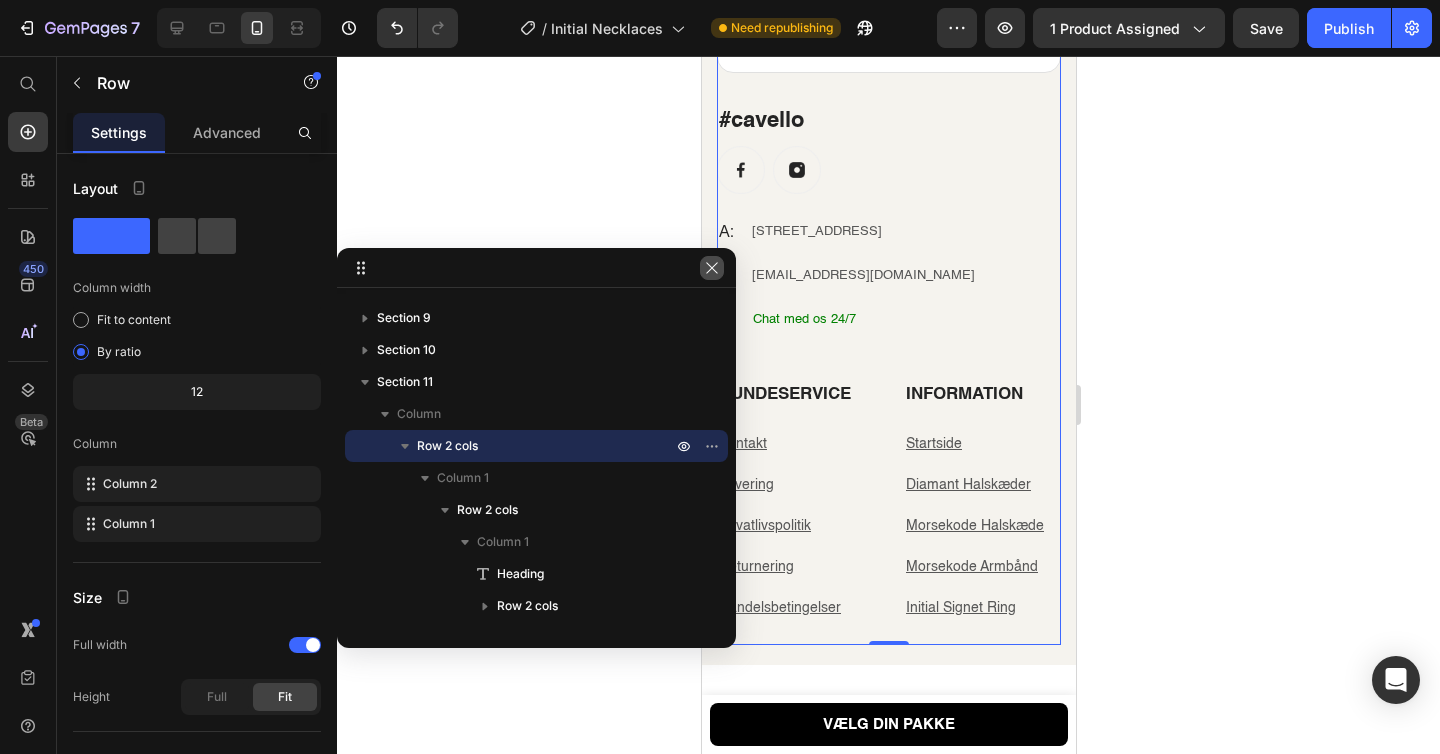 drag, startPoint x: 714, startPoint y: 271, endPoint x: 100, endPoint y: 285, distance: 614.1596 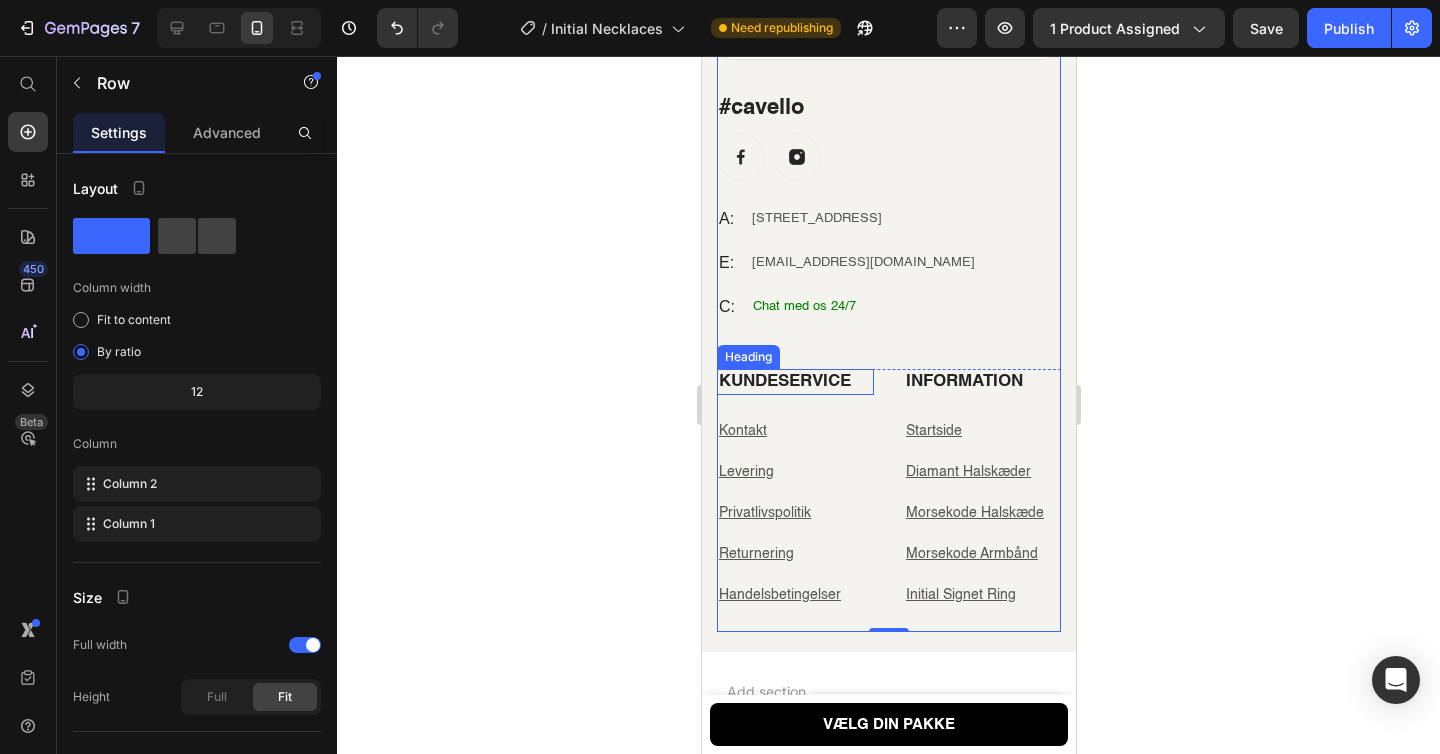 scroll, scrollTop: 4828, scrollLeft: 0, axis: vertical 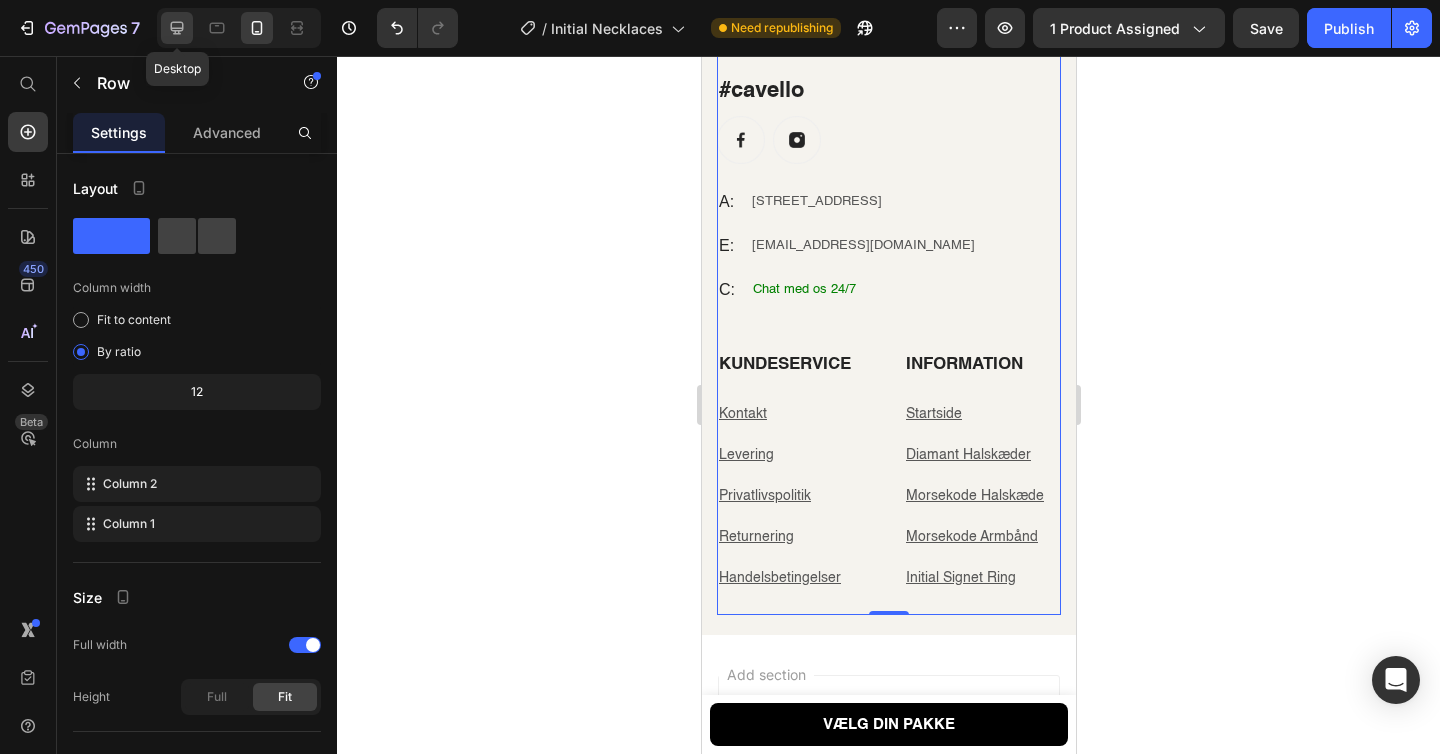 click 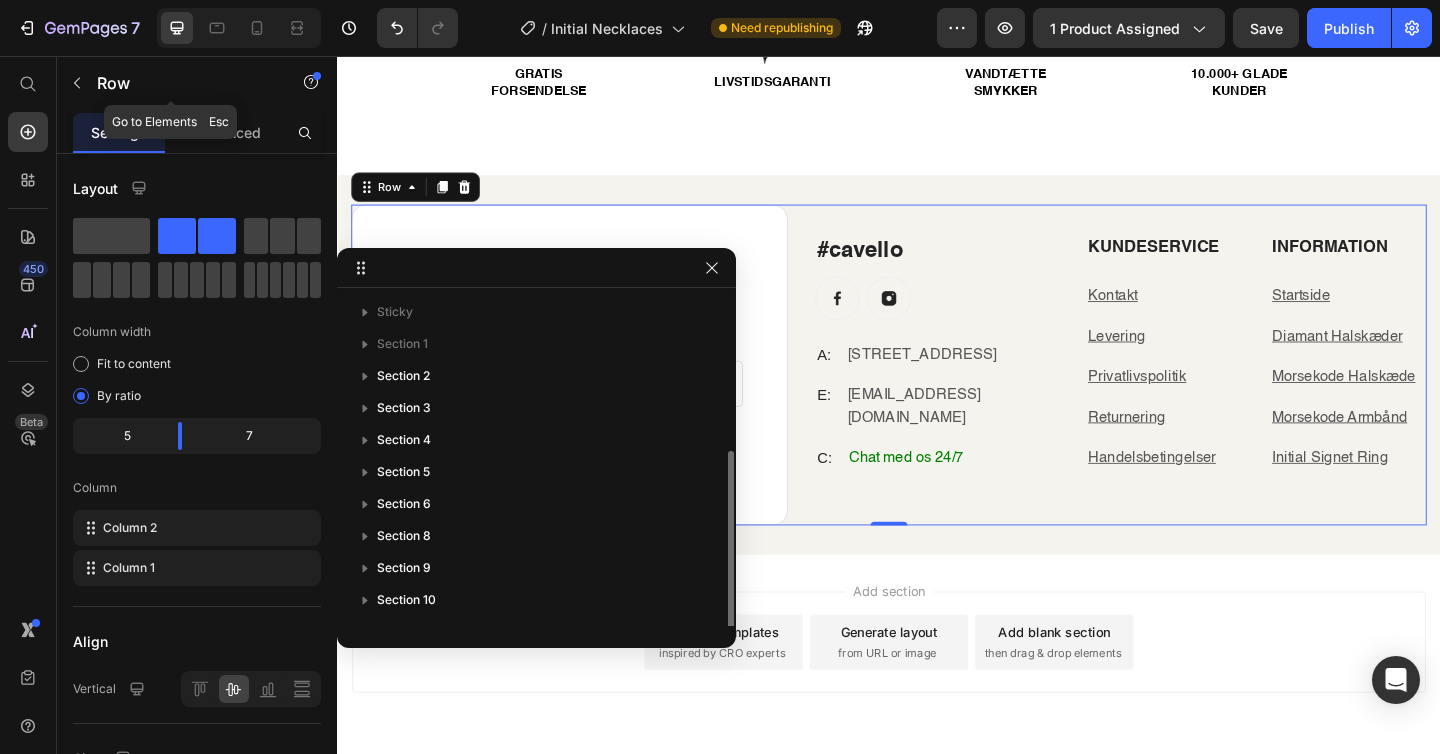 scroll, scrollTop: 4713, scrollLeft: 0, axis: vertical 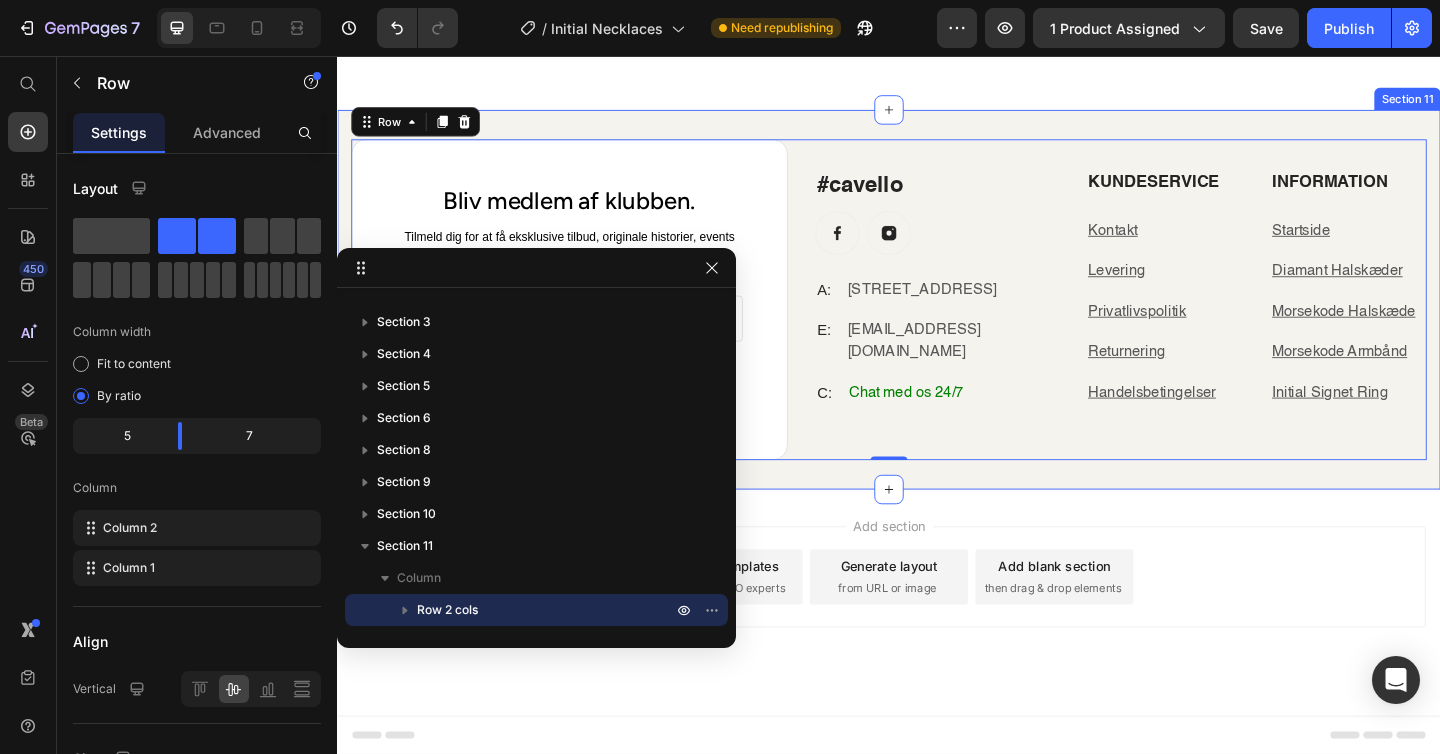 click on "#cavello Heading Image Image Row A: Text [STREET_ADDRESS] Text block Row E: Text block [EMAIL_ADDRESS][DOMAIN_NAME] Text block Row C: Text block Chat med os 24/7 Text block Row KUNDESERVICE Heading Kontakt Text block Levering Text block Privatlivspolitik Text block Returnering Text block Handelsbetingelser Text block Information Heading Startside Text block Diamant Halskæder Text block Morsekode Halskæde Text block Morsekode Armbånd Text block Initial Signet Ring Text block Row Row Bliv medlem af klubben. Heading Tilmeld dig for at få eksklusive tilbud, originale historier, events og meget mere. Text block Email Field Row Abonner Submit Button Contact Form Row Row   0 Section 11" at bounding box center [937, 321] 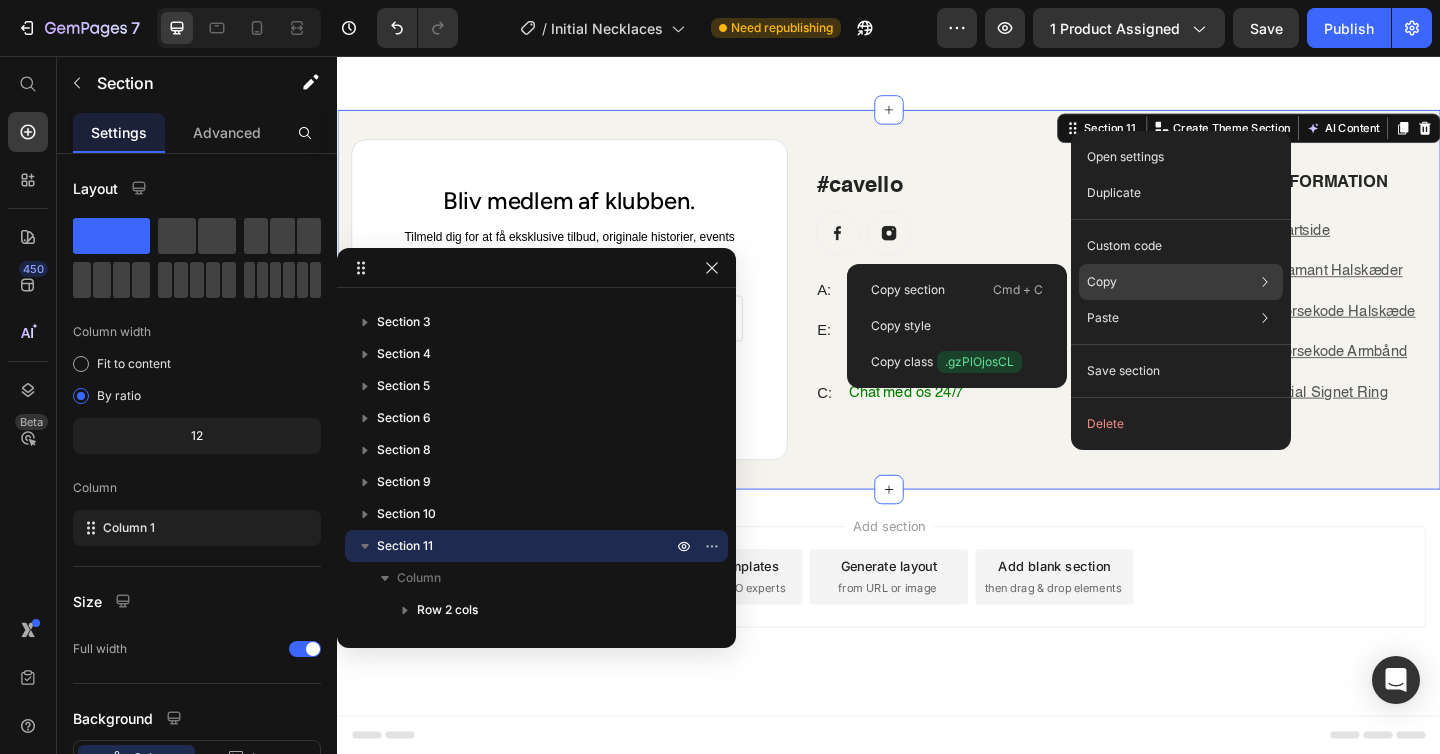 click on "Copy Copy section  Cmd + C Copy style  Copy class  .gzPlOjosCL" 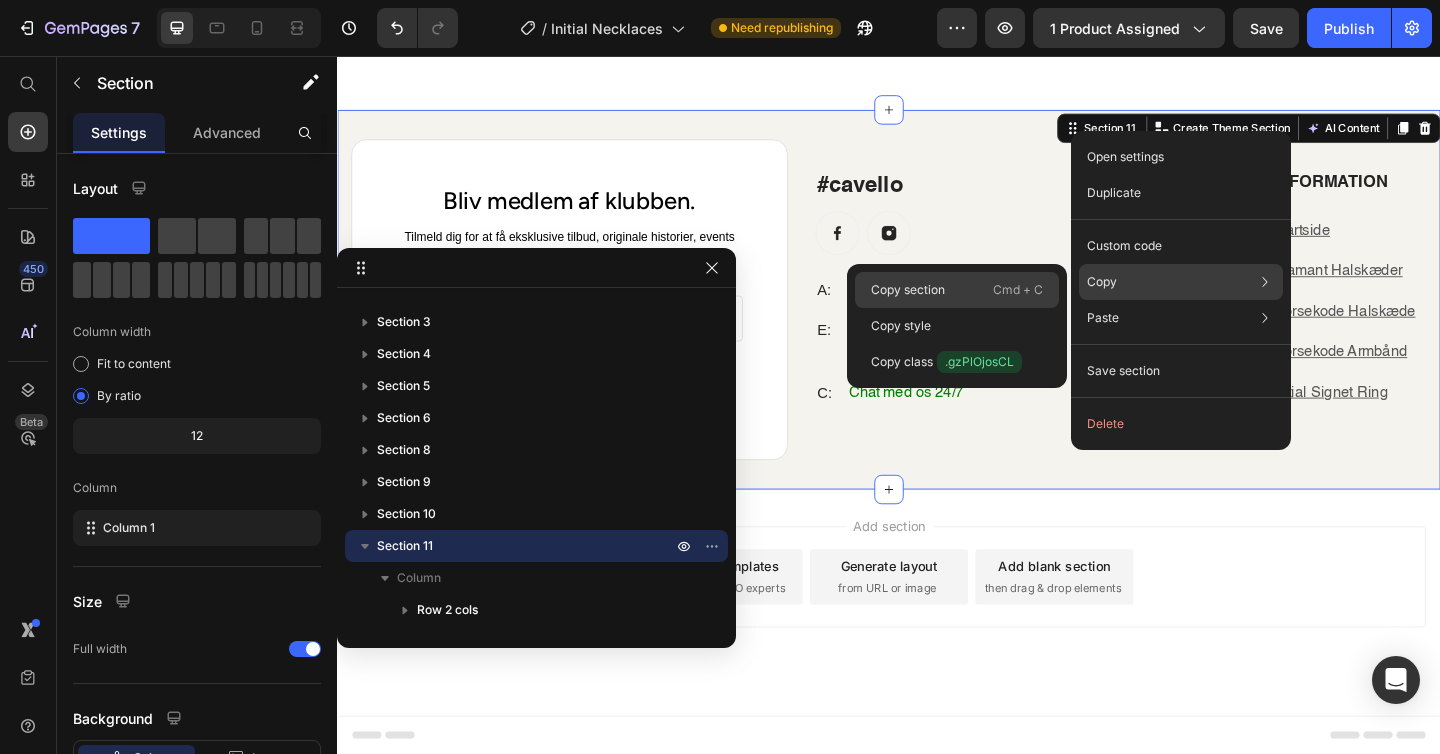 drag, startPoint x: 972, startPoint y: 286, endPoint x: 260, endPoint y: 1, distance: 766.92175 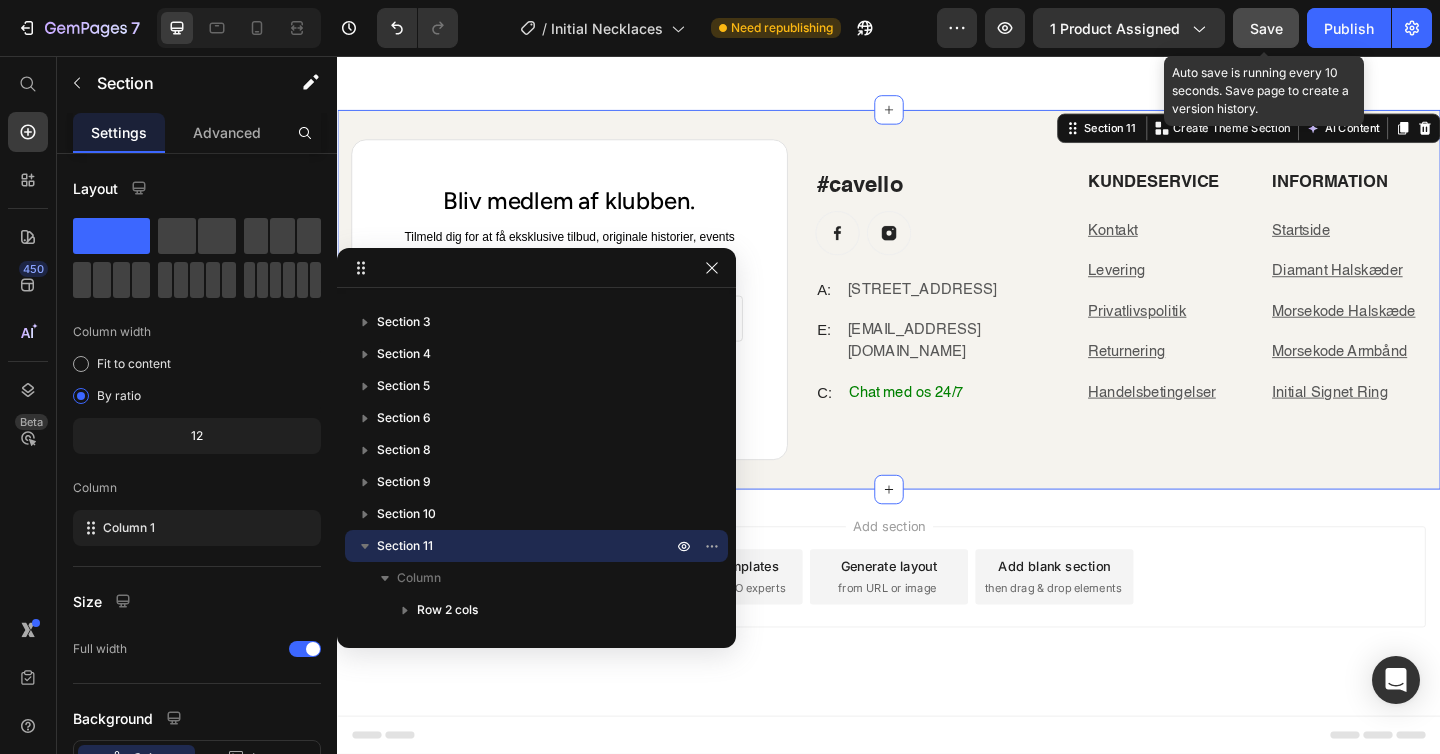 click on "Save" at bounding box center (1266, 28) 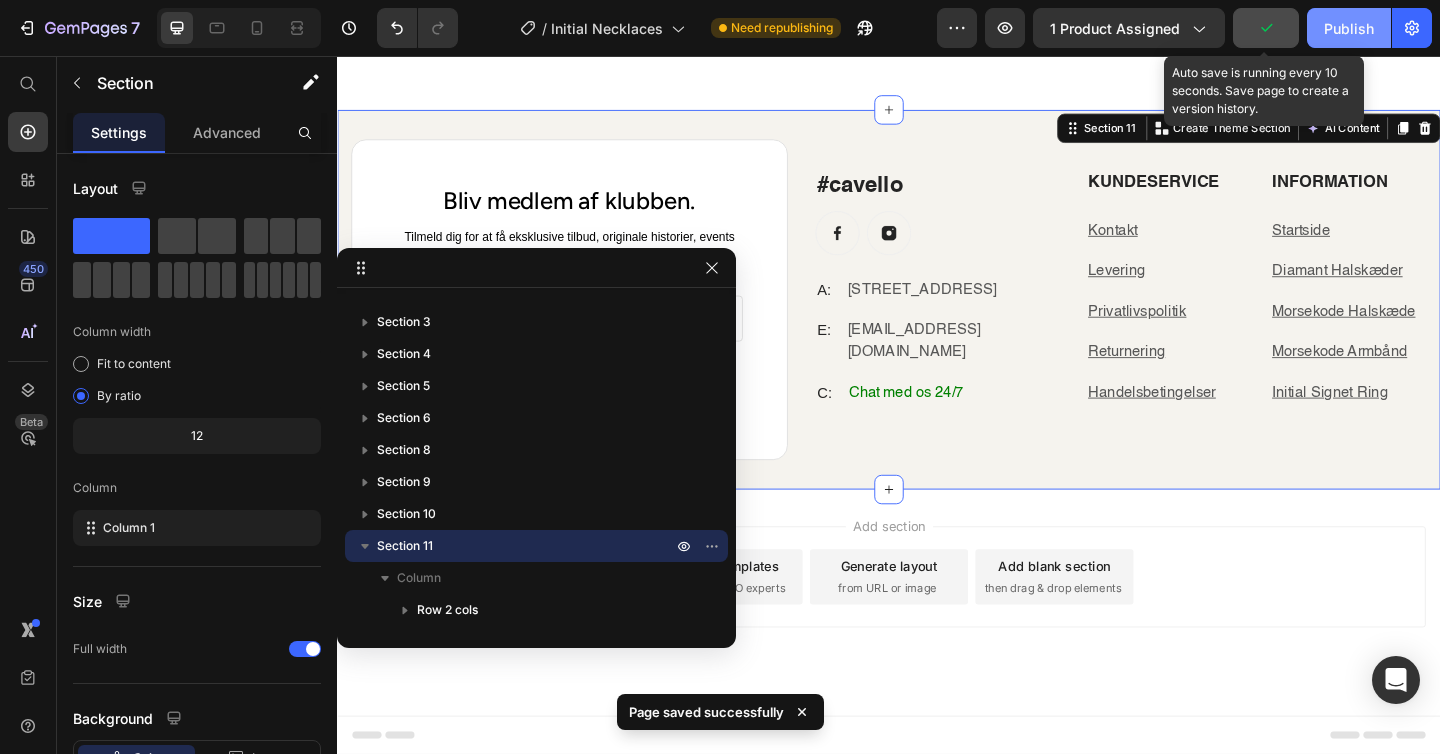 click on "Publish" at bounding box center [1349, 28] 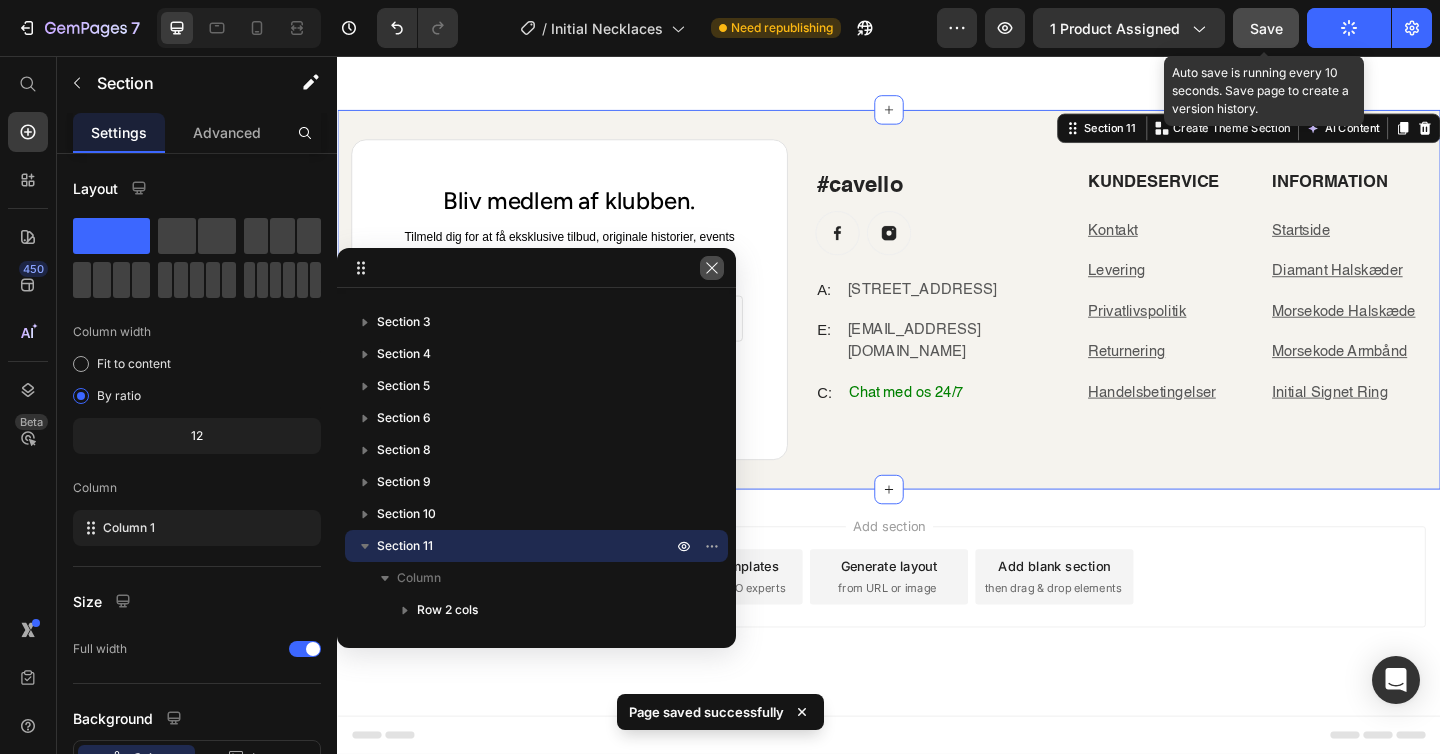 click 